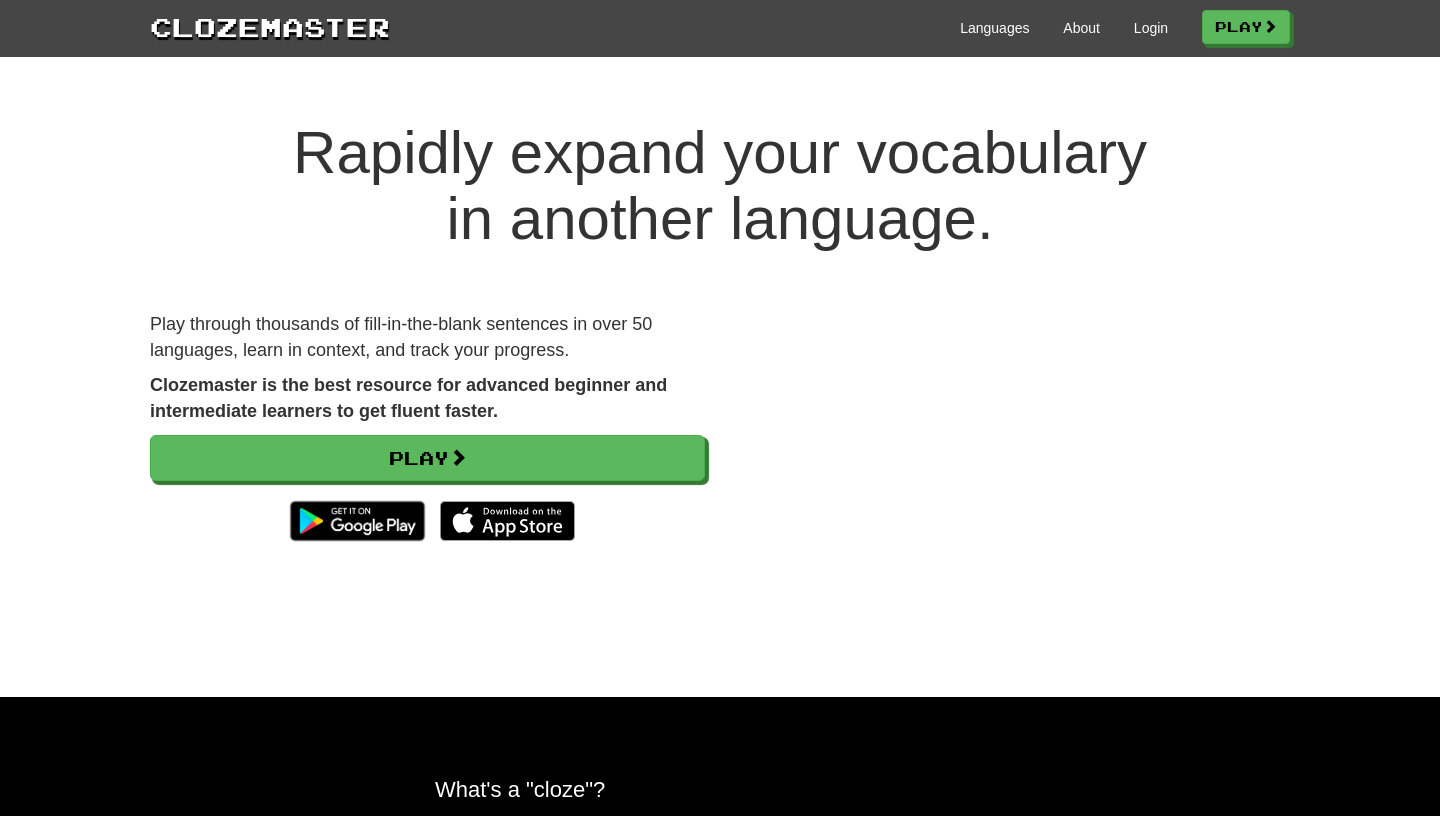 scroll, scrollTop: 0, scrollLeft: 0, axis: both 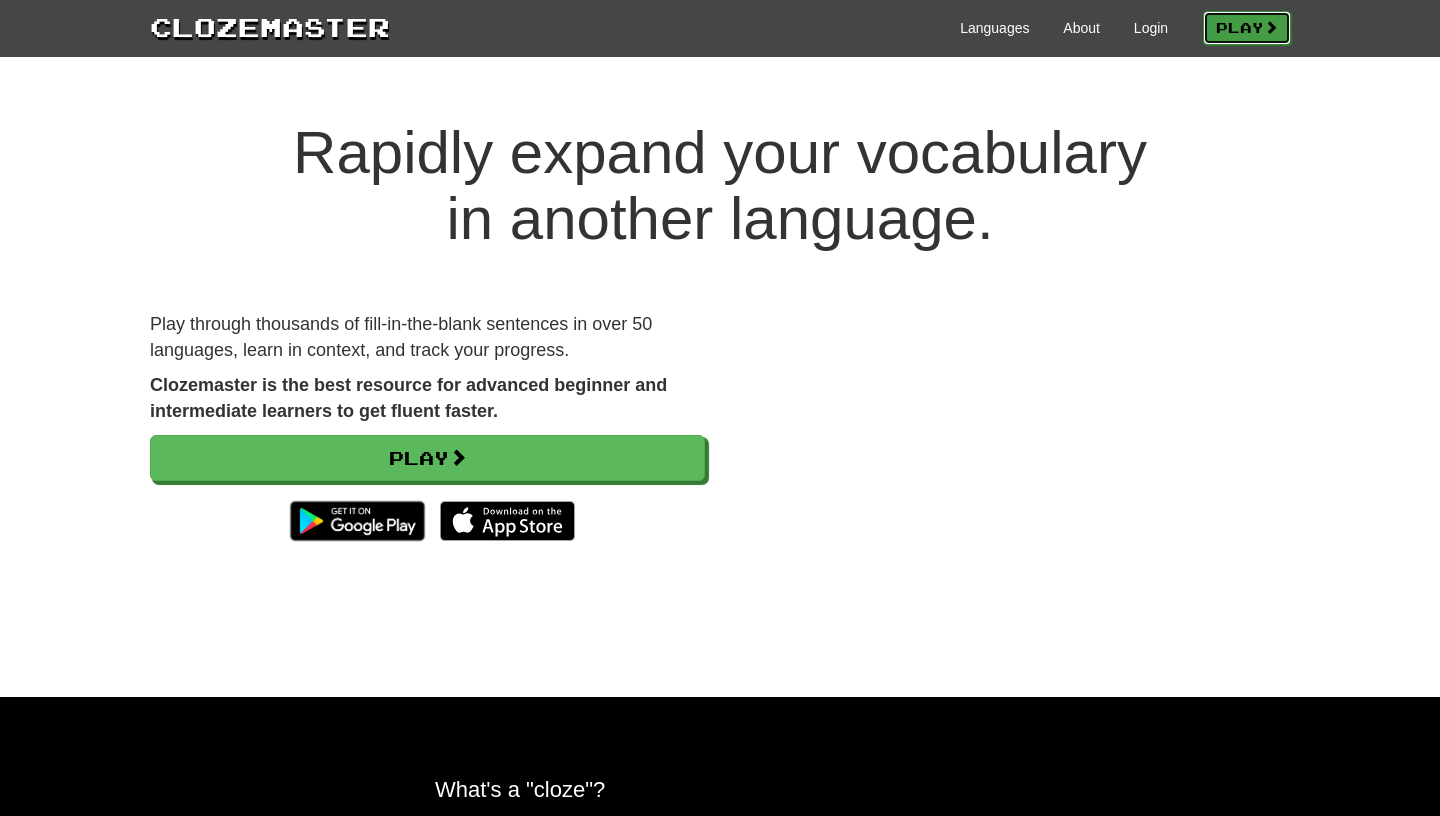click on "Play" at bounding box center [1247, 28] 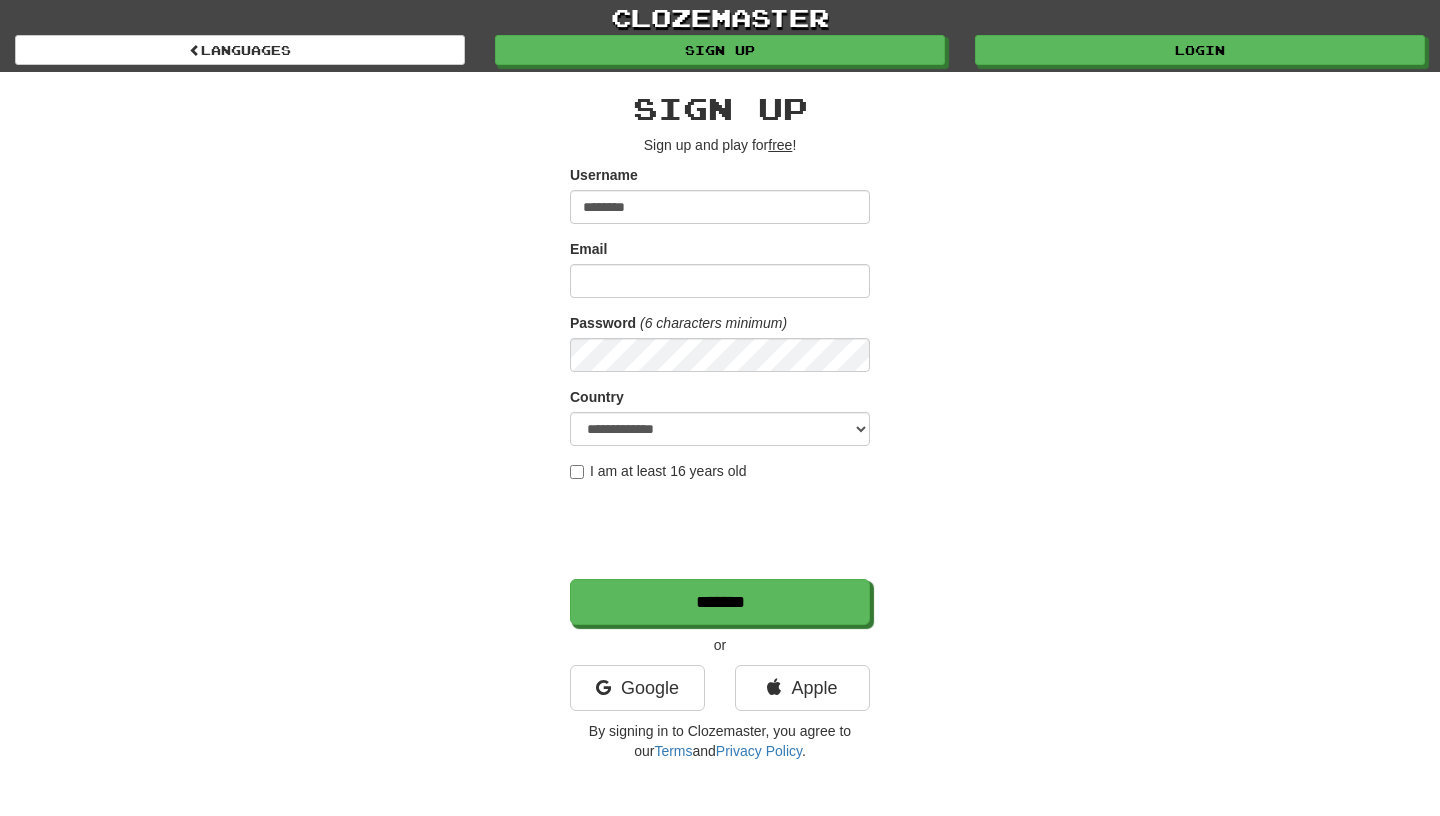 scroll, scrollTop: 0, scrollLeft: 0, axis: both 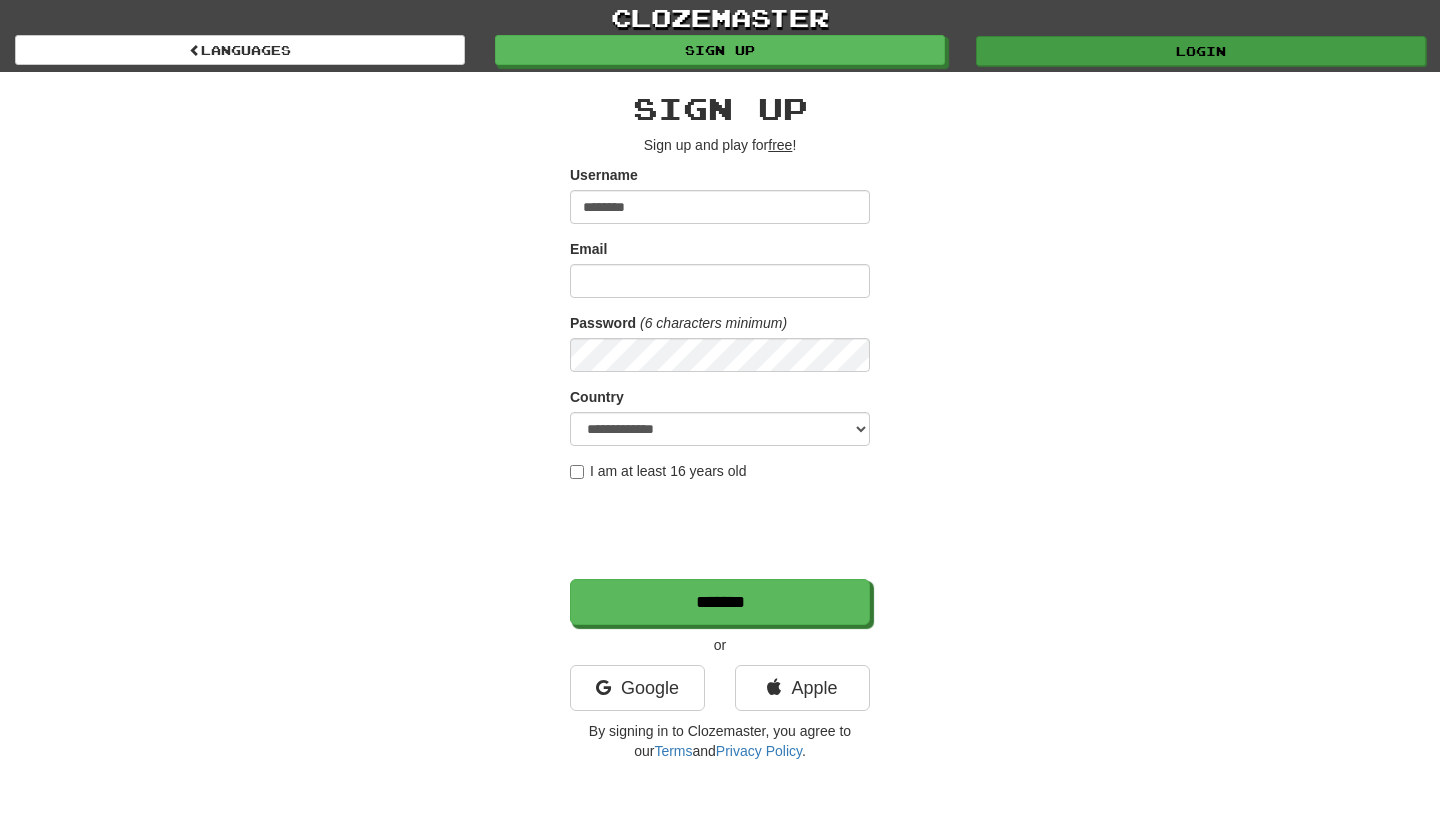 type on "********" 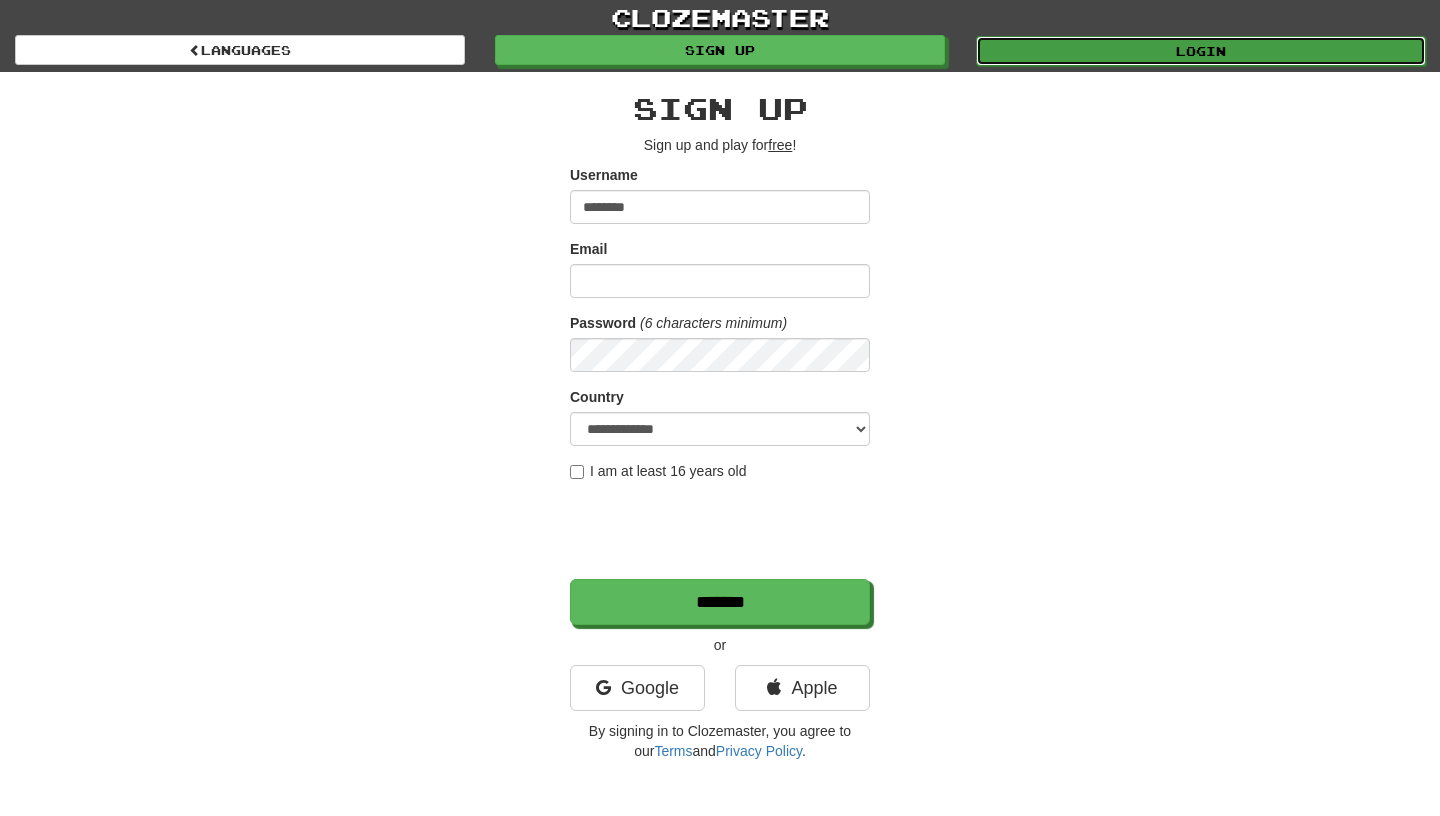 click on "Login" at bounding box center [1201, 51] 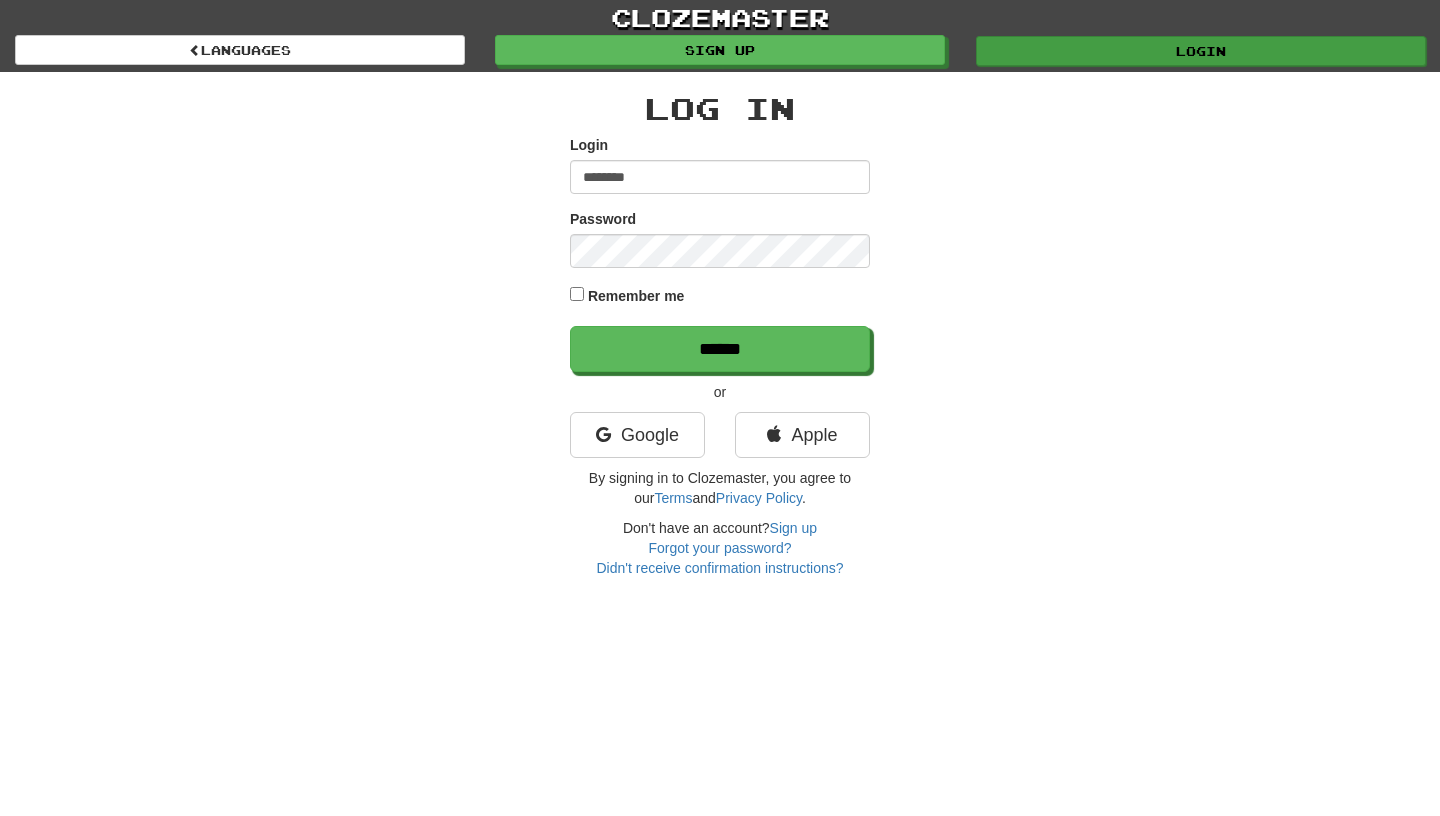 scroll, scrollTop: 0, scrollLeft: 0, axis: both 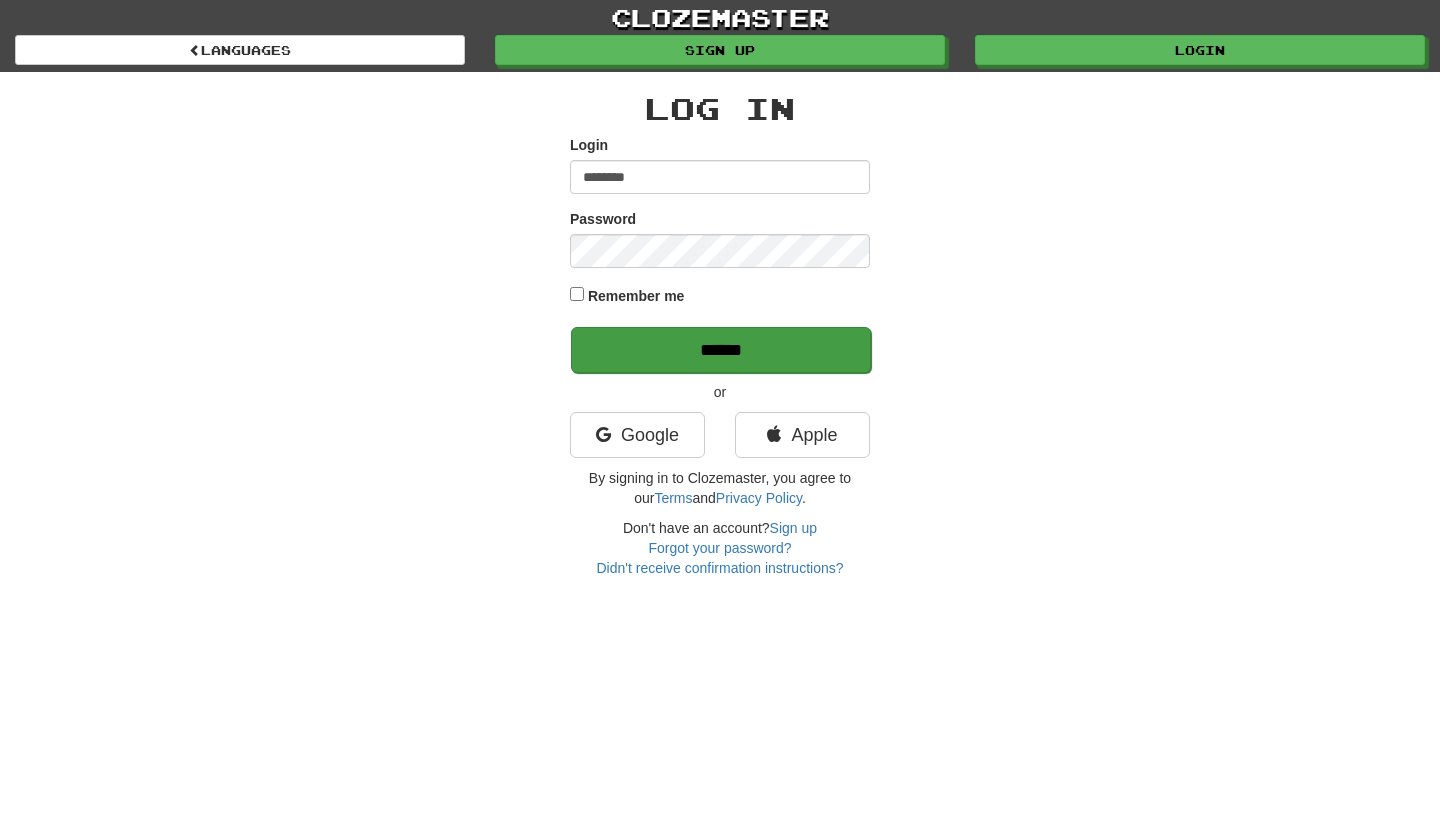 type on "********" 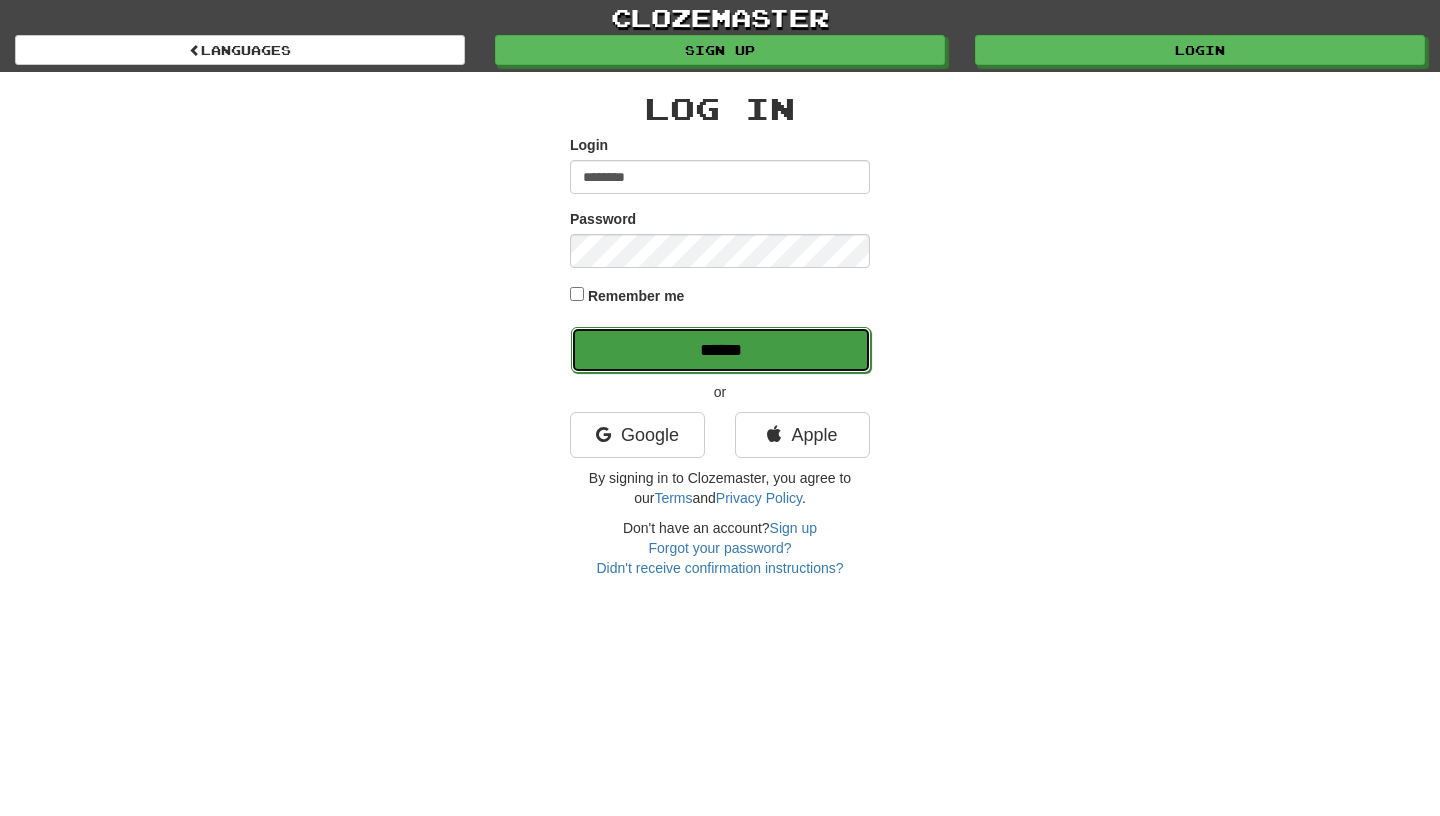 click on "******" at bounding box center [721, 350] 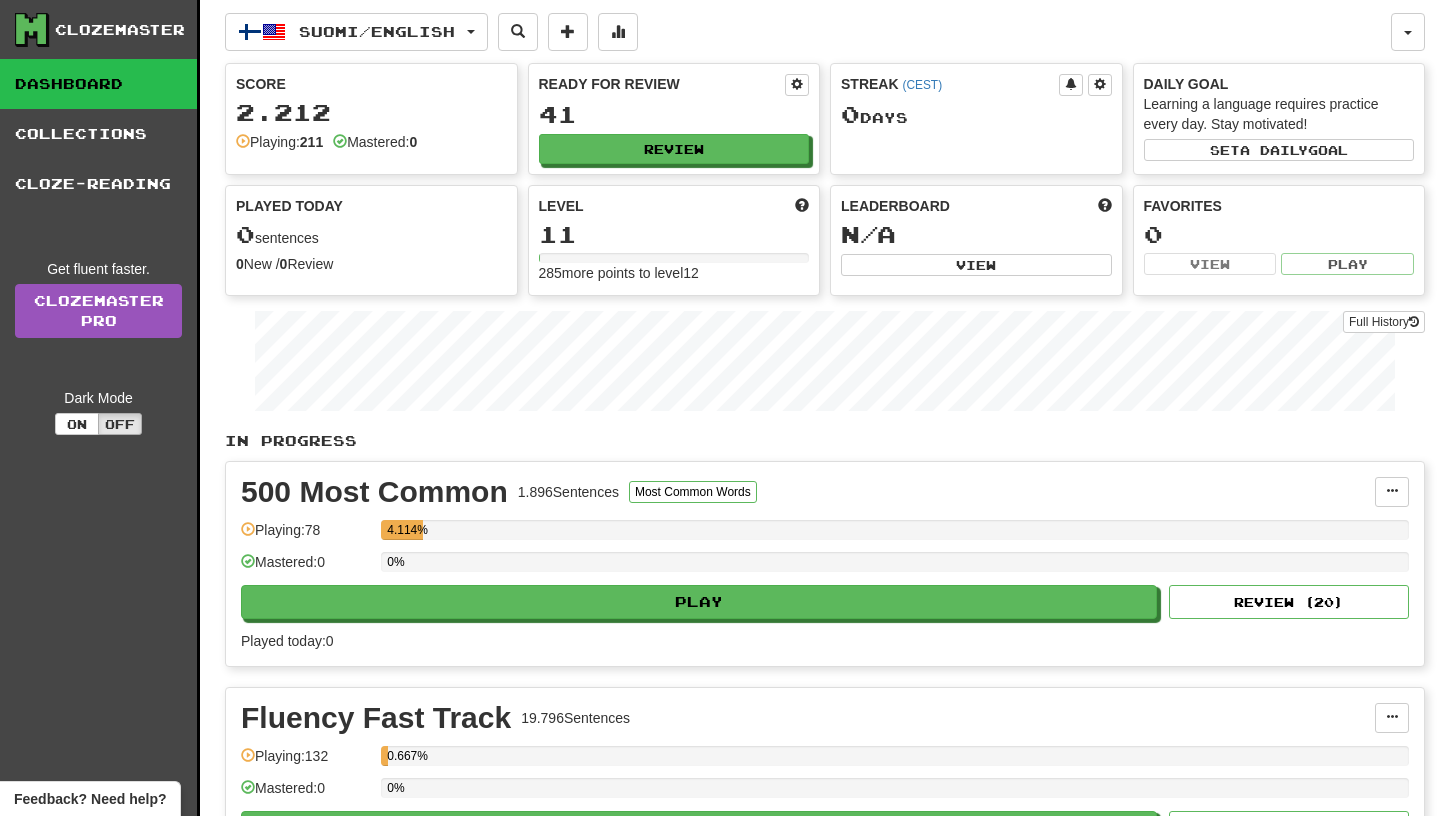 scroll, scrollTop: 0, scrollLeft: 0, axis: both 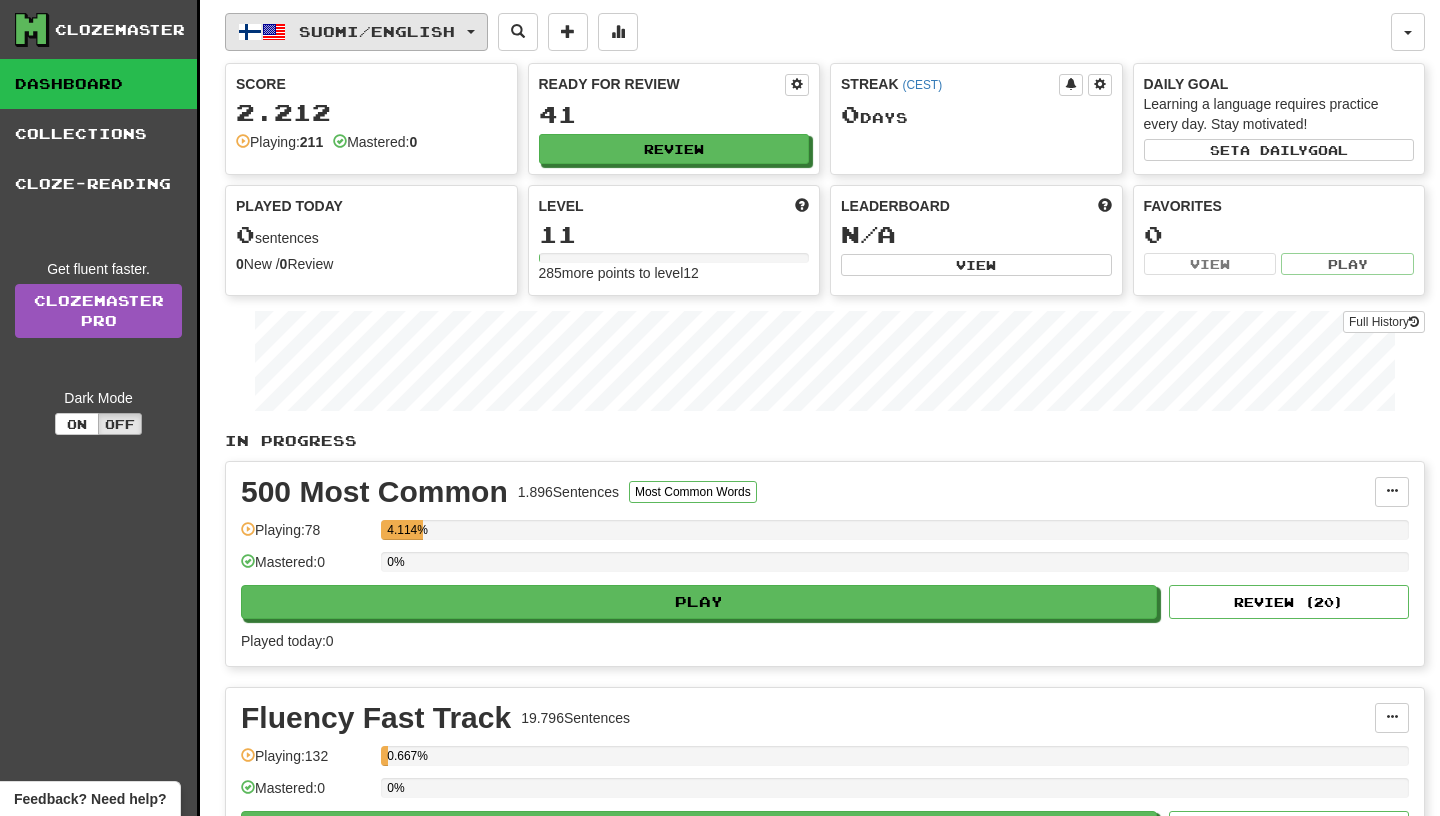 click on "Suomi  /  English" at bounding box center [377, 31] 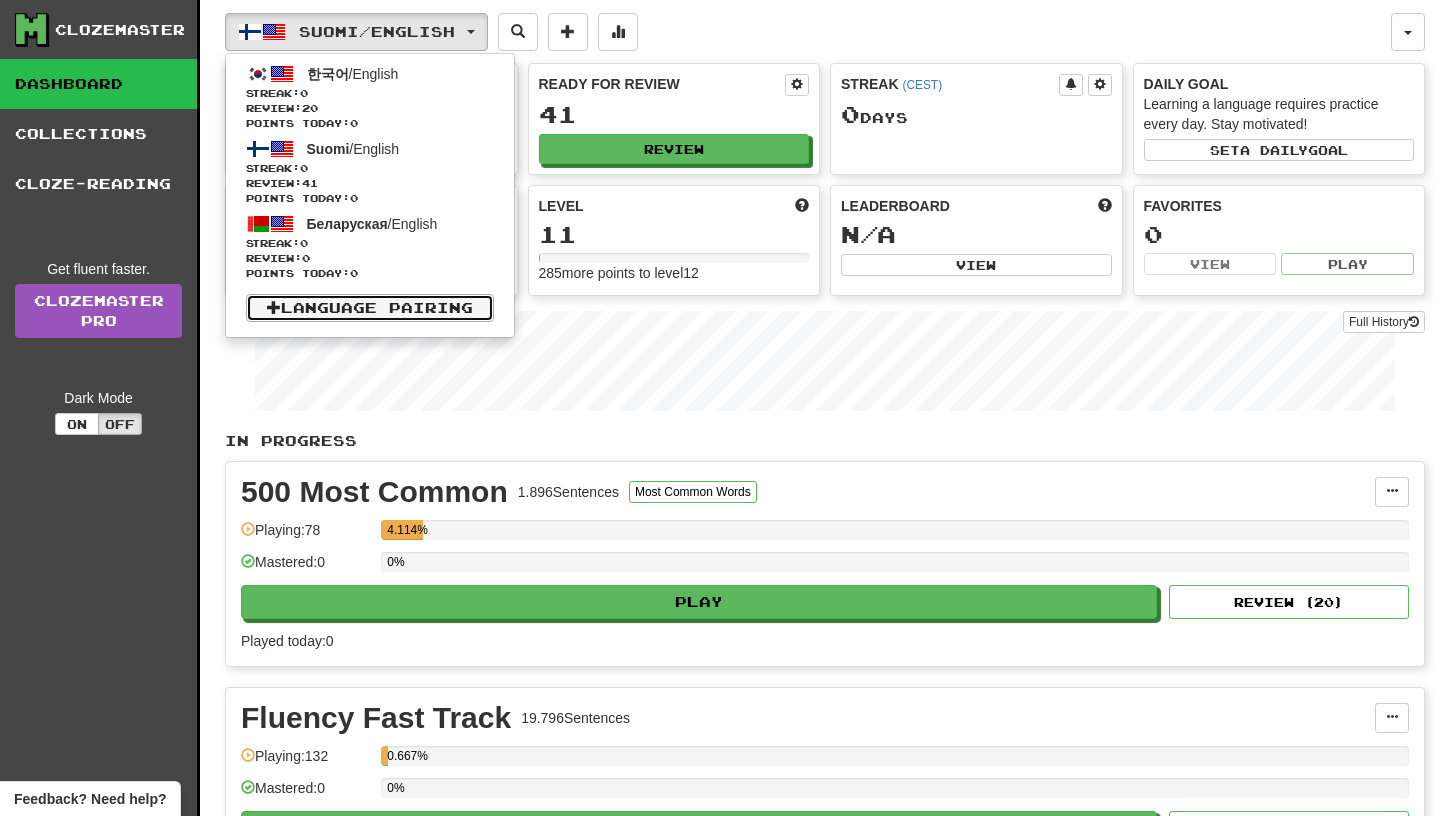 click on "Language Pairing" at bounding box center (370, 308) 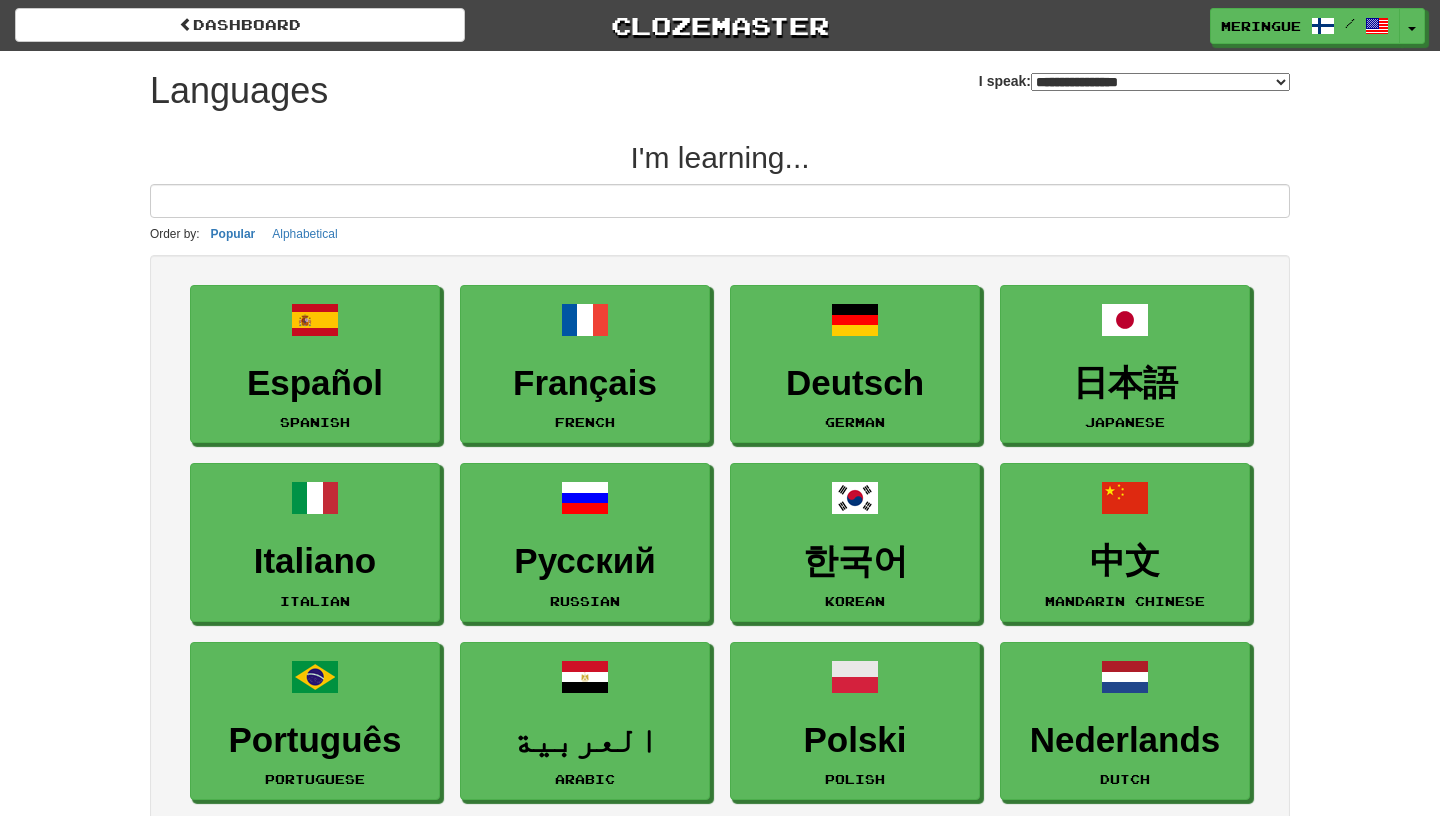 select on "*******" 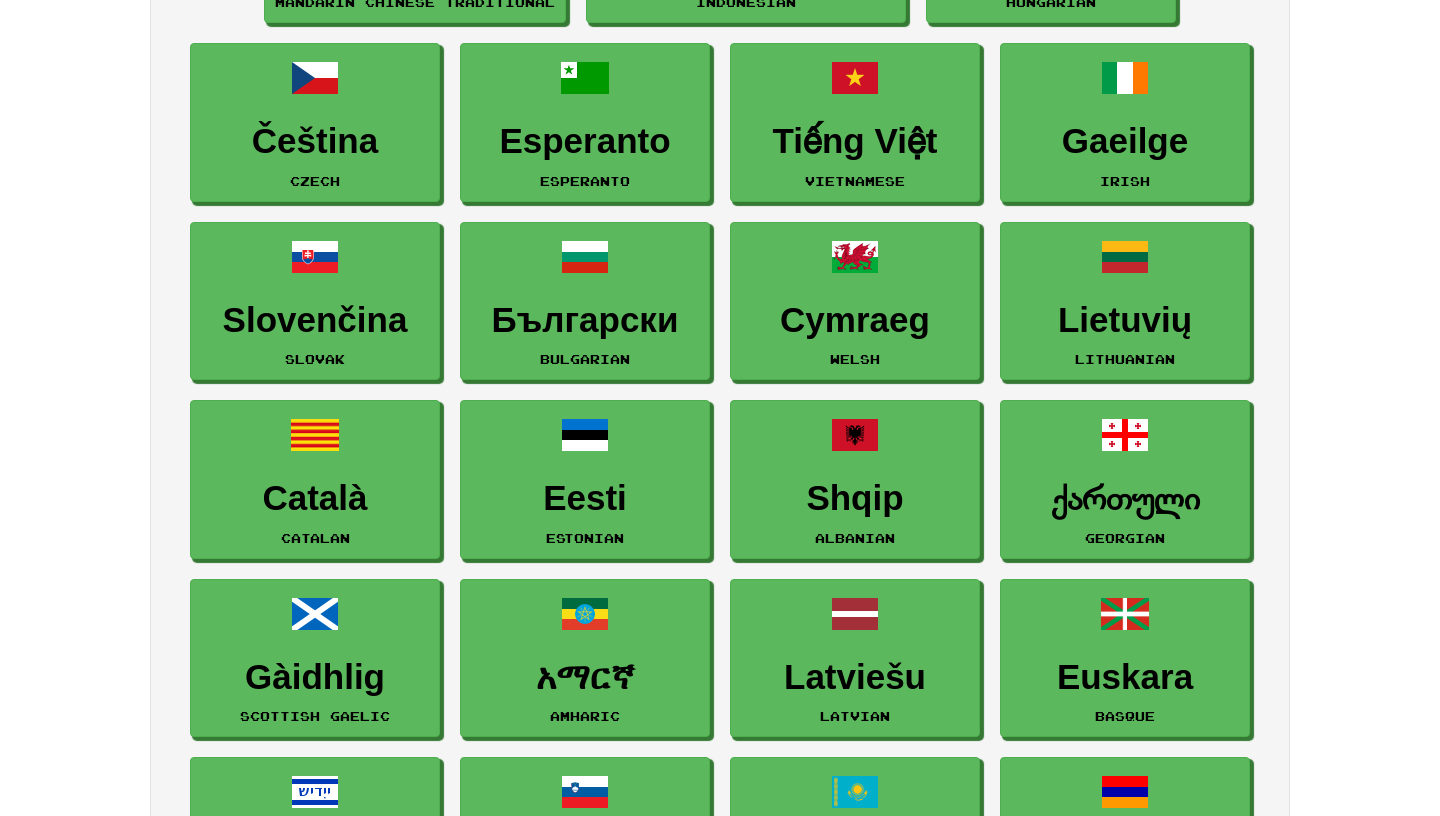 scroll, scrollTop: 1908, scrollLeft: 0, axis: vertical 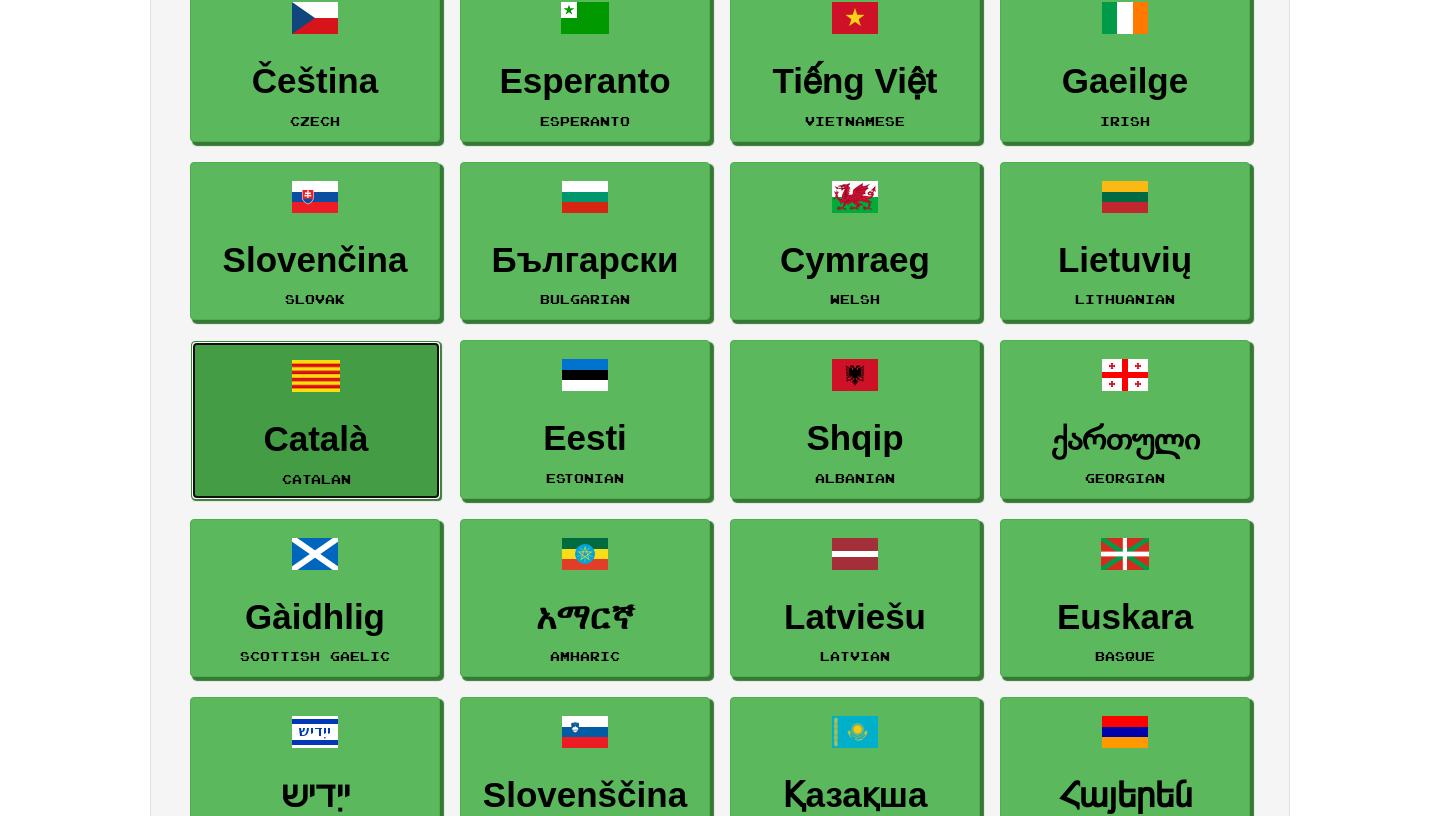 click on "Català Catalan" at bounding box center [316, 420] 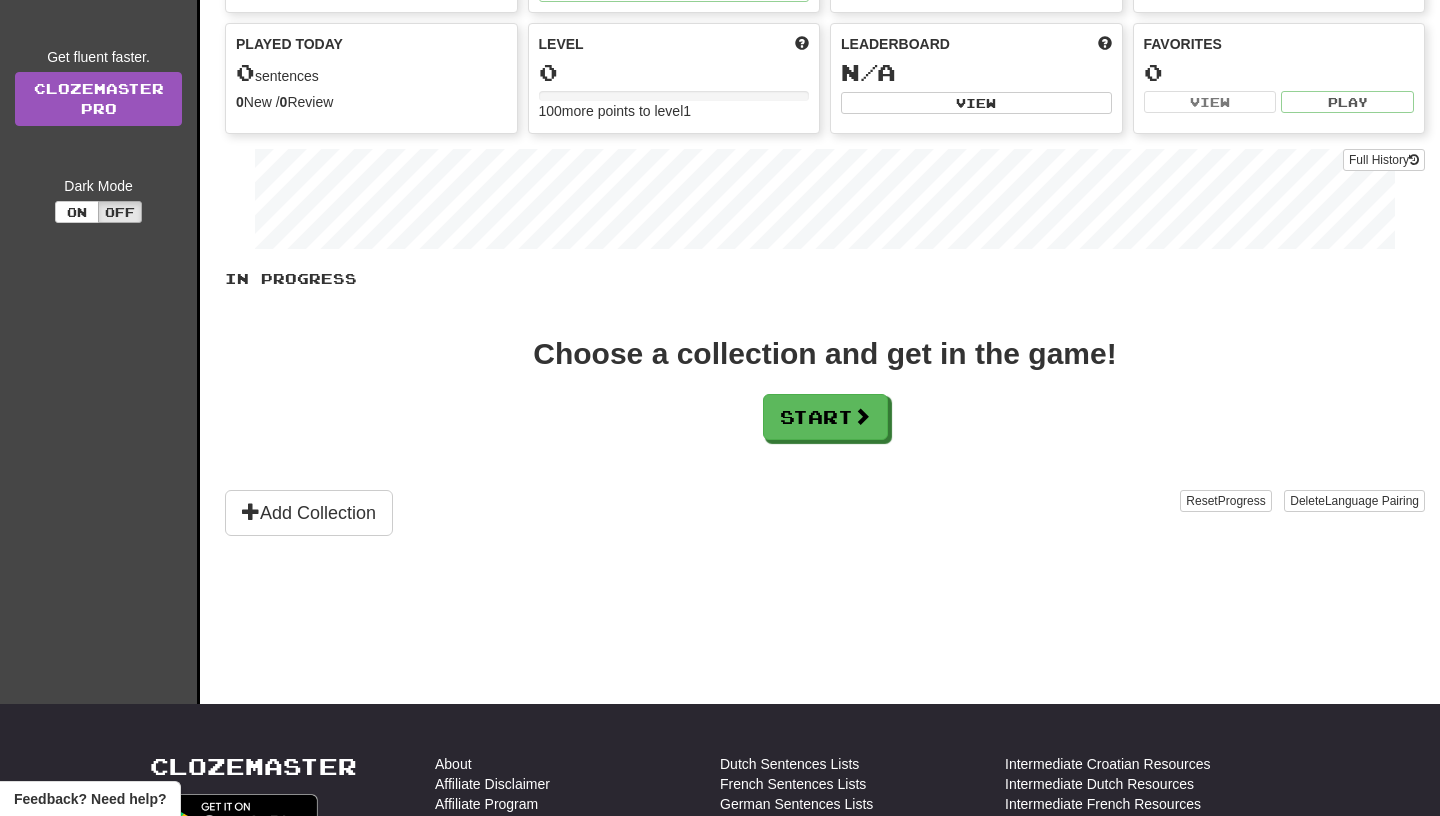 scroll, scrollTop: 163, scrollLeft: 0, axis: vertical 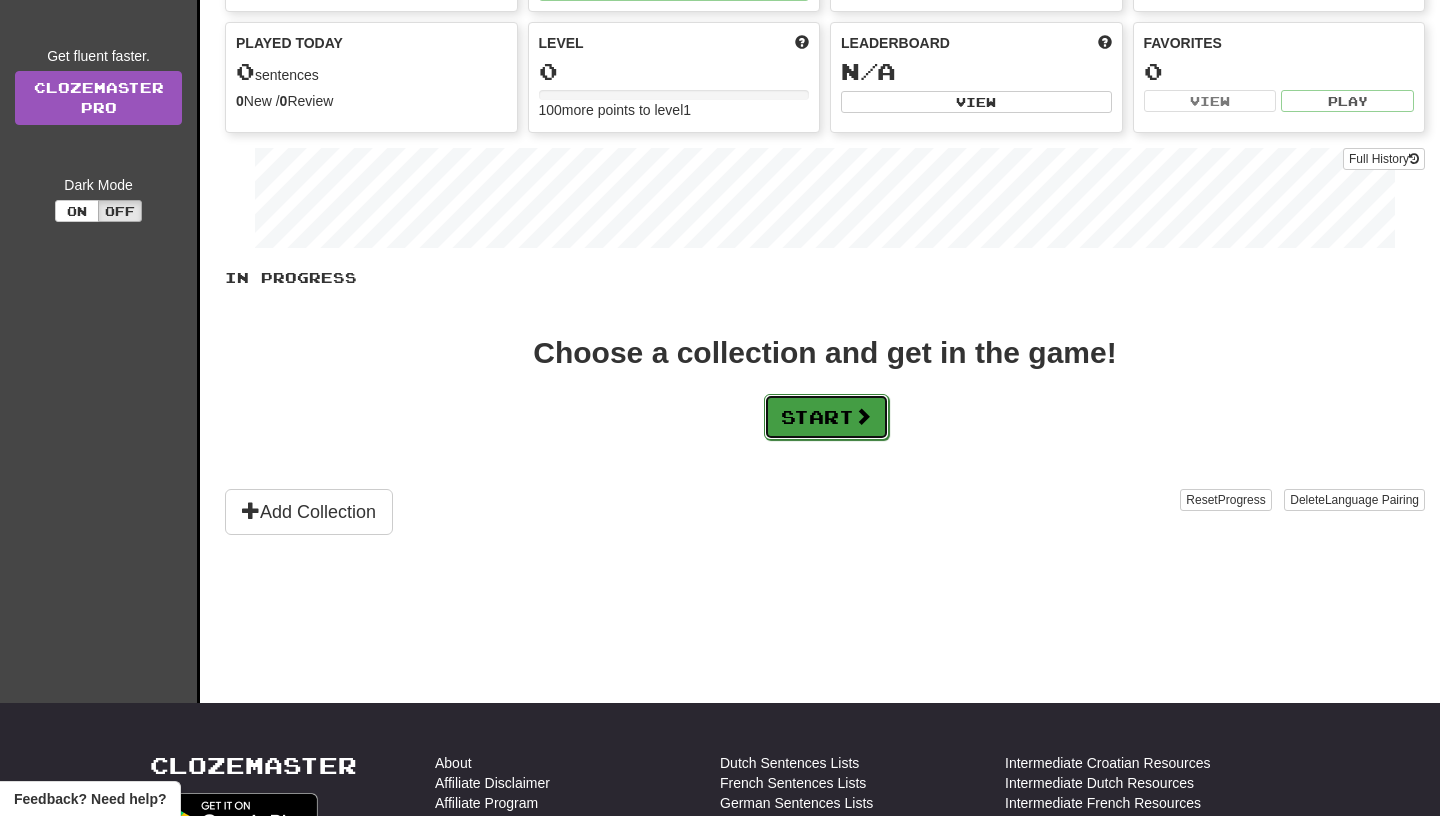 click on "Start" at bounding box center [826, 417] 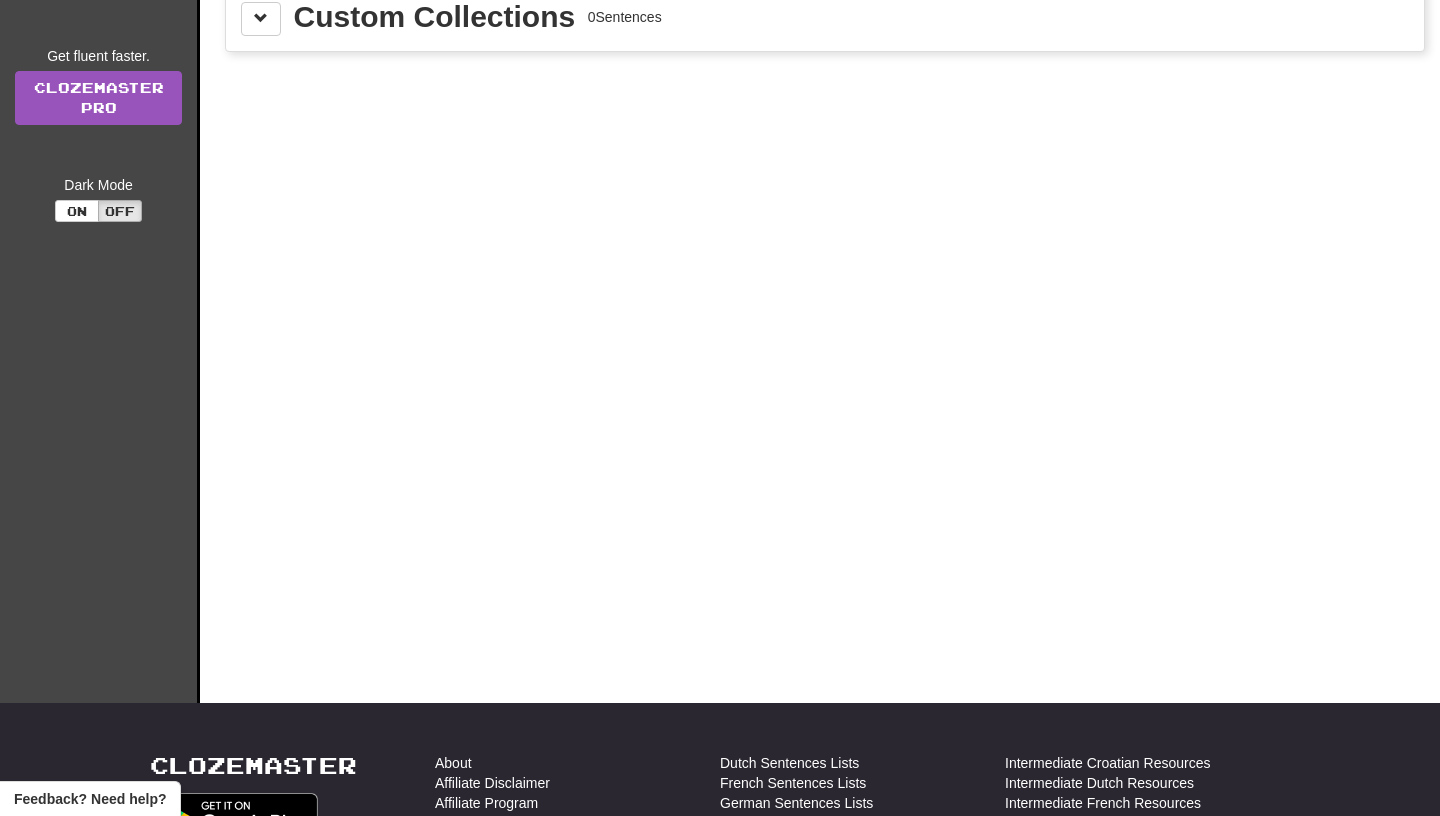 scroll, scrollTop: 0, scrollLeft: 0, axis: both 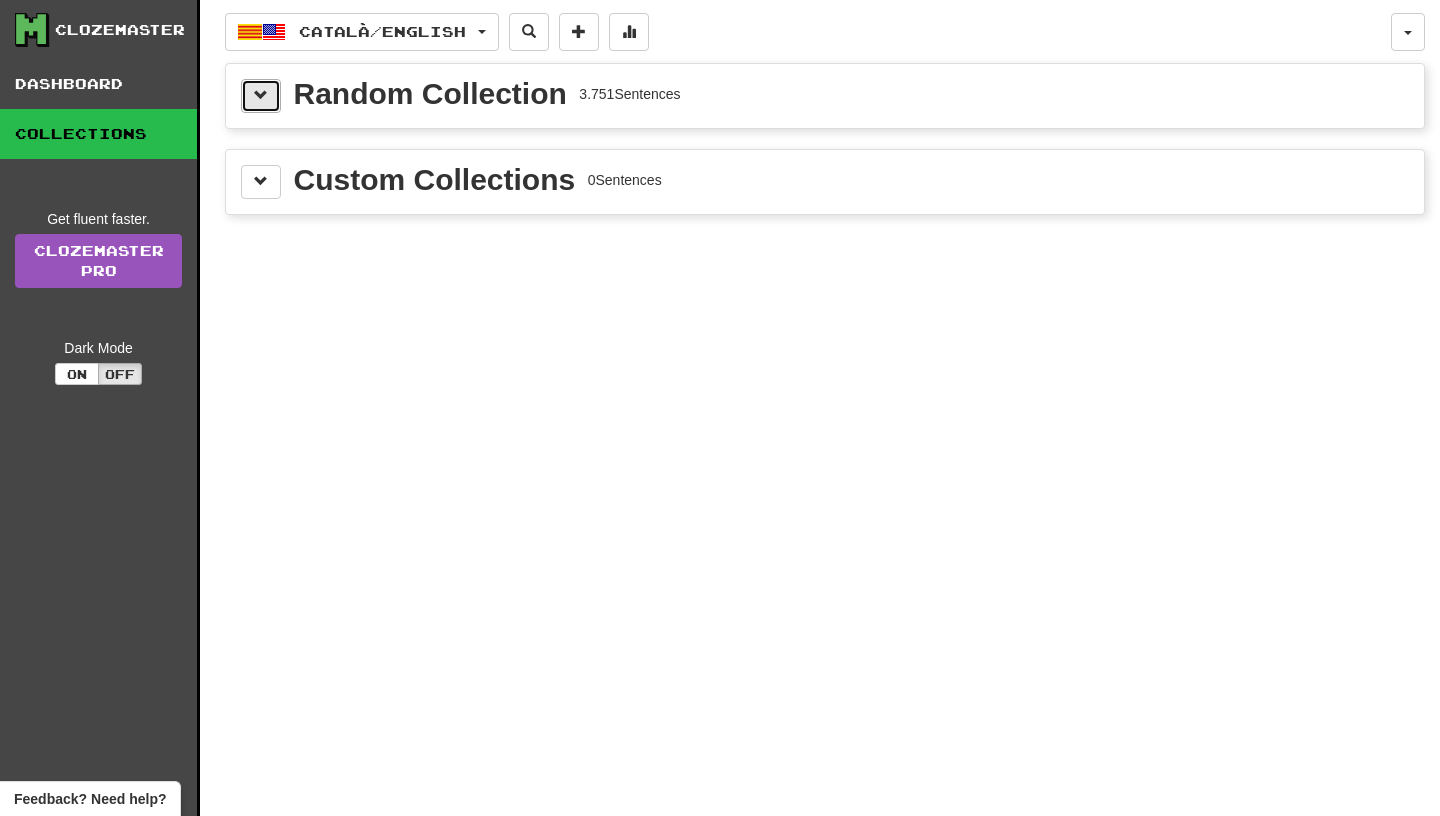click at bounding box center (261, 96) 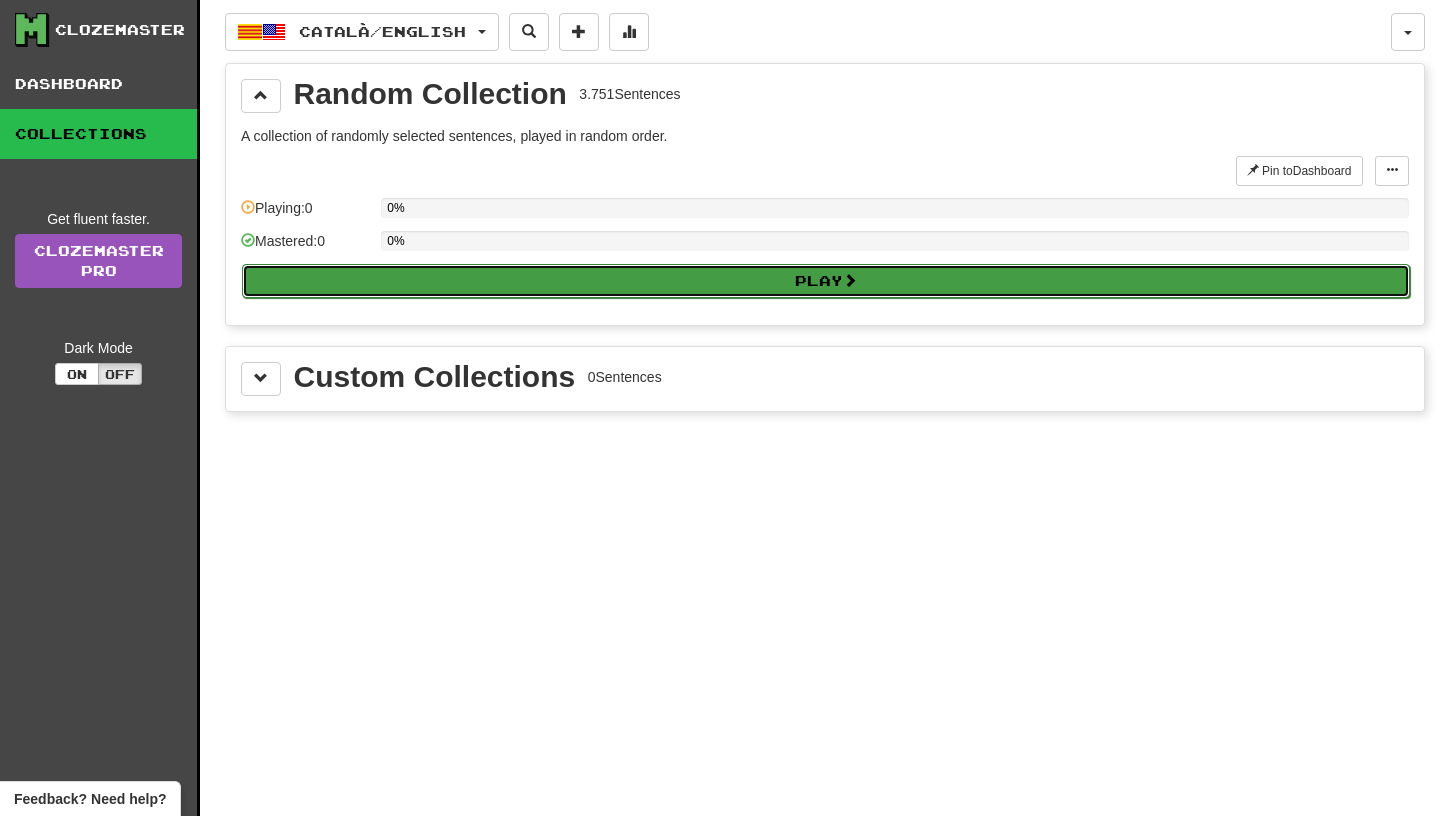click on "Play" at bounding box center [826, 281] 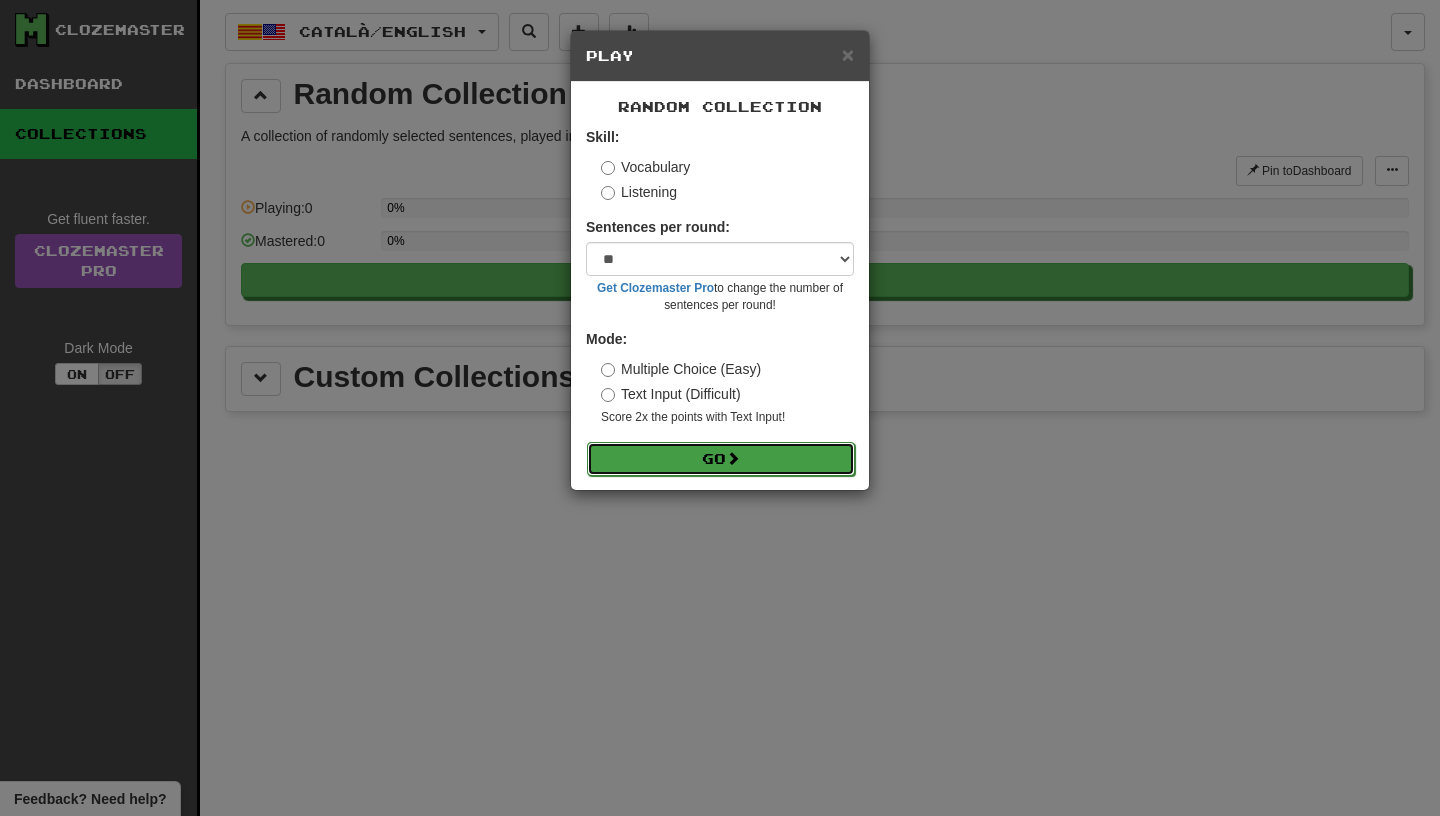 click on "Go" at bounding box center [721, 459] 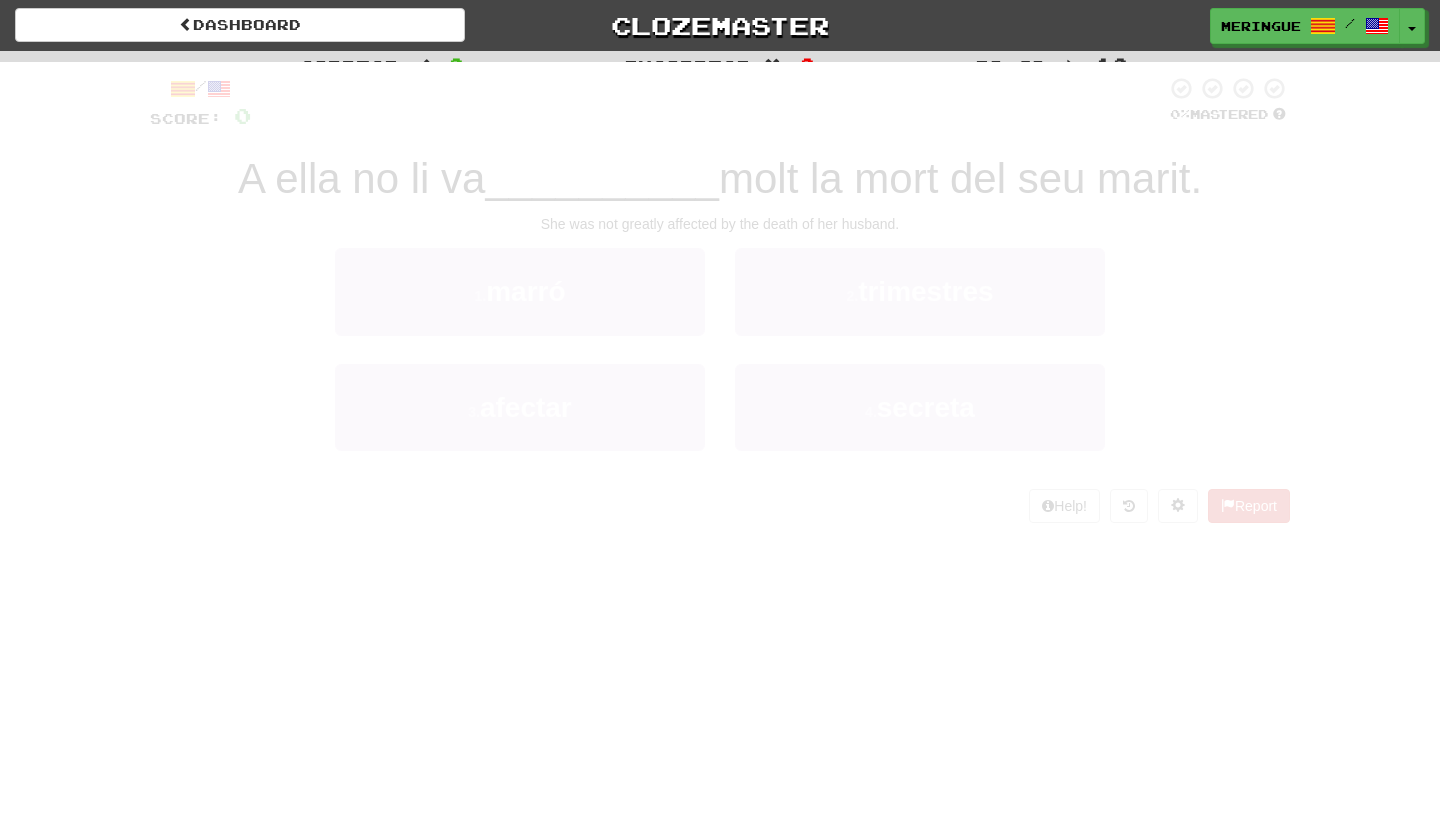 scroll, scrollTop: 0, scrollLeft: 0, axis: both 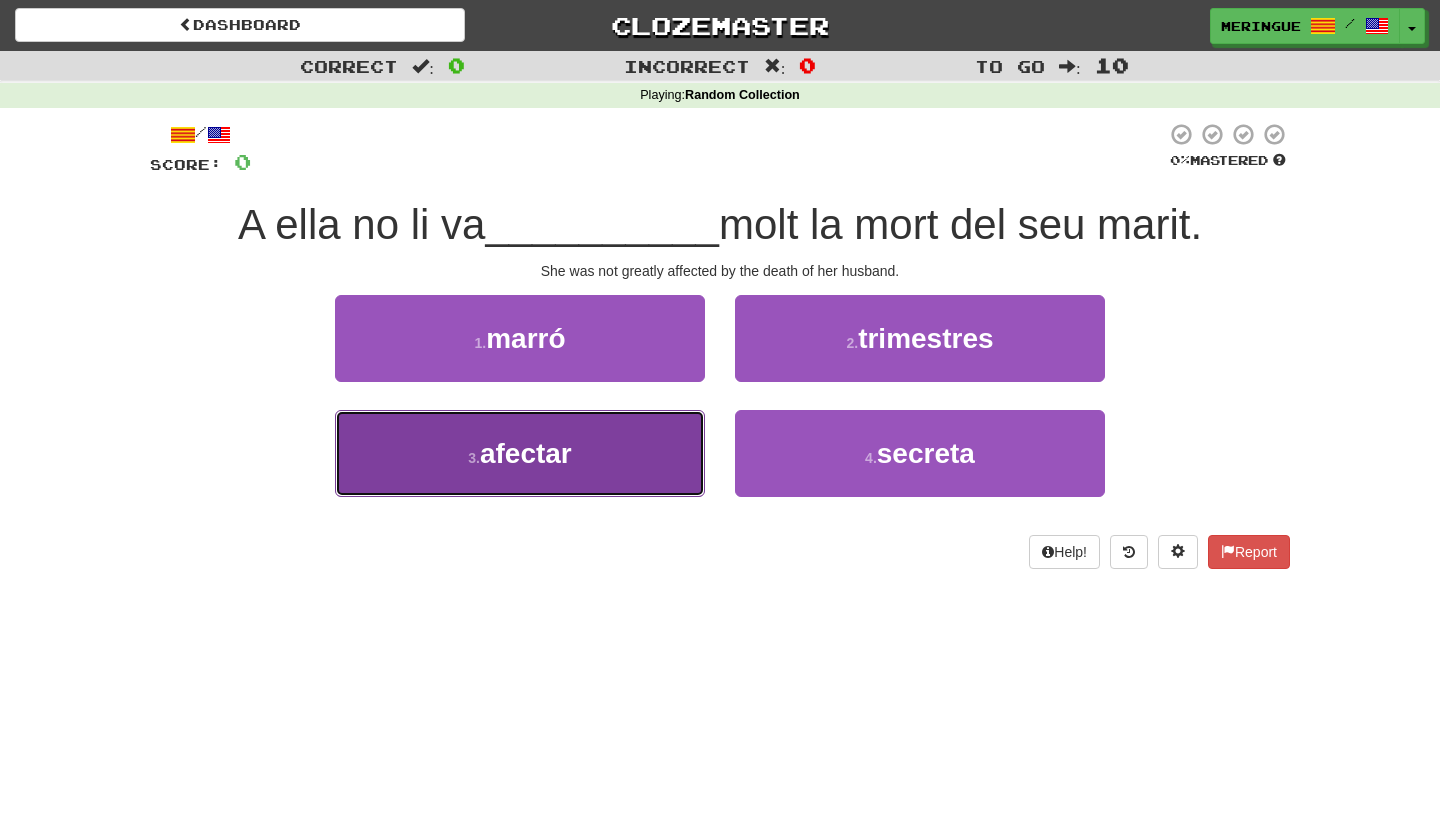 click on "afectar" at bounding box center [526, 453] 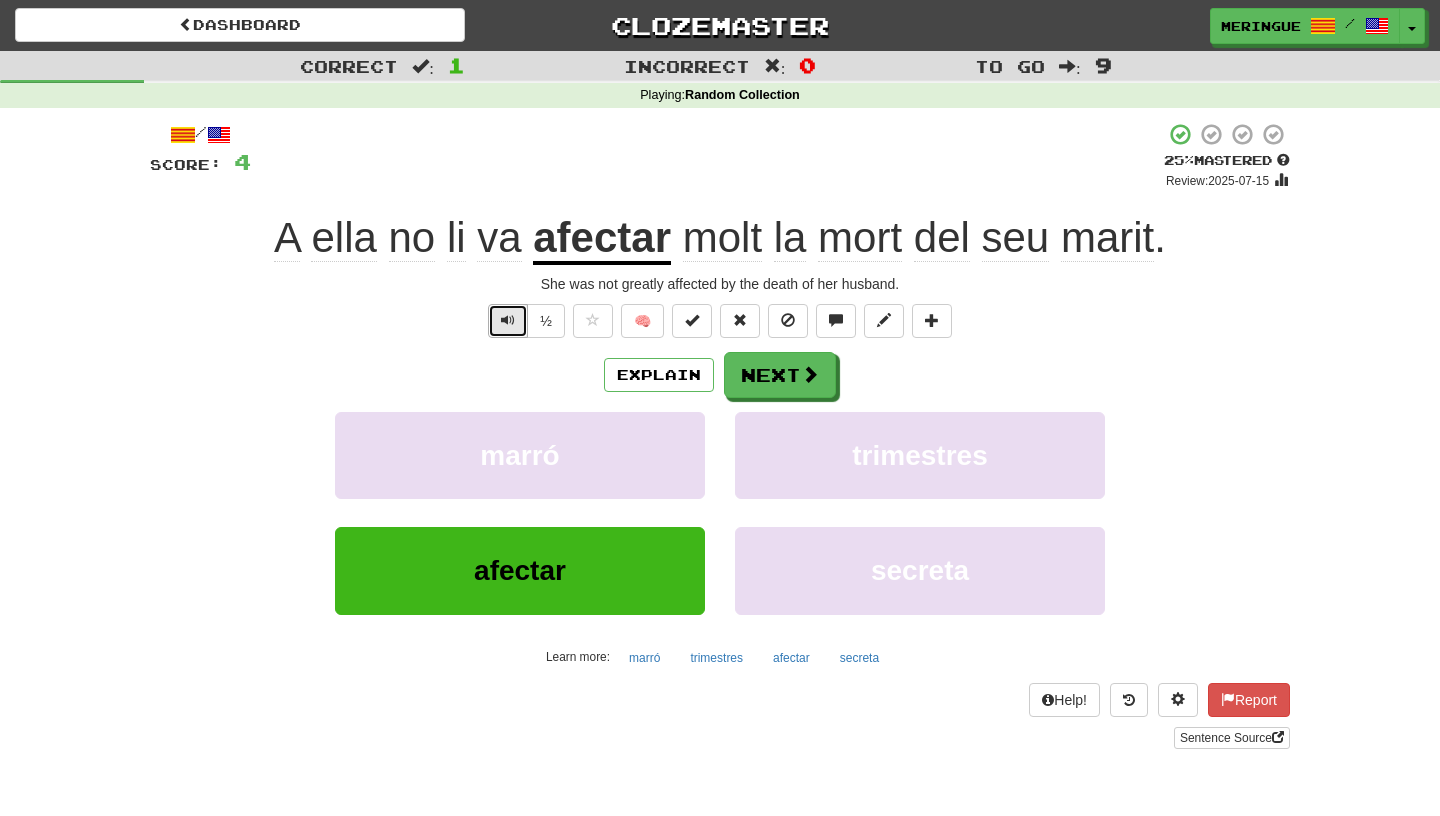 click at bounding box center [508, 321] 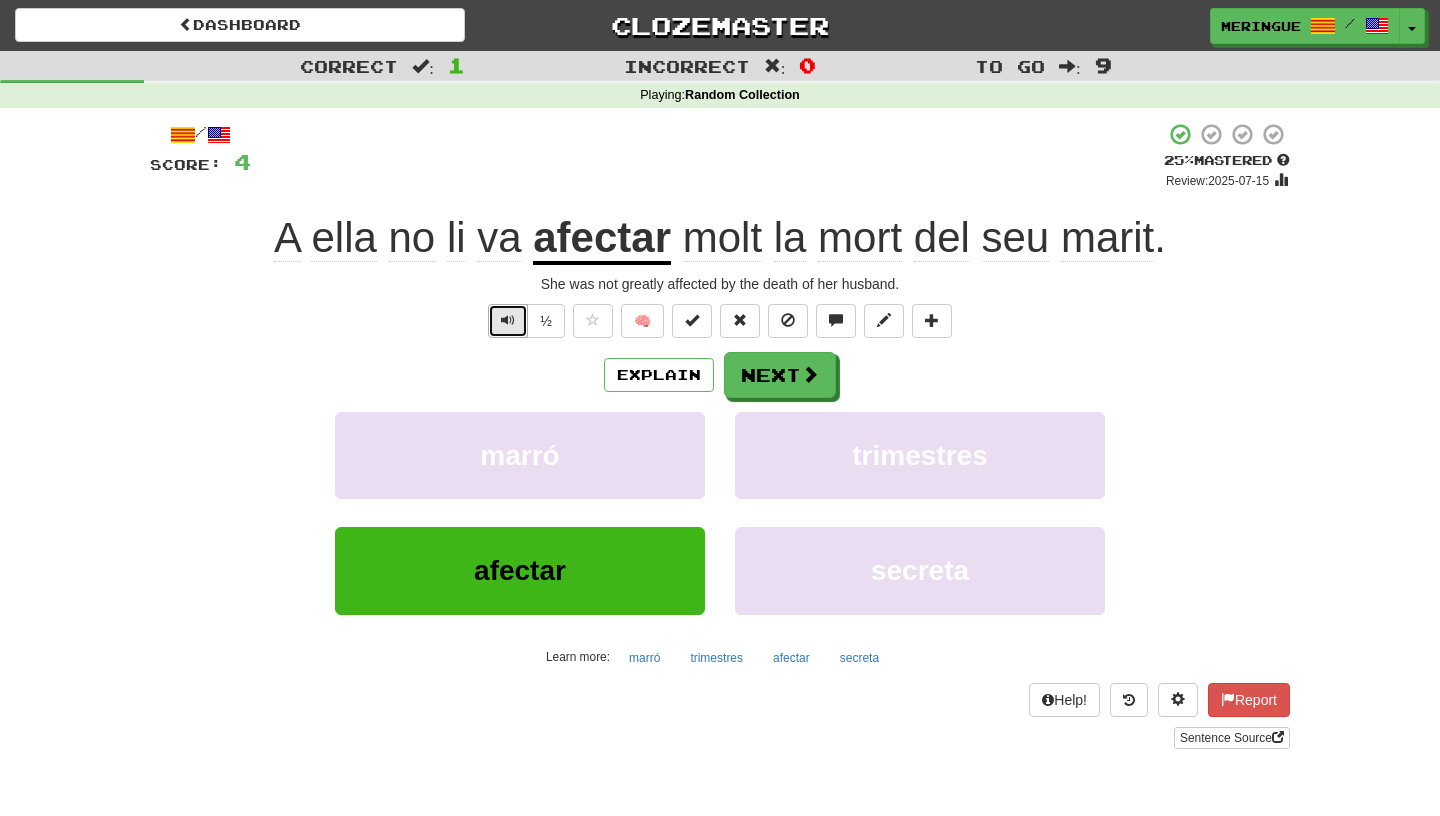click at bounding box center (508, 320) 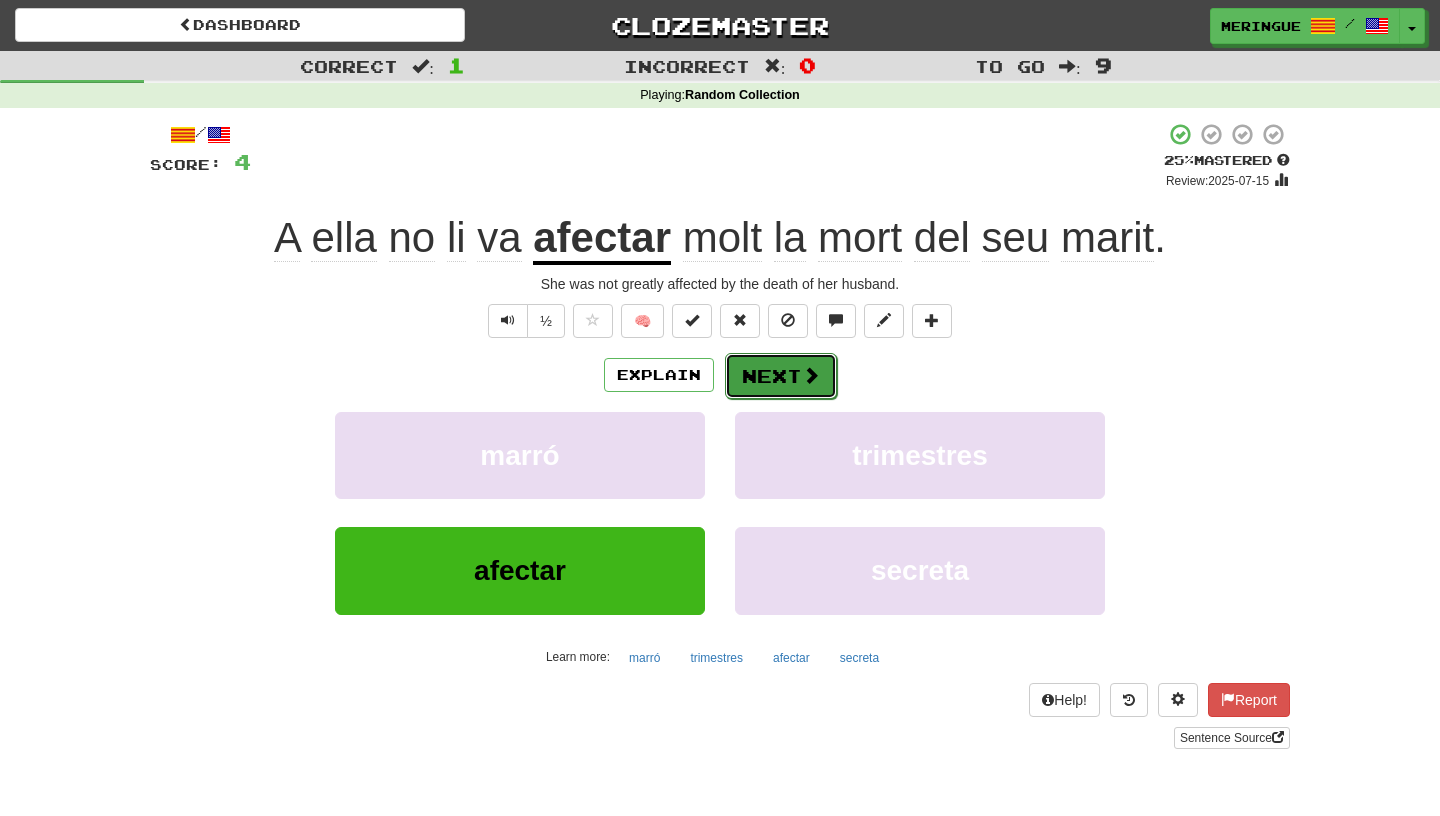 click on "Next" at bounding box center (781, 376) 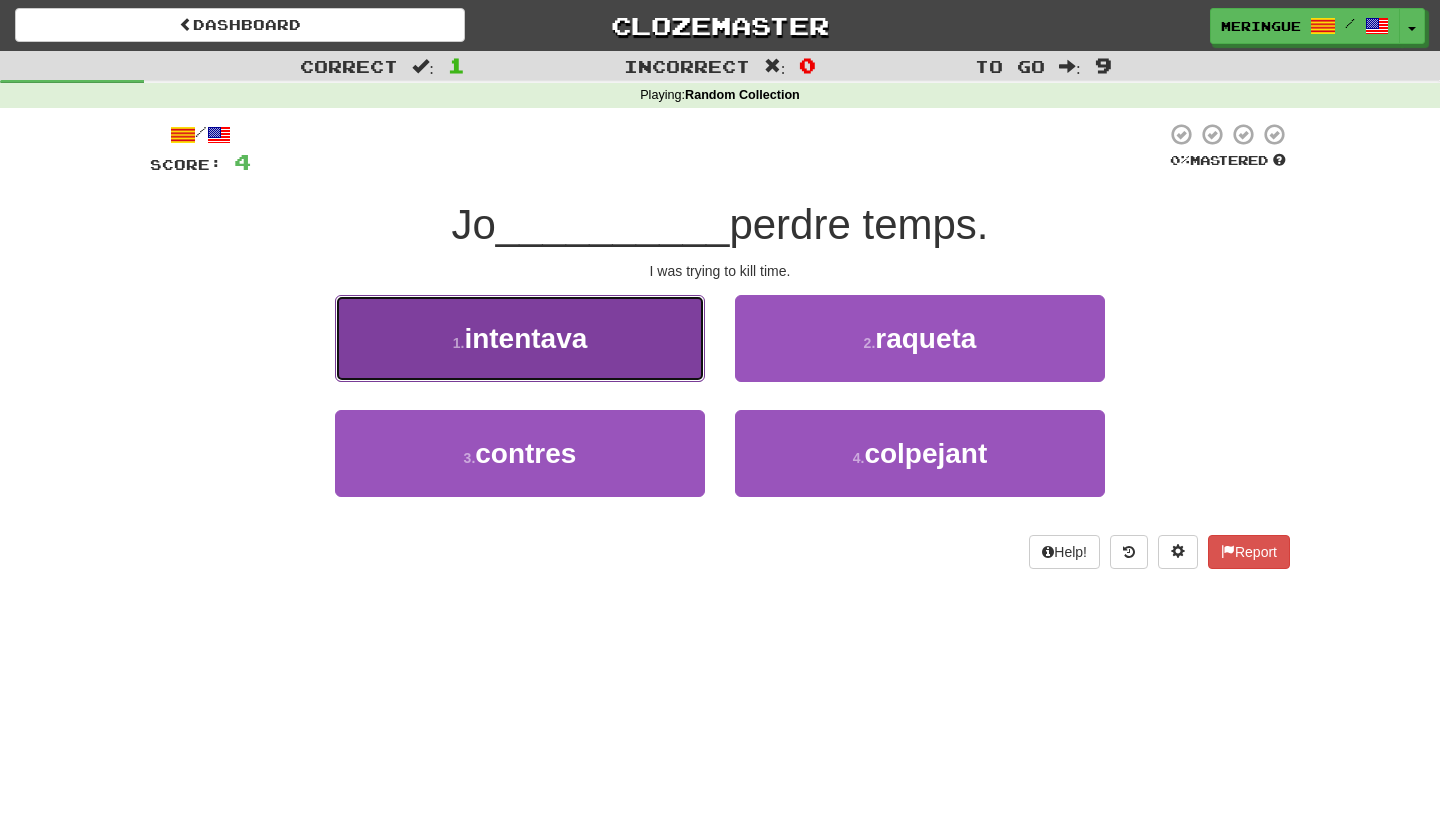 click on "1 . intentava" at bounding box center (520, 338) 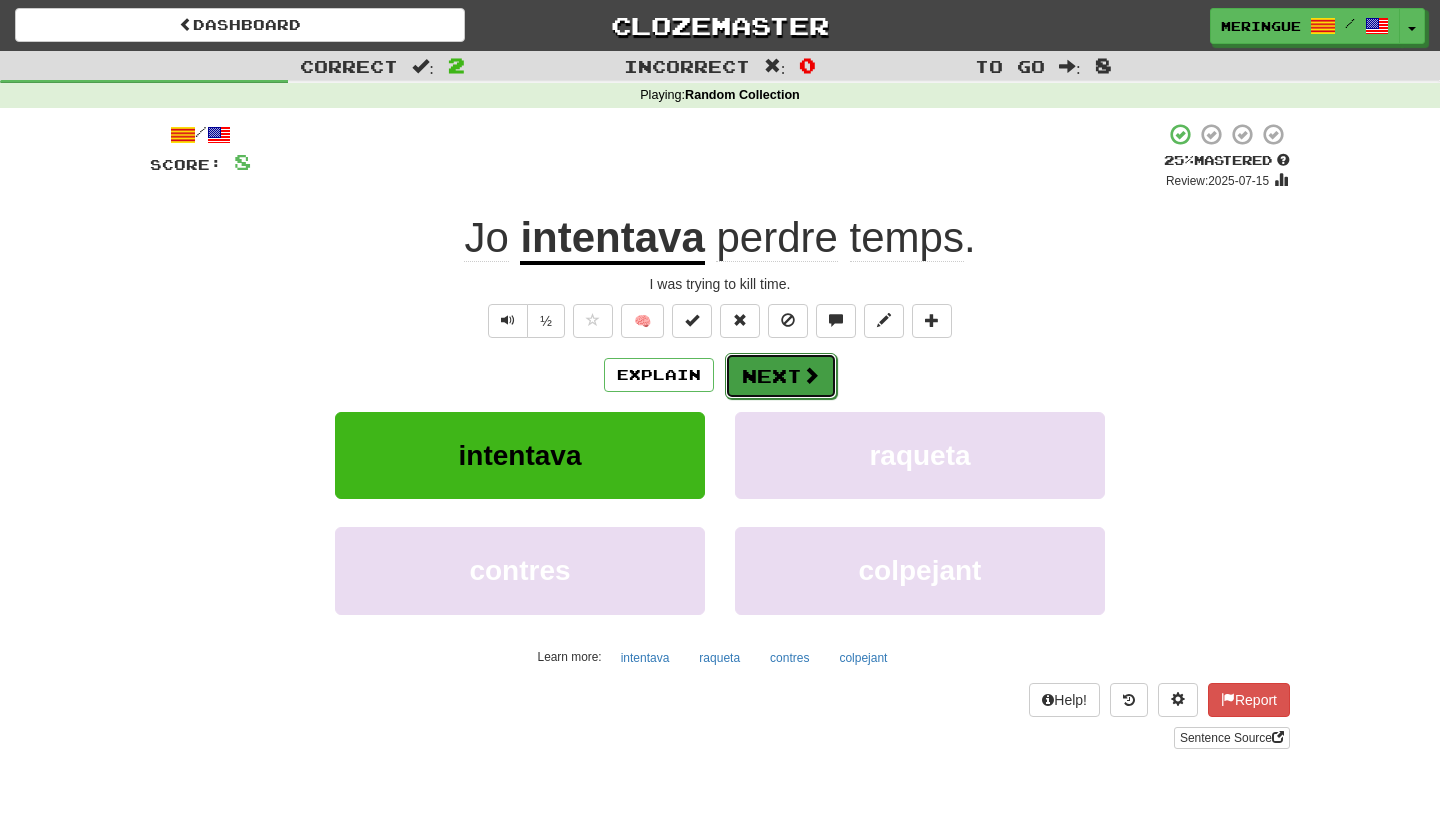 click on "Next" at bounding box center (781, 376) 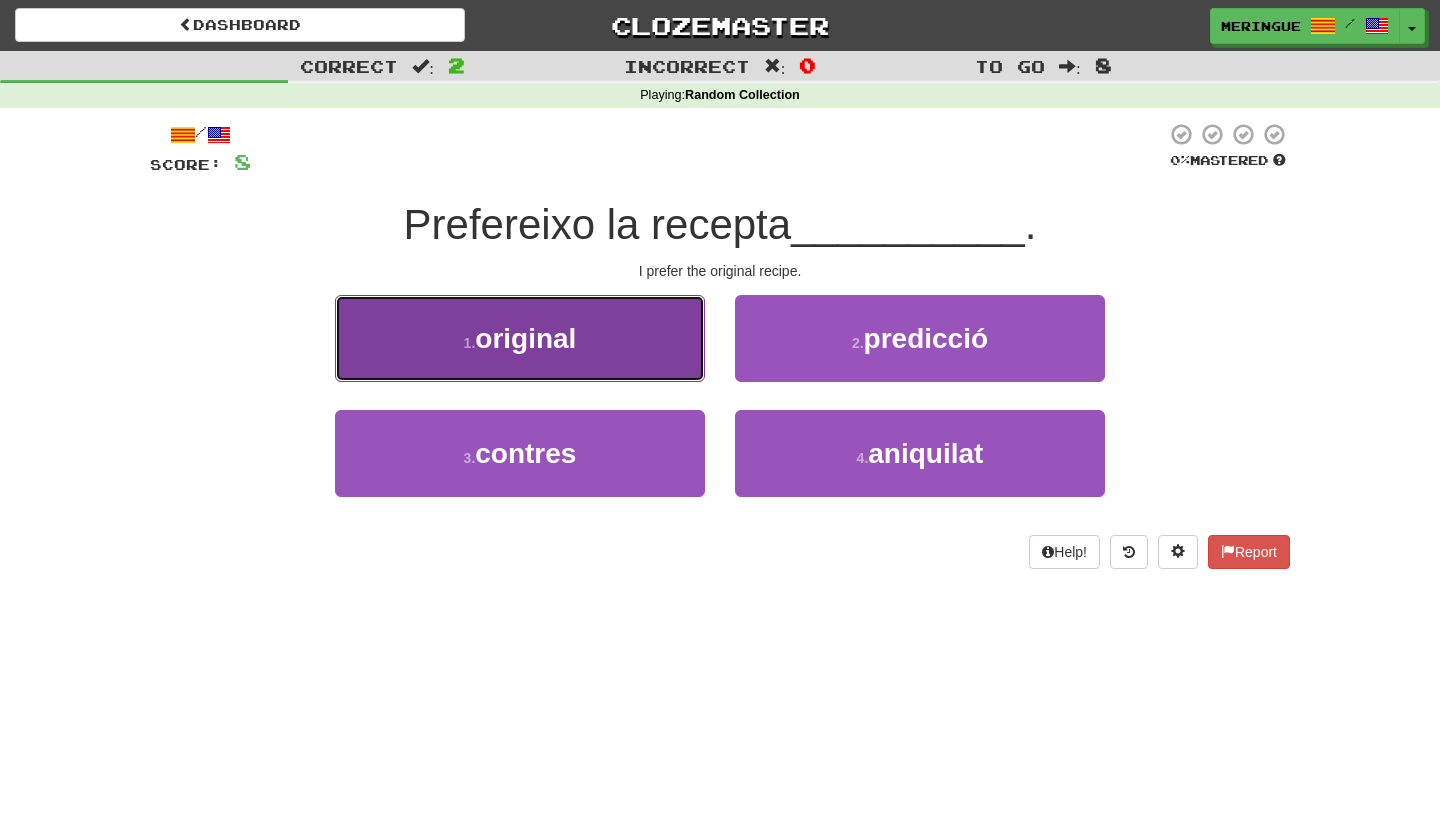 click on "original" at bounding box center (525, 338) 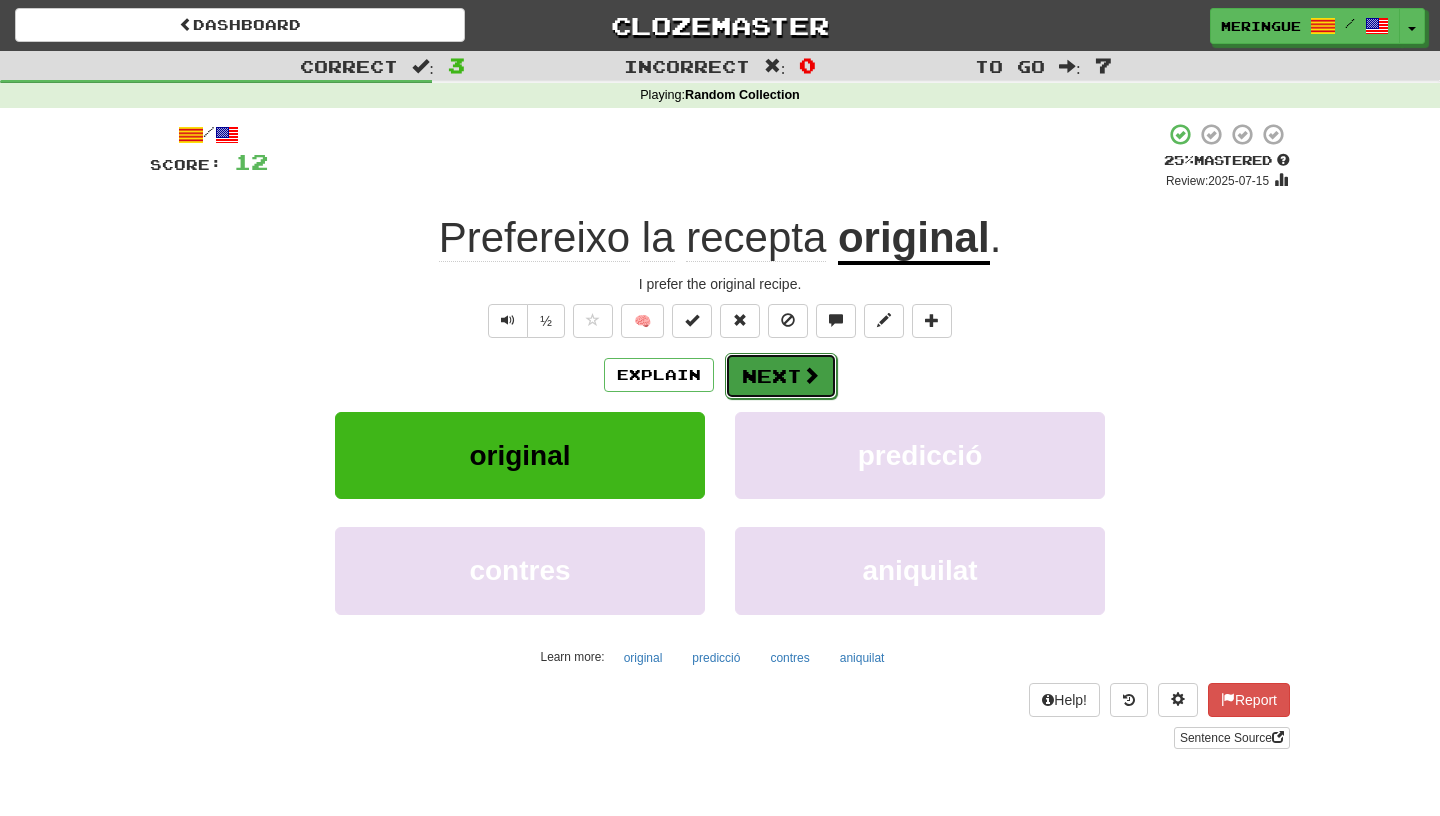 click on "Next" at bounding box center (781, 376) 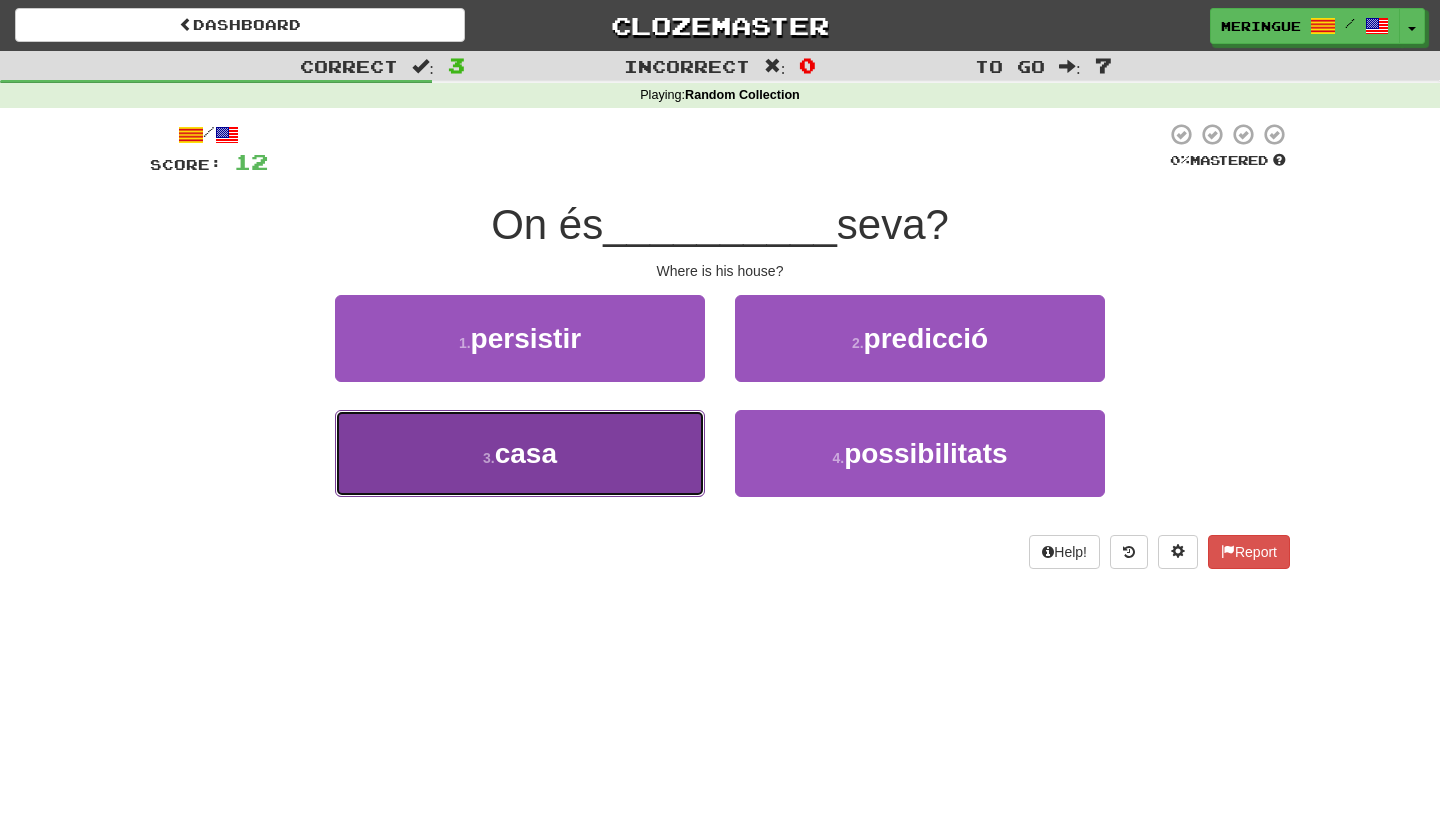 click on "3 .  casa" at bounding box center (520, 453) 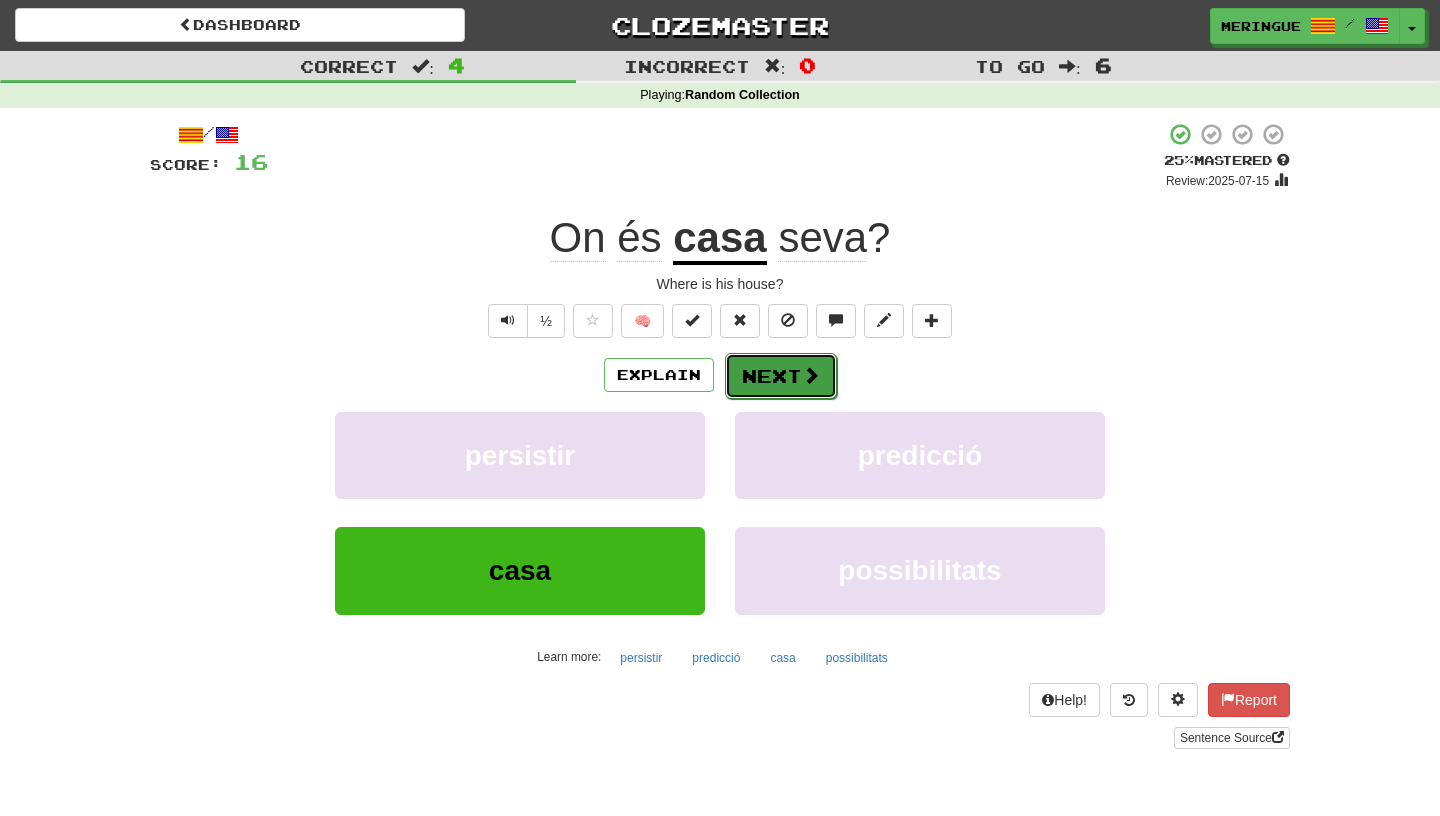 click on "Next" at bounding box center (781, 376) 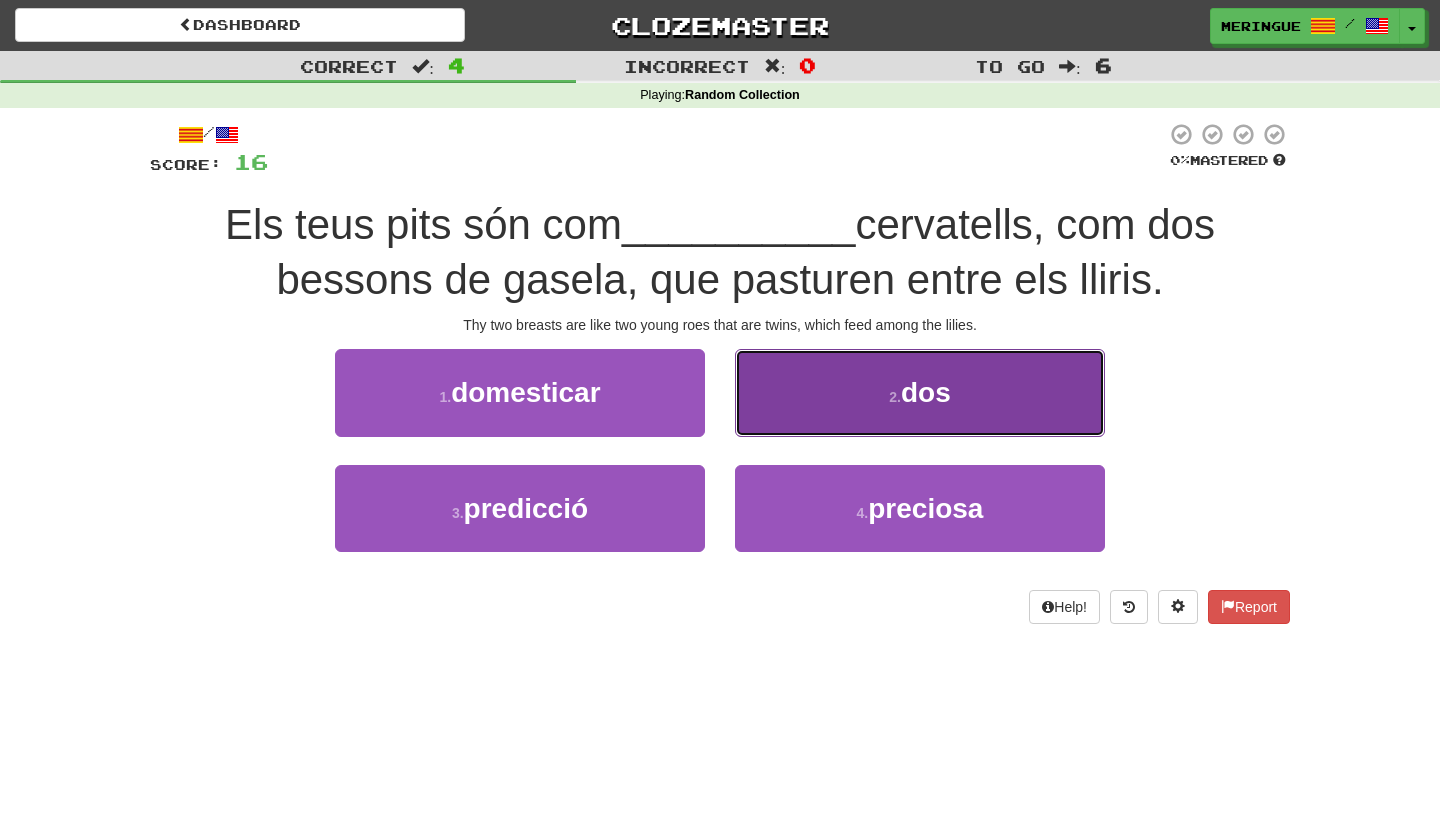 click on "2 . dos" at bounding box center [920, 392] 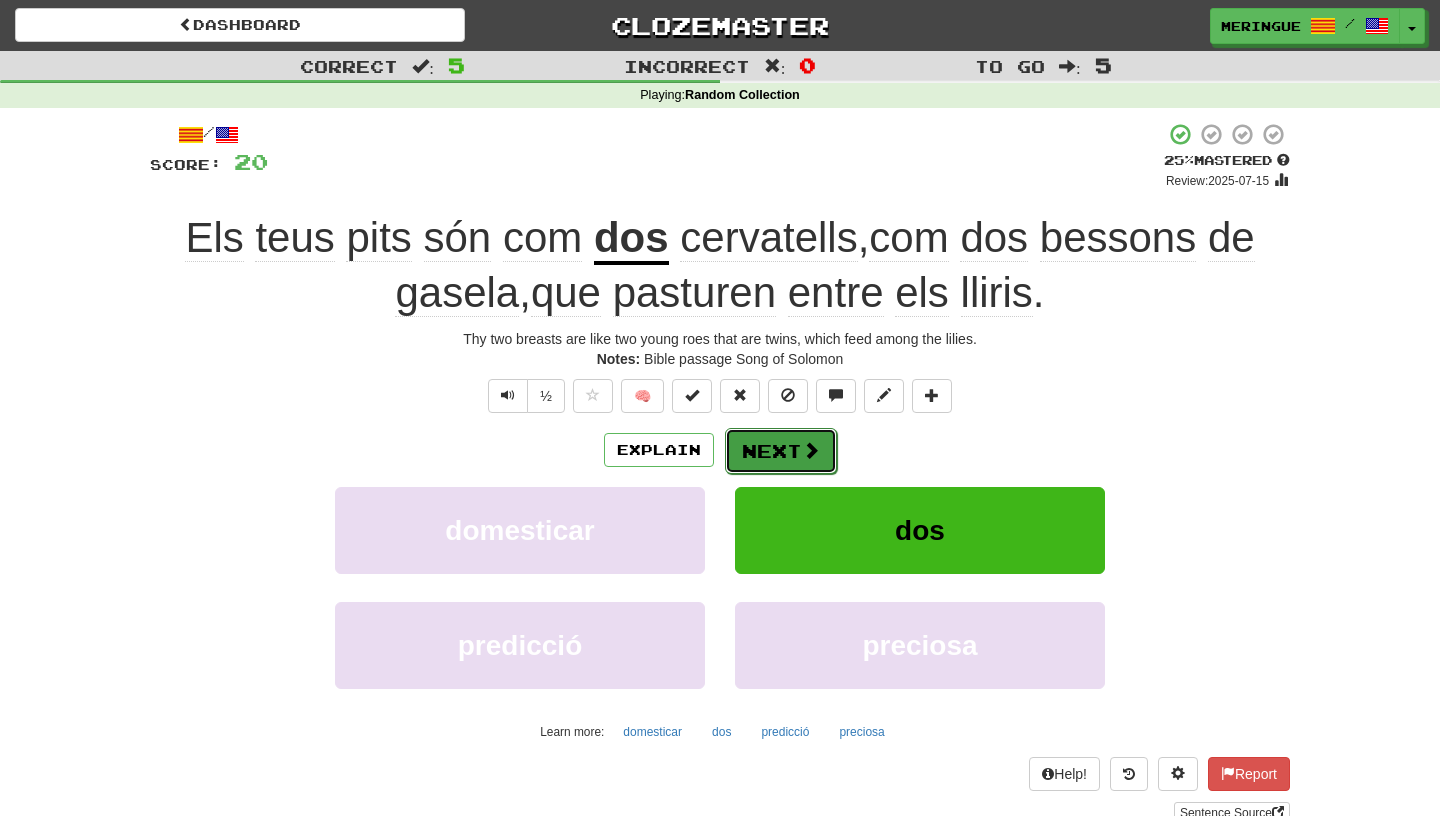 click on "Next" at bounding box center [781, 451] 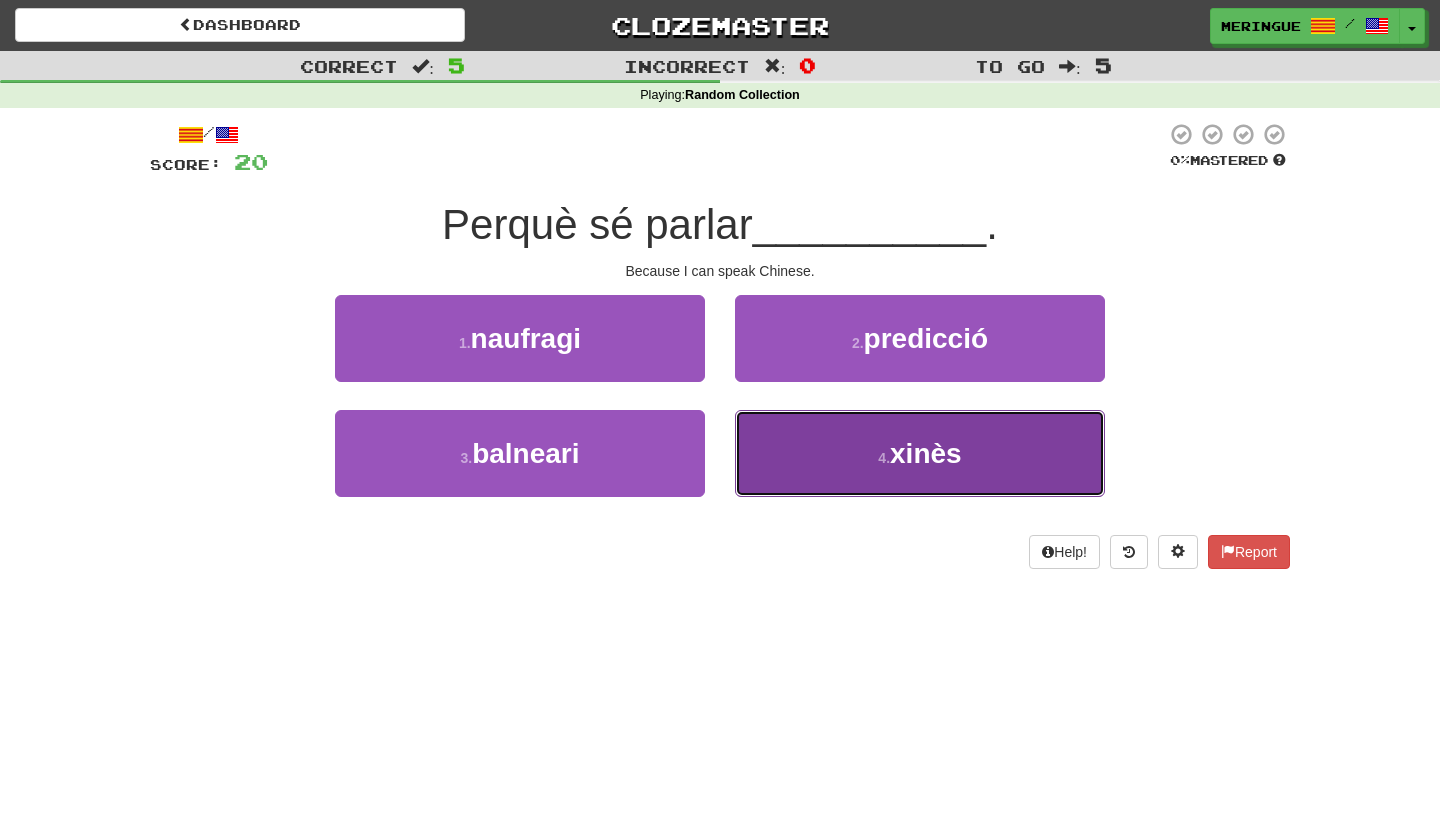 click on "4 . xinès" at bounding box center (920, 453) 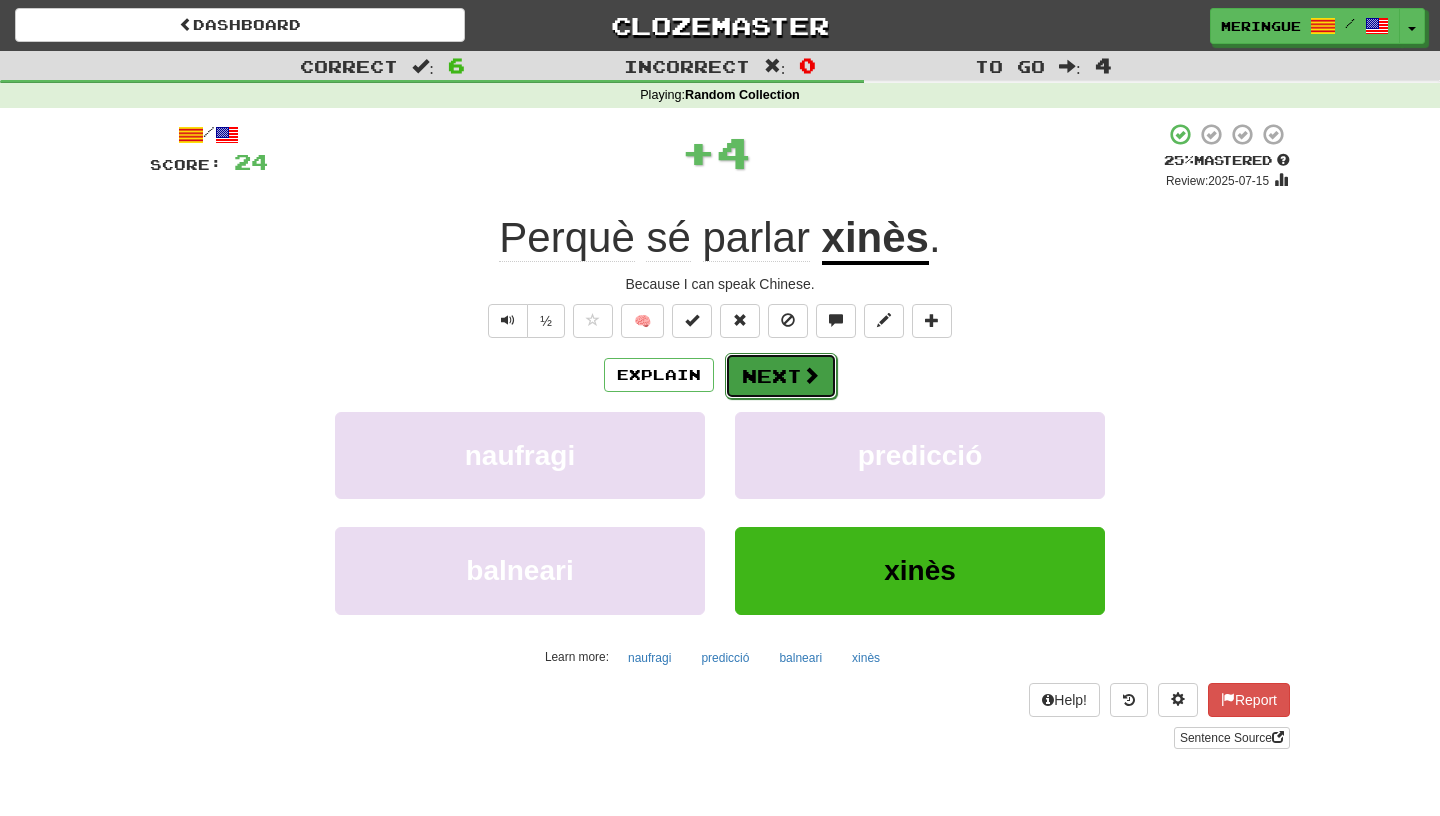 click on "Next" at bounding box center (781, 376) 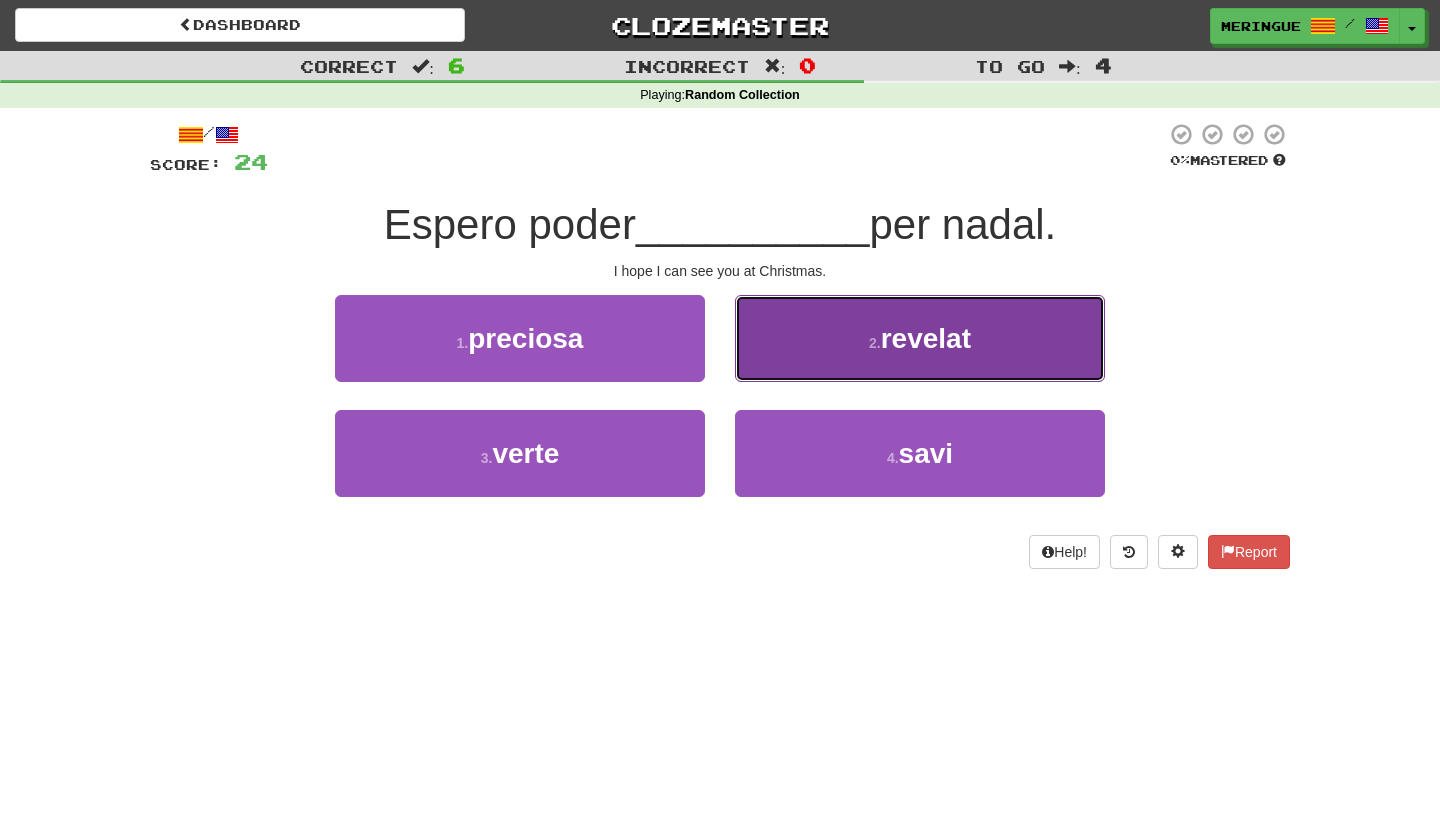 click on "2 . revelat" at bounding box center [920, 338] 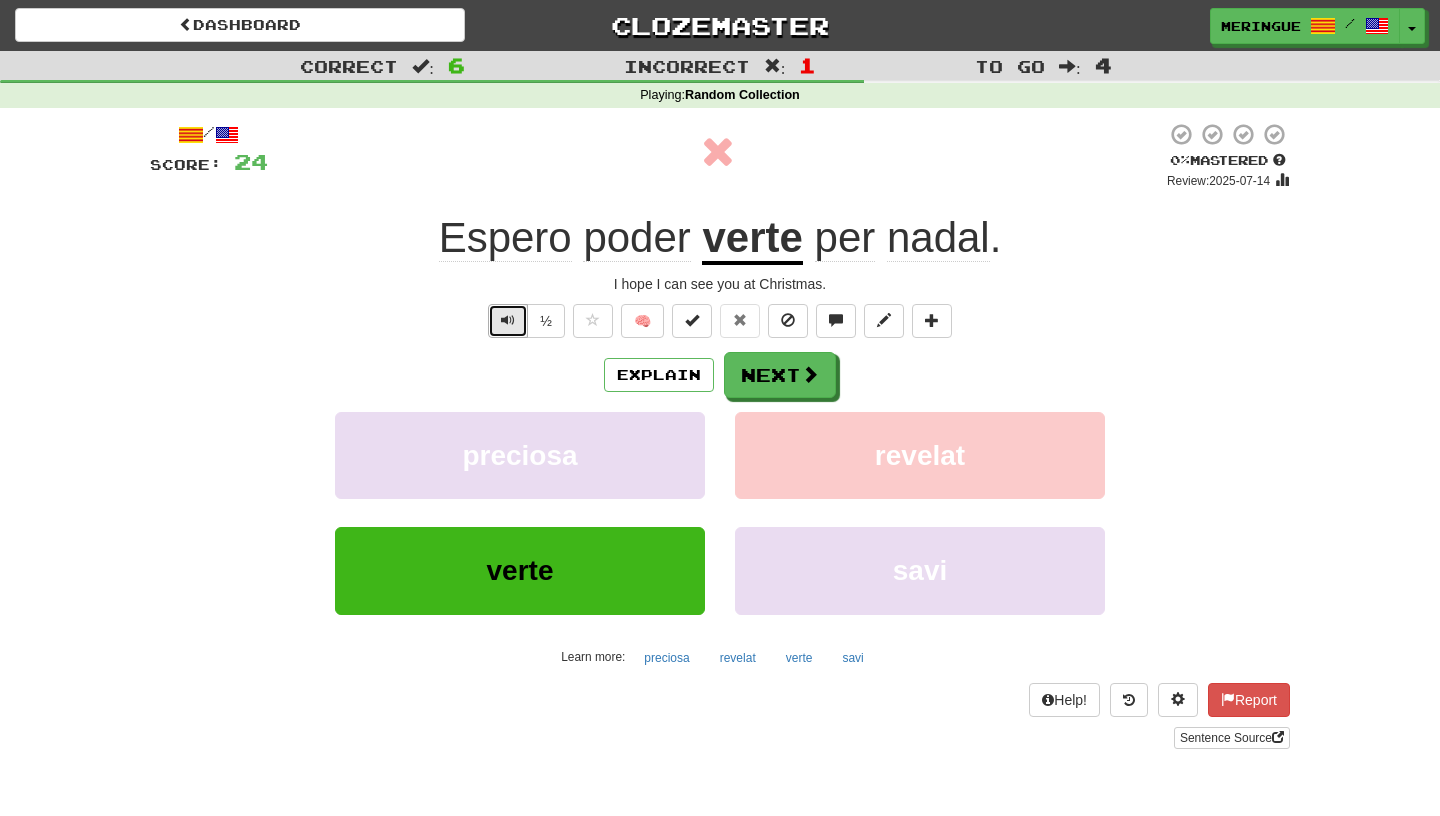 click at bounding box center [508, 320] 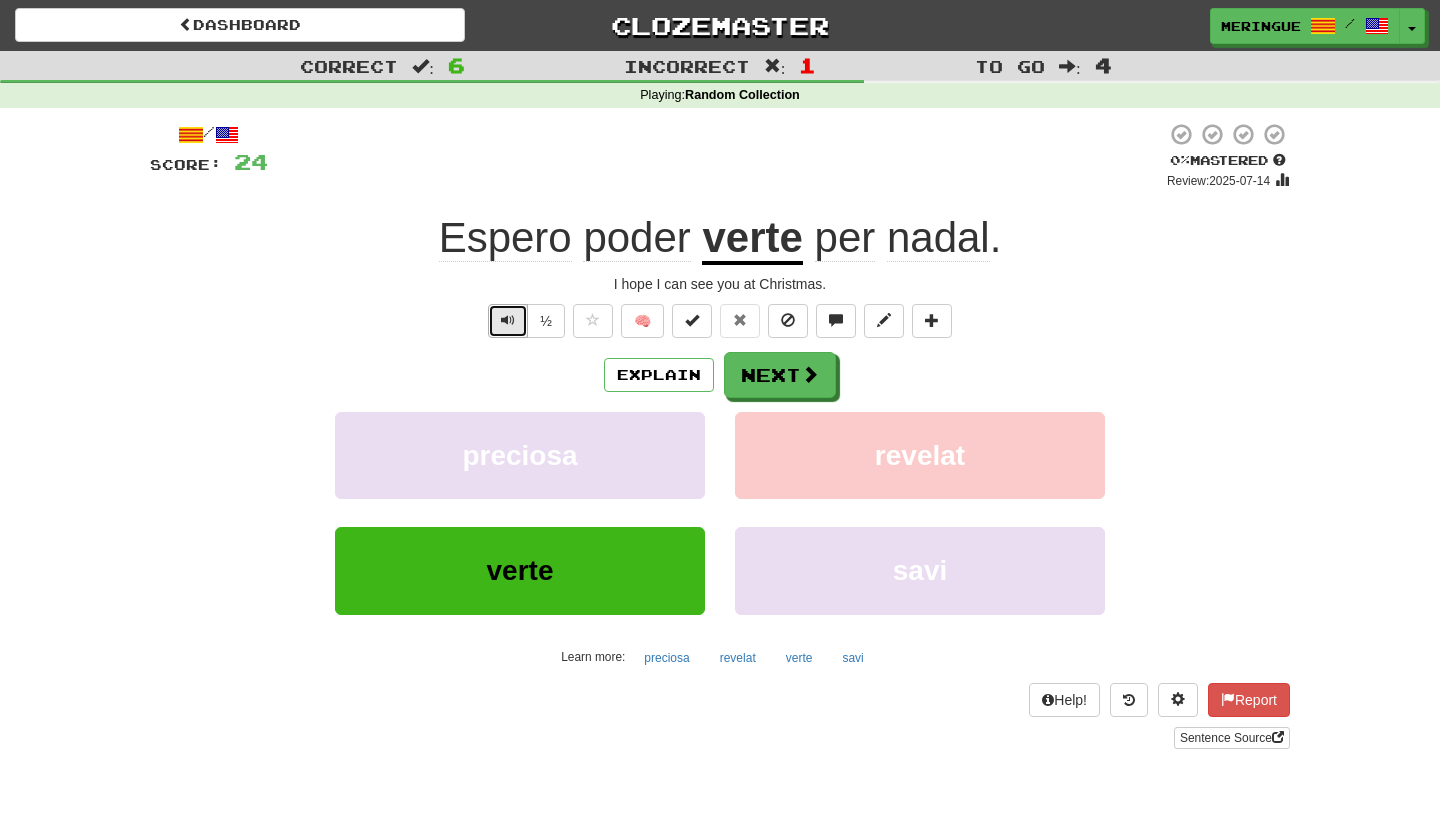 click at bounding box center (508, 320) 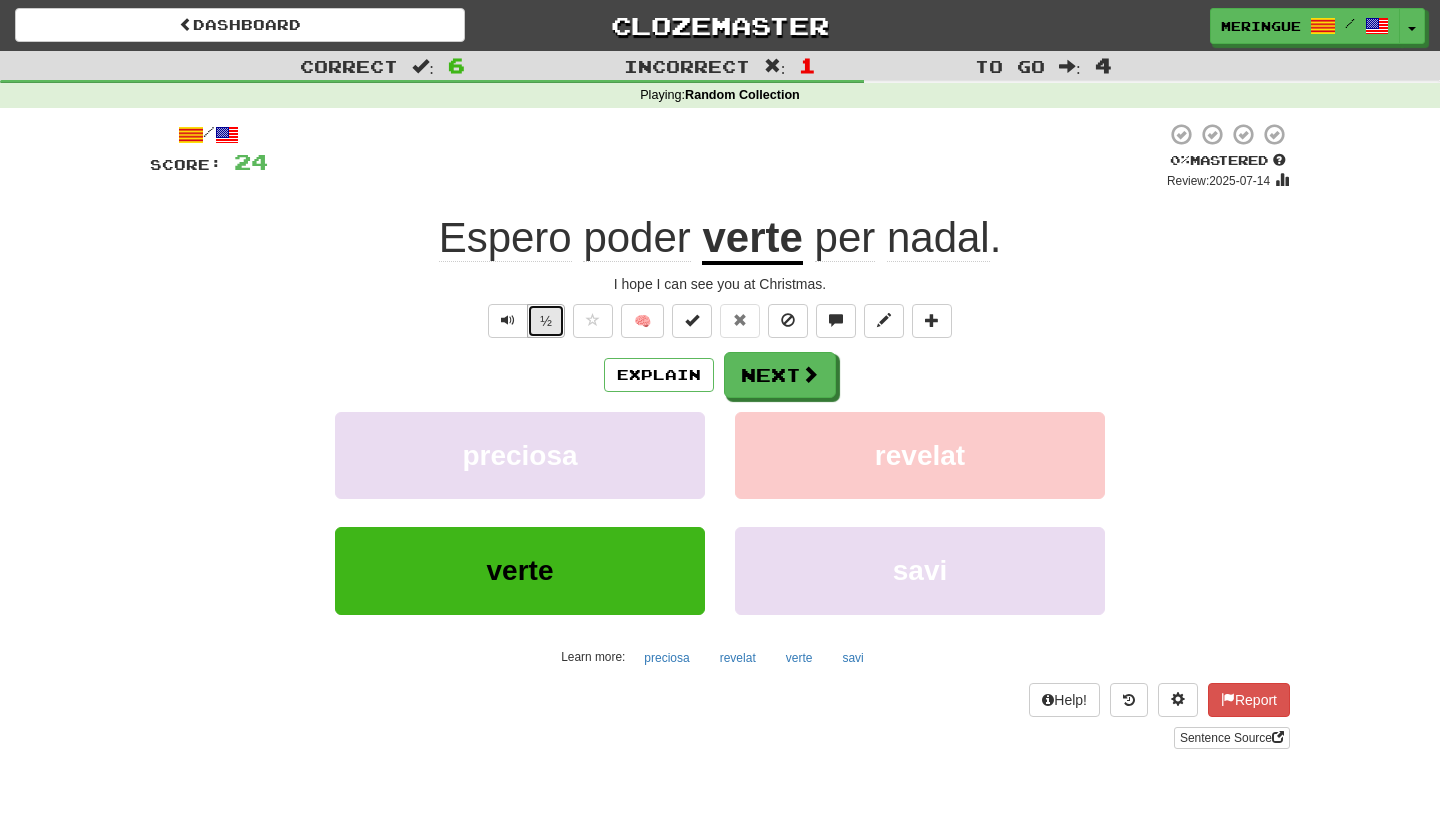 click on "½" at bounding box center [546, 321] 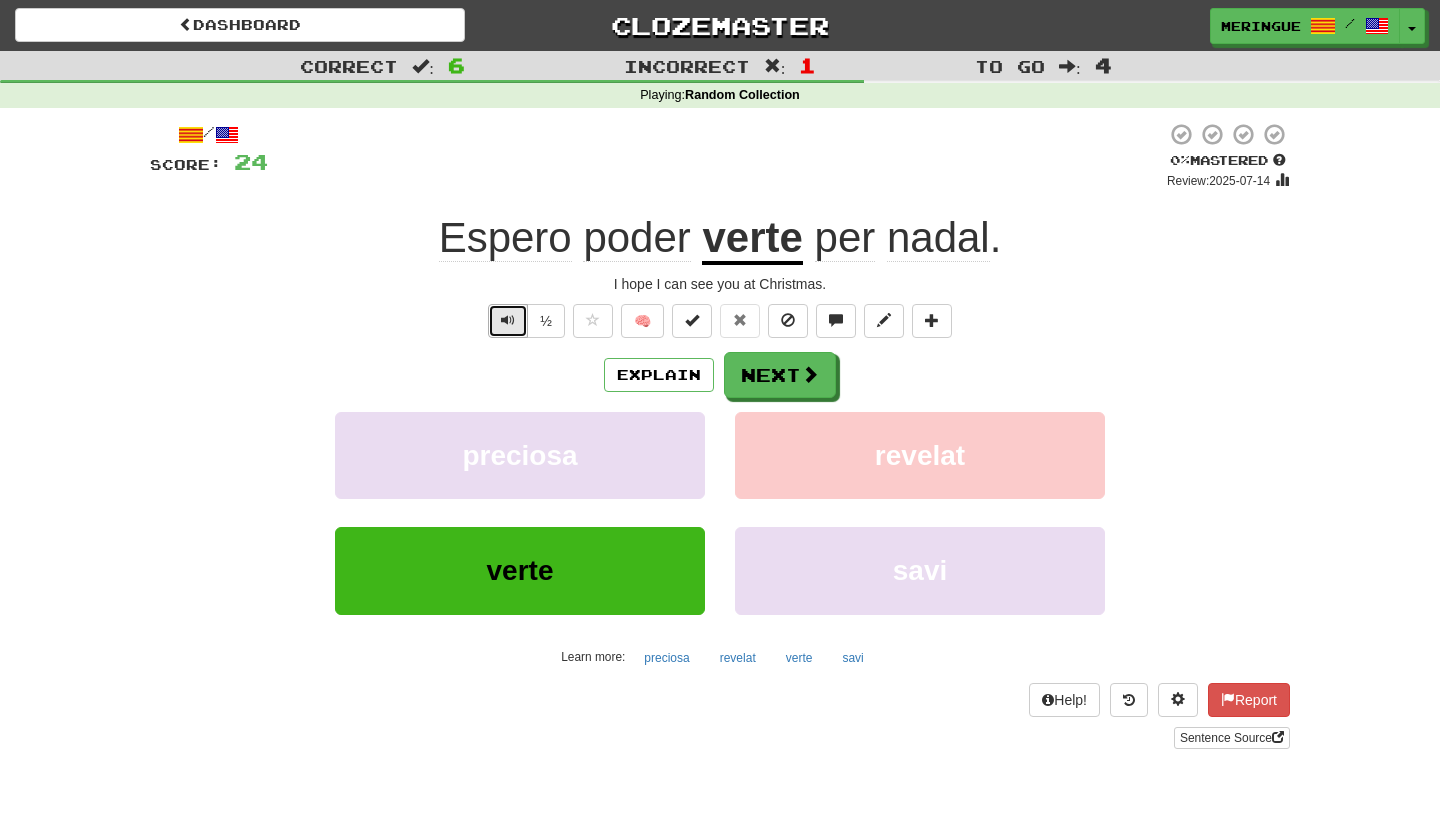 click at bounding box center [508, 320] 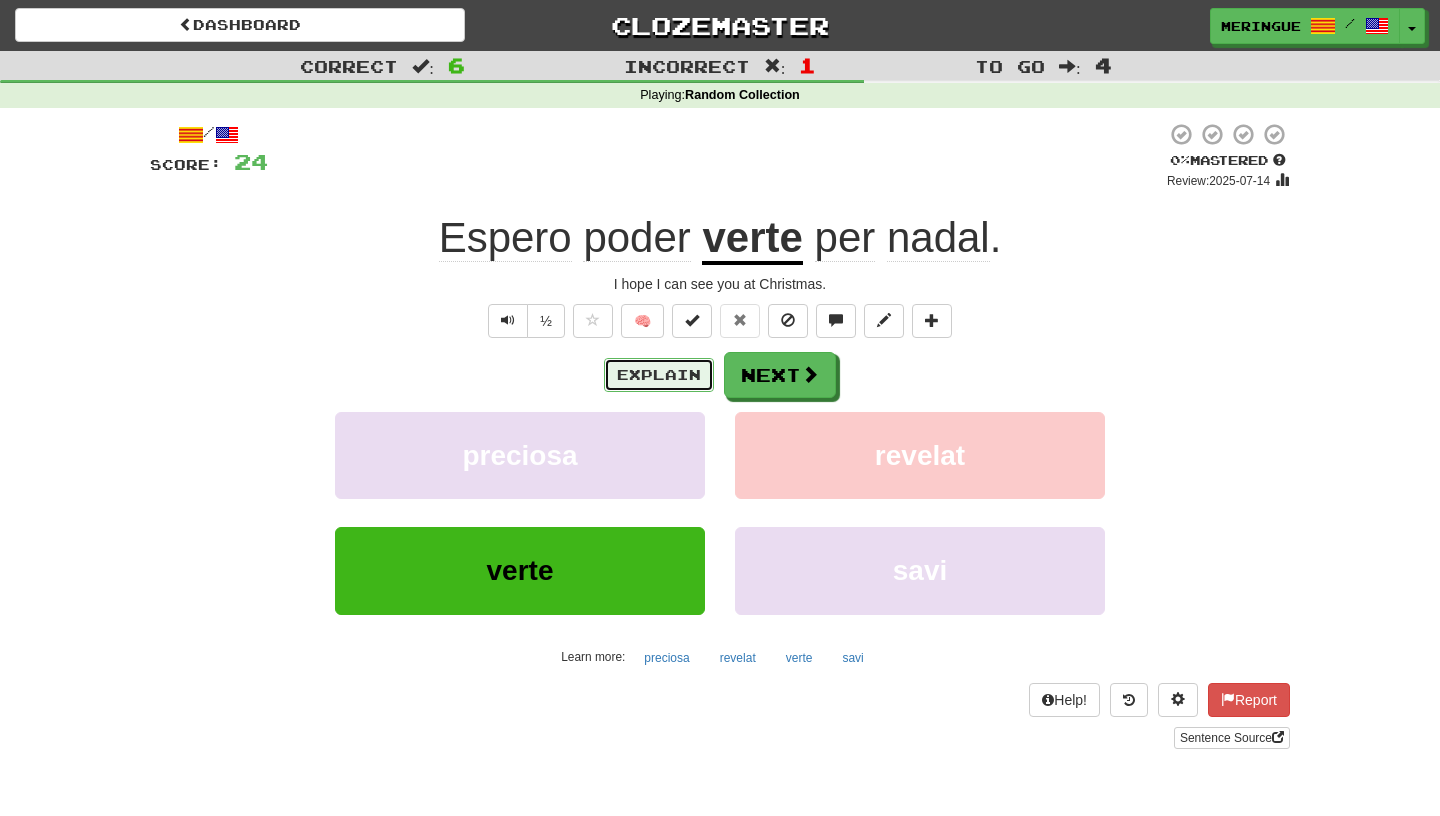 click on "Explain" at bounding box center [659, 375] 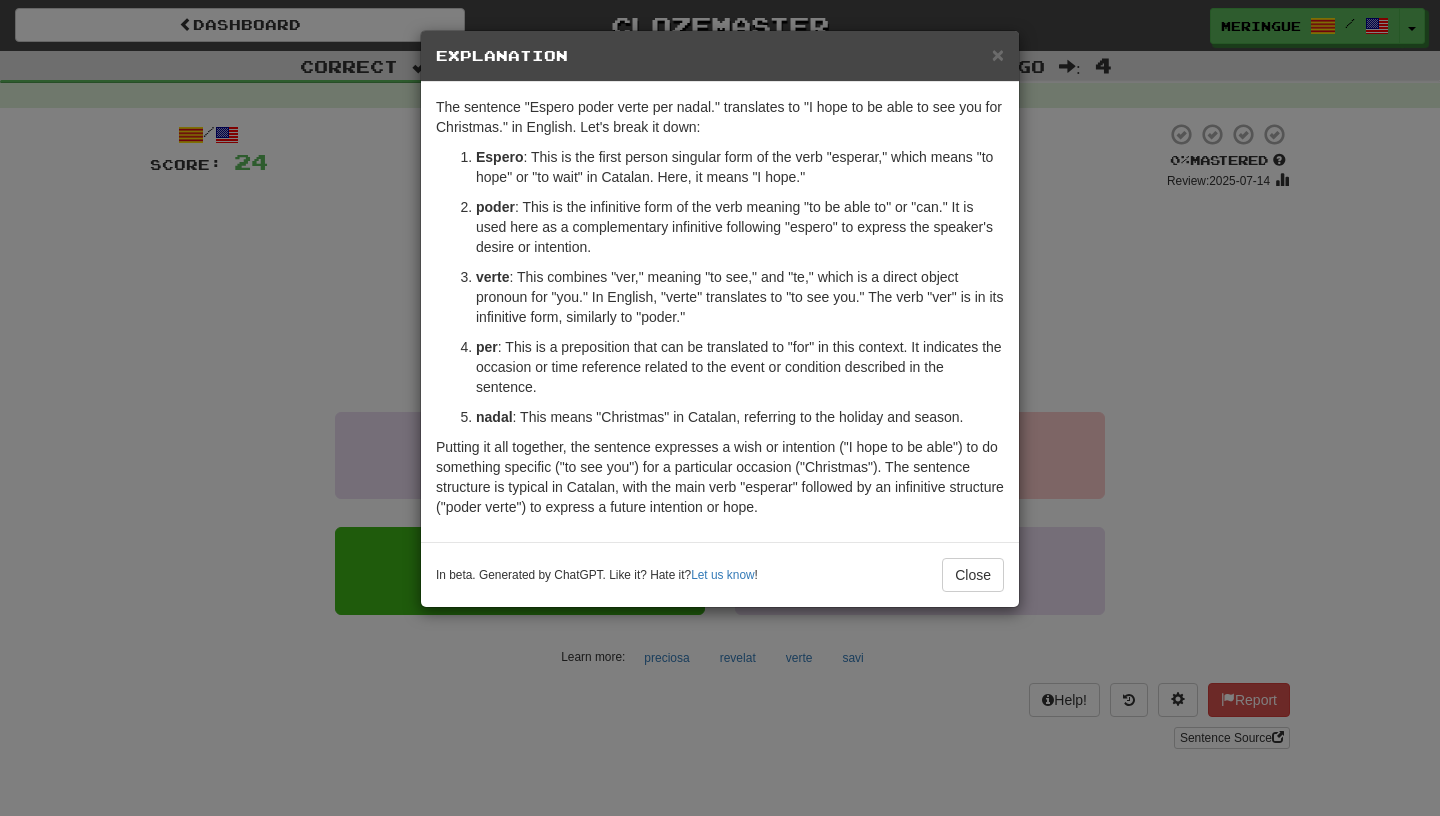click on "Explanation" at bounding box center [720, 56] 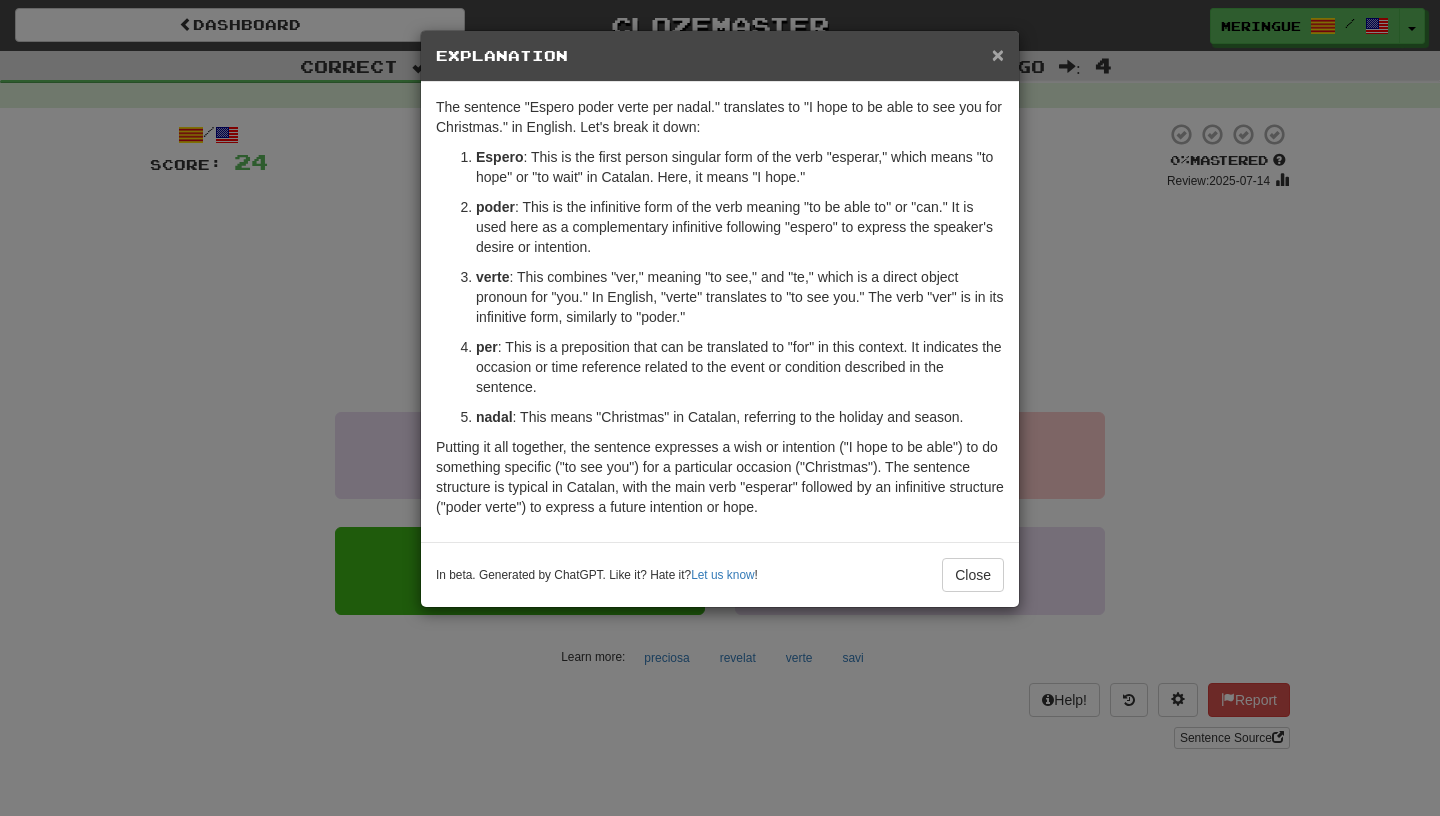 click on "×" at bounding box center [998, 54] 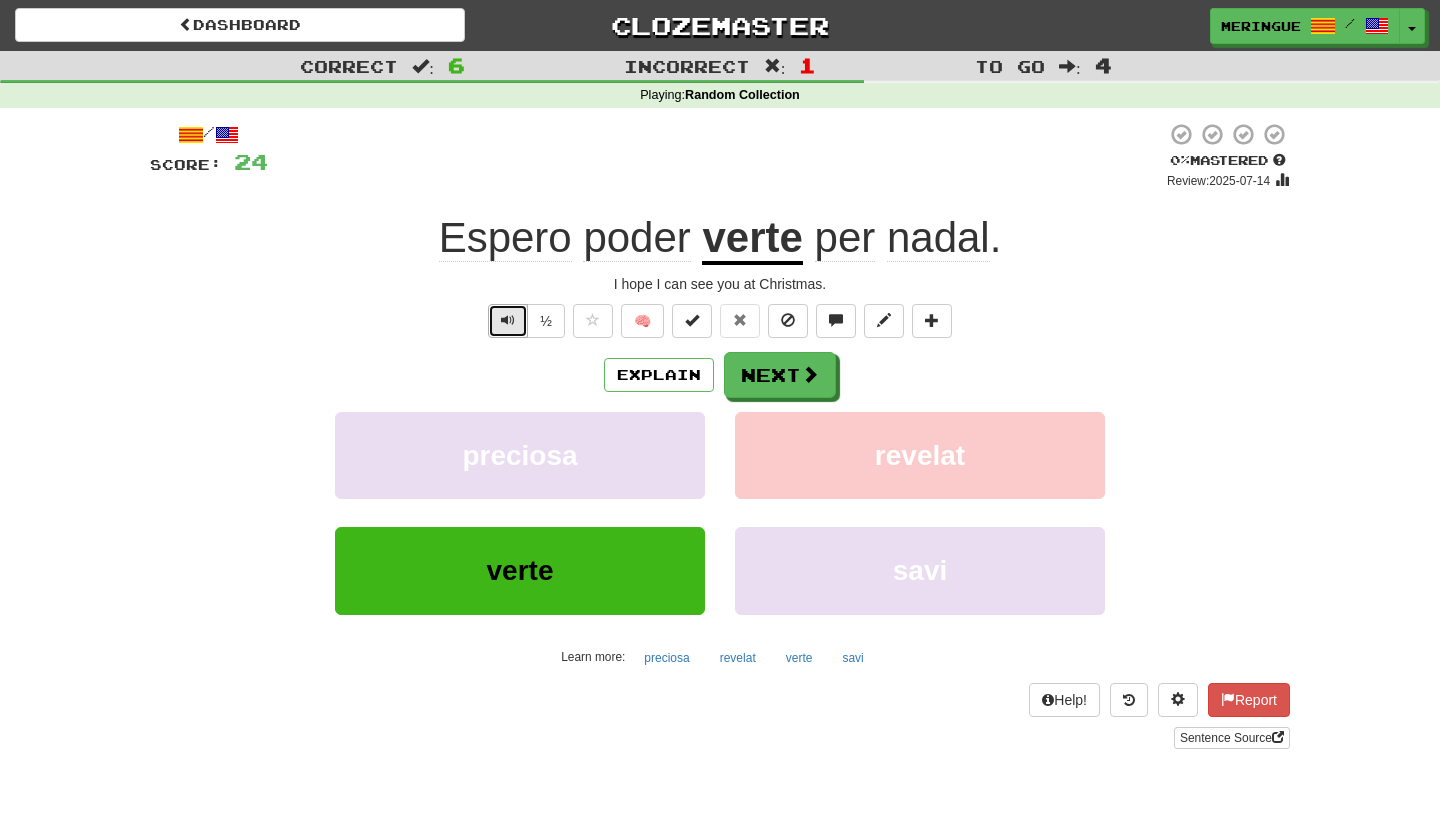 click at bounding box center [508, 320] 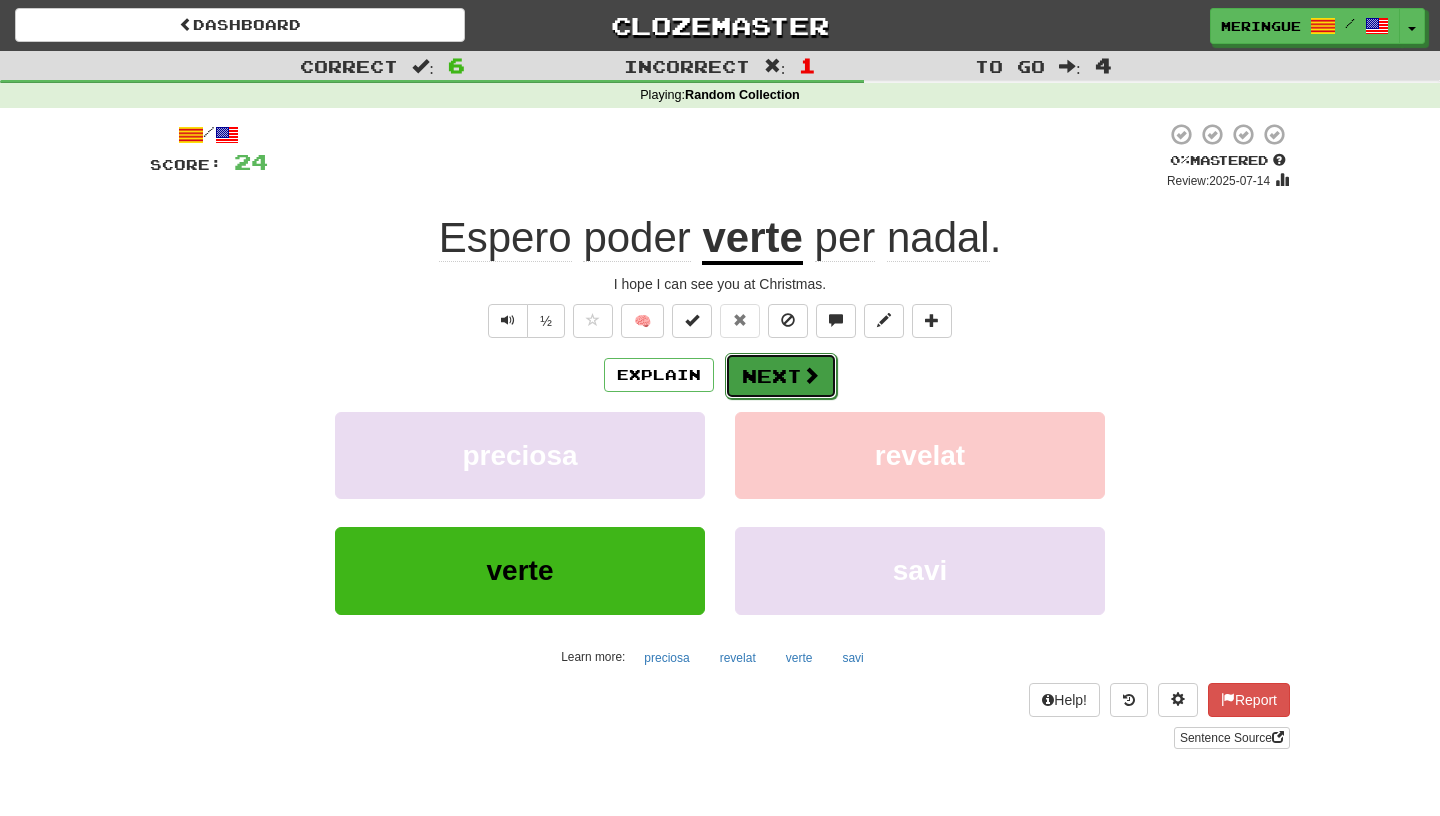 click on "Next" at bounding box center (781, 376) 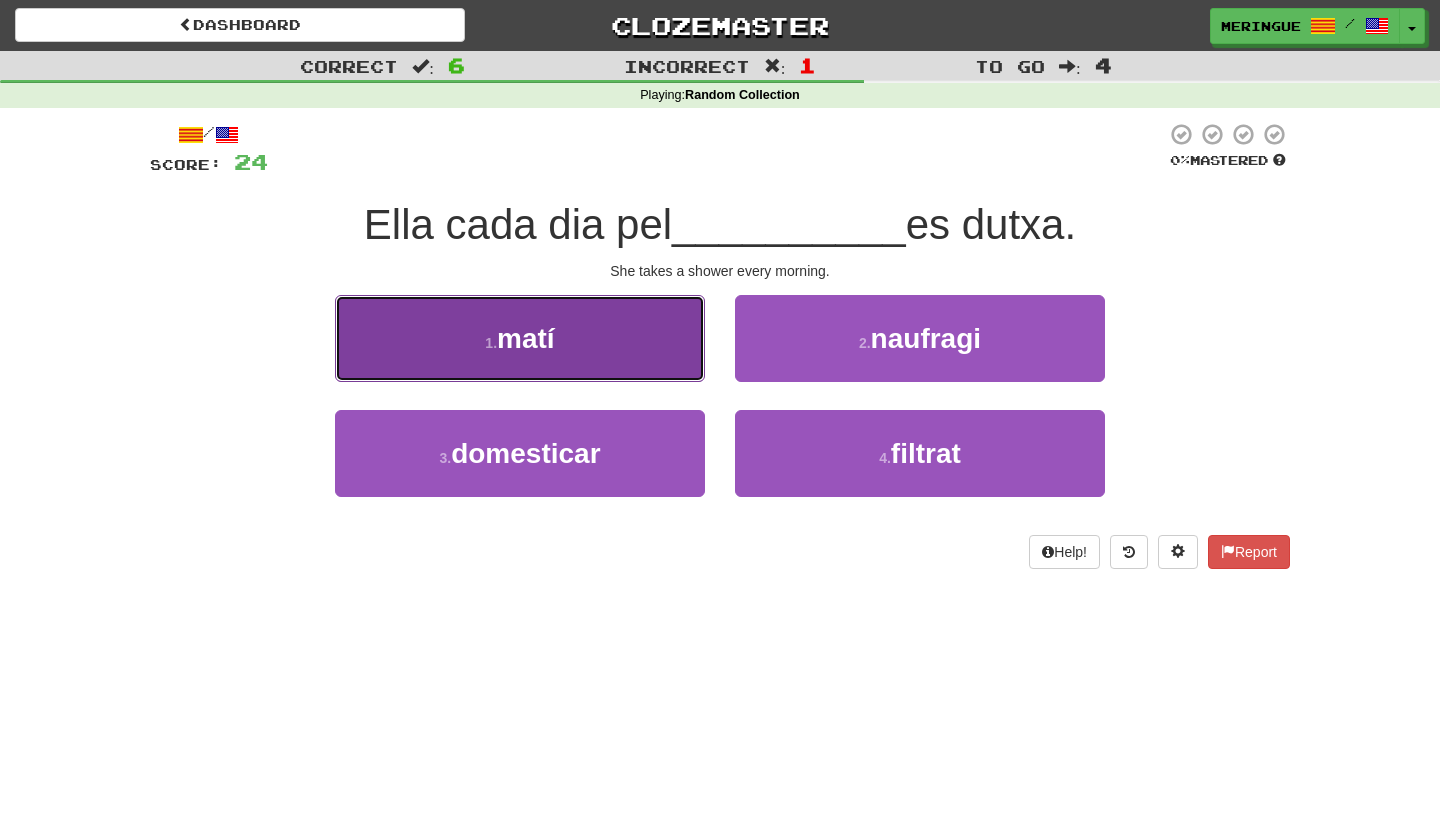 click on "1 . matí" at bounding box center [520, 338] 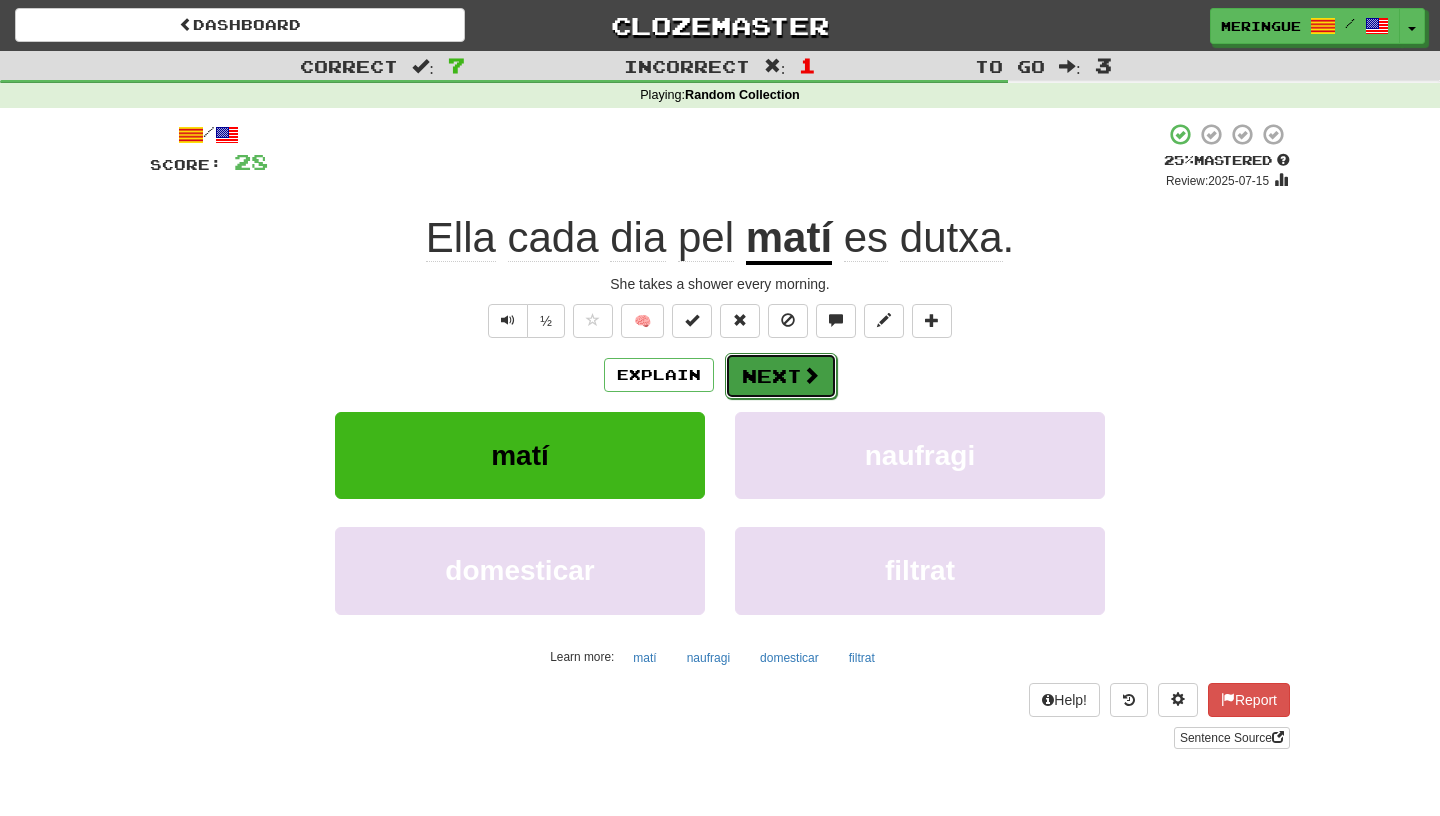 click at bounding box center (811, 375) 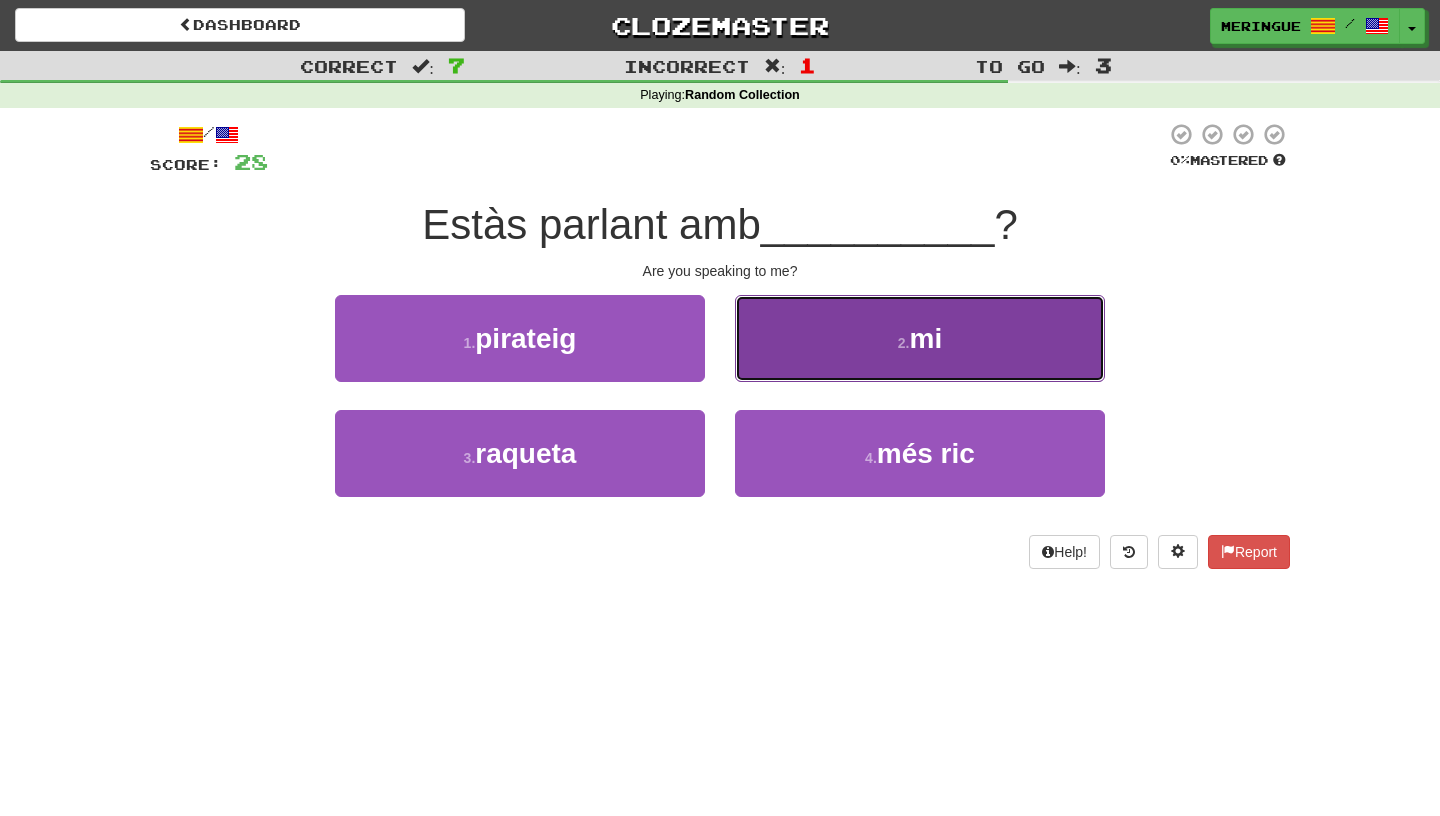 click on "2 .  mi" at bounding box center [920, 338] 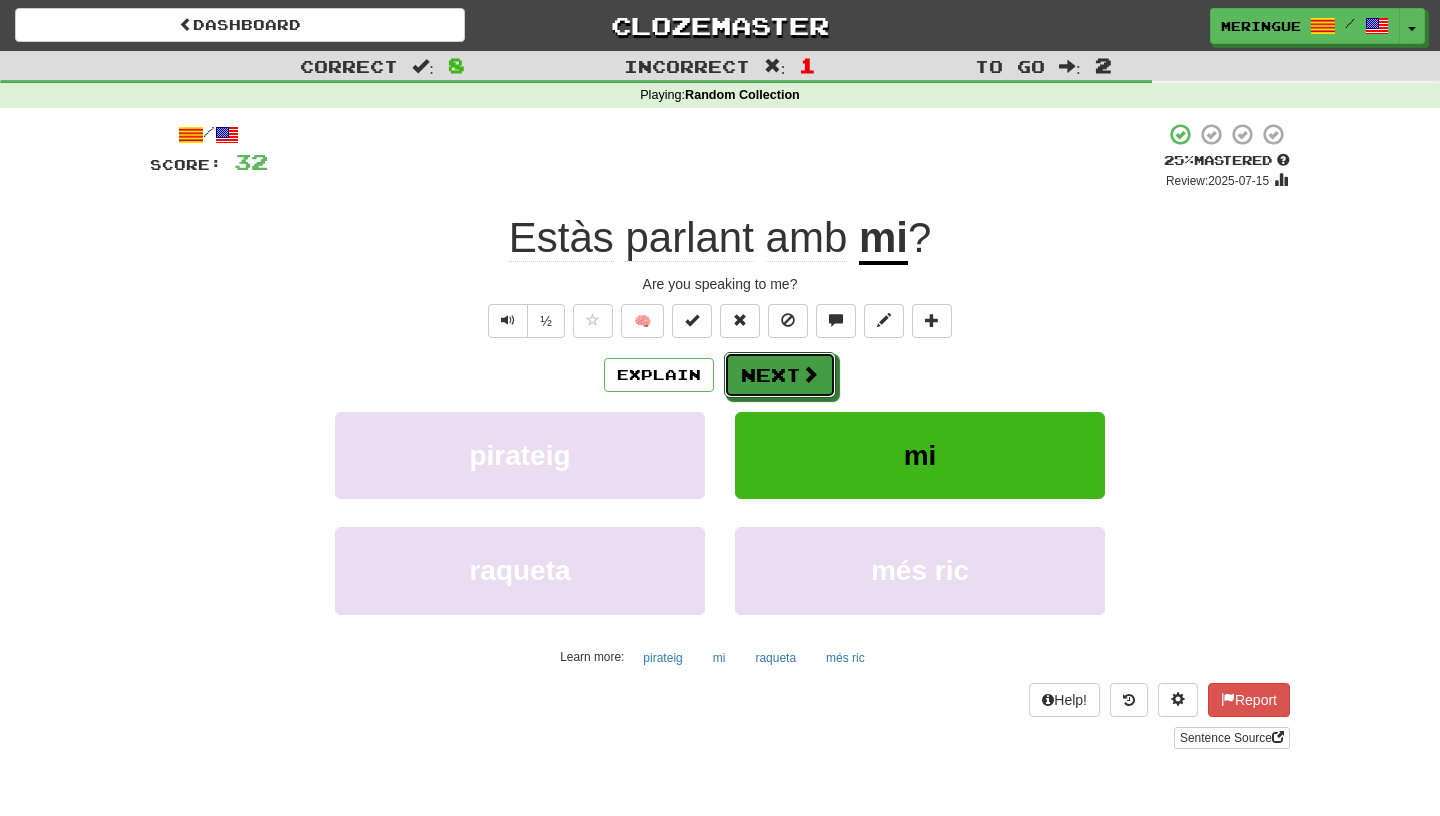 click on "Next" at bounding box center [780, 375] 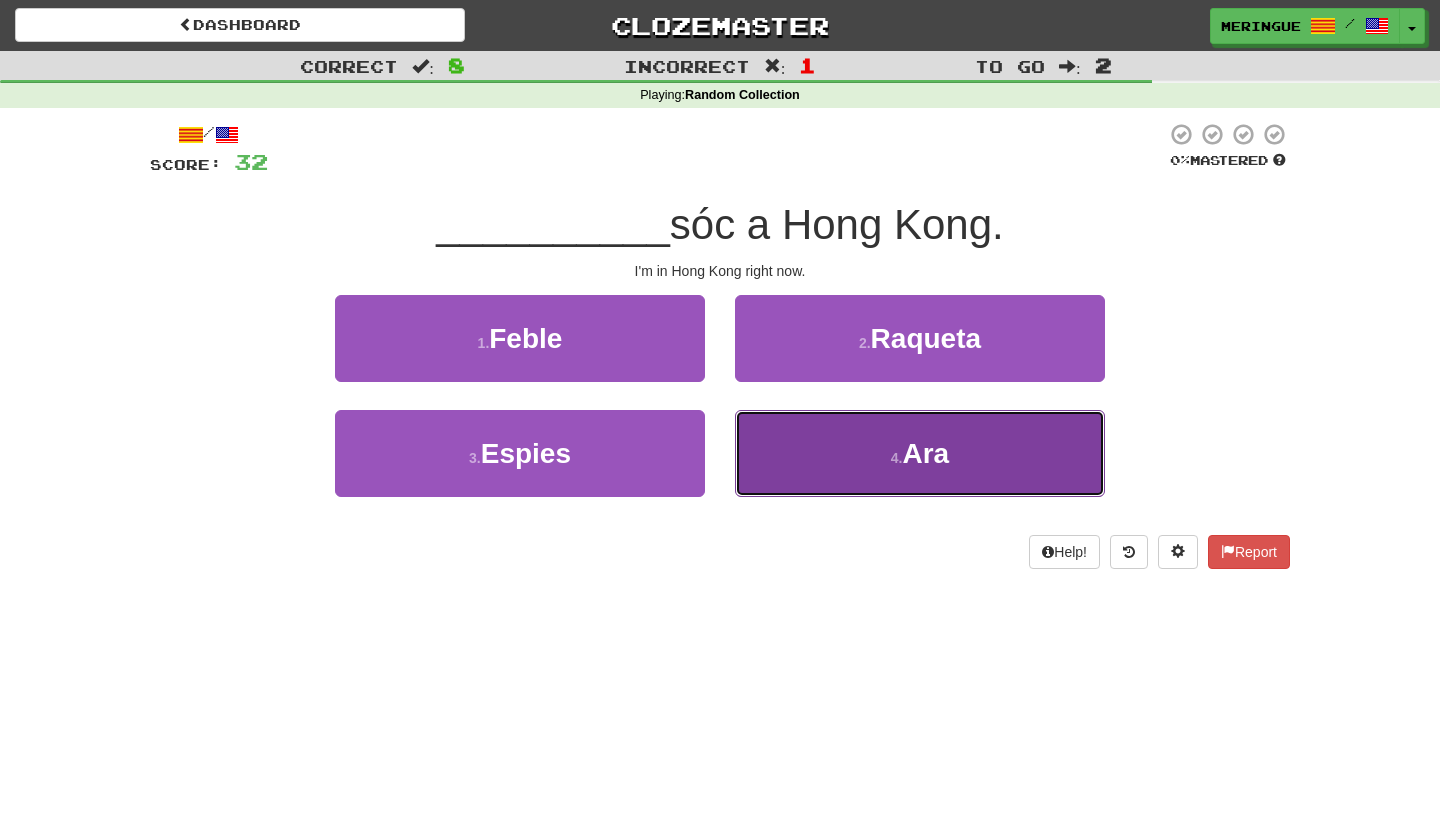 click on "4 . Ara" at bounding box center [920, 453] 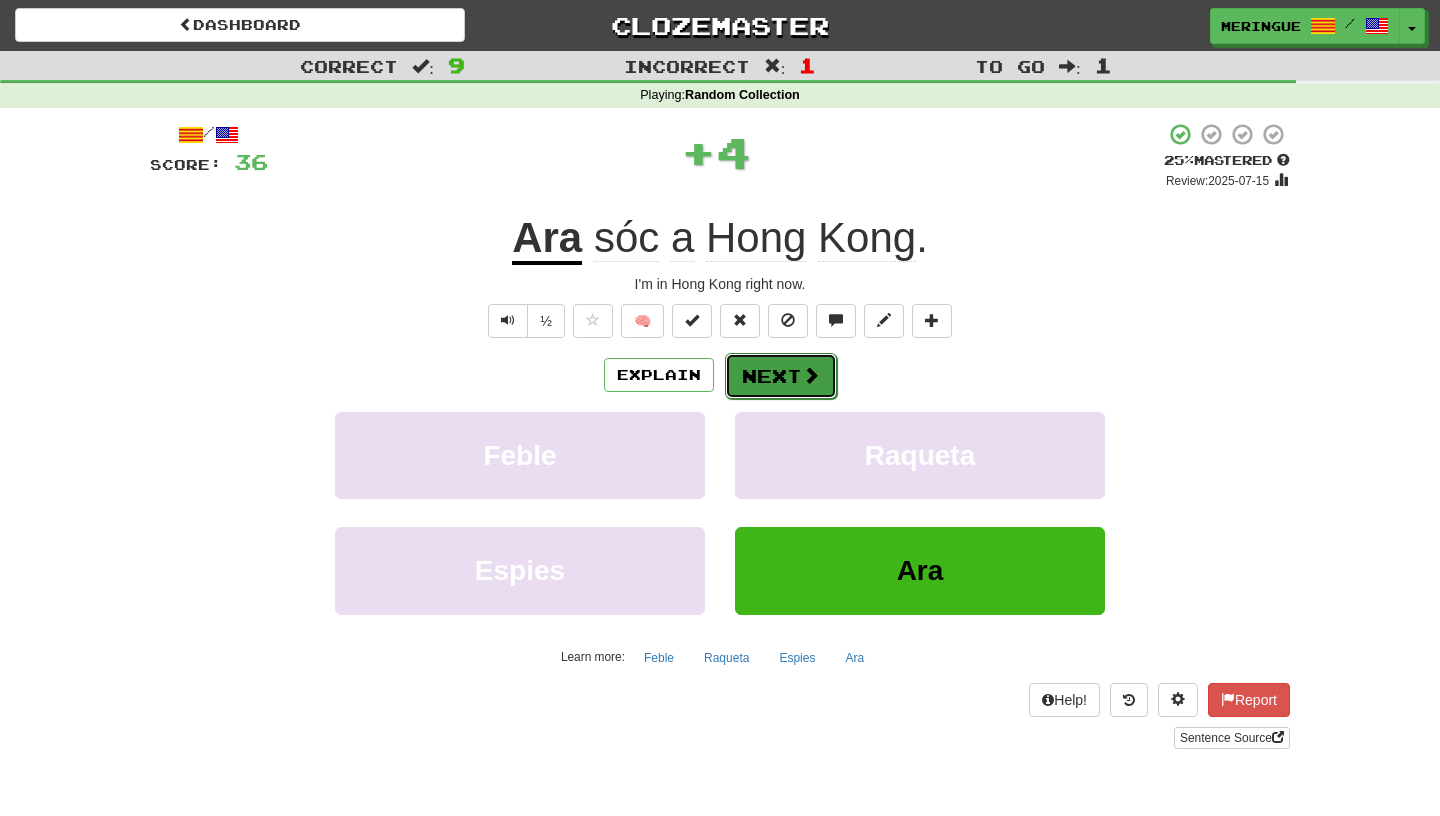 click at bounding box center [811, 375] 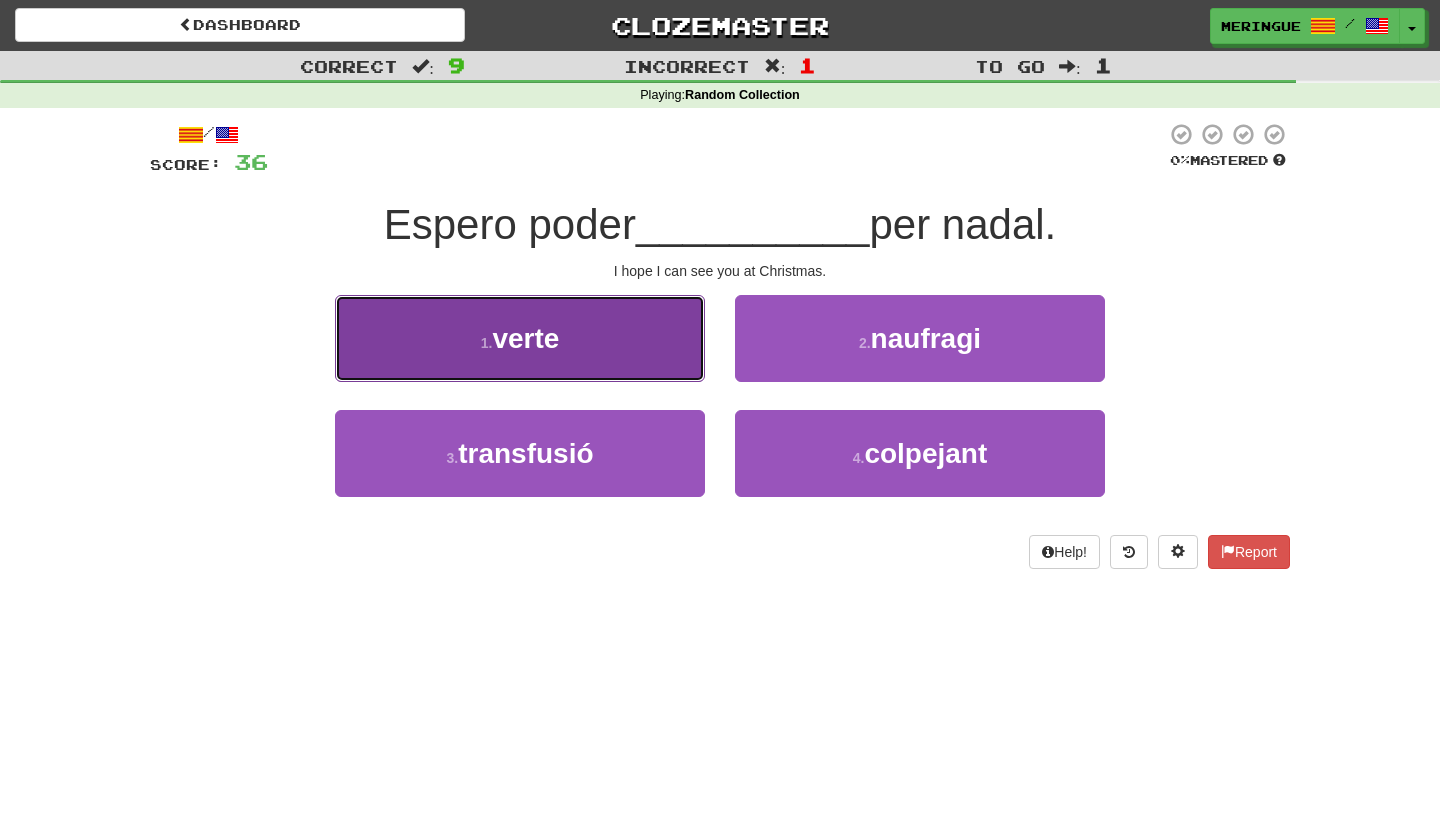 click on "1 .  verte" at bounding box center [520, 338] 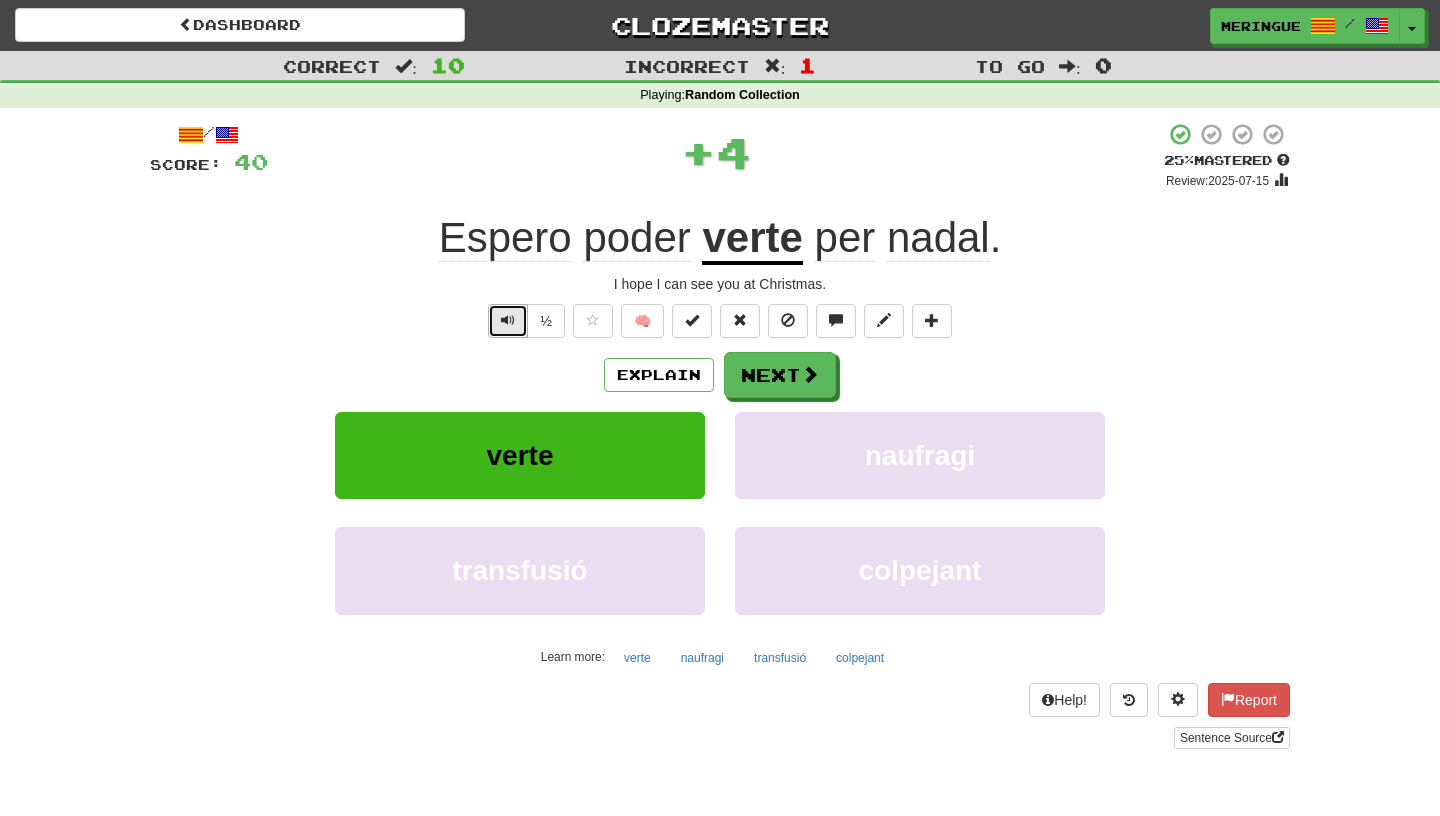 click at bounding box center (508, 321) 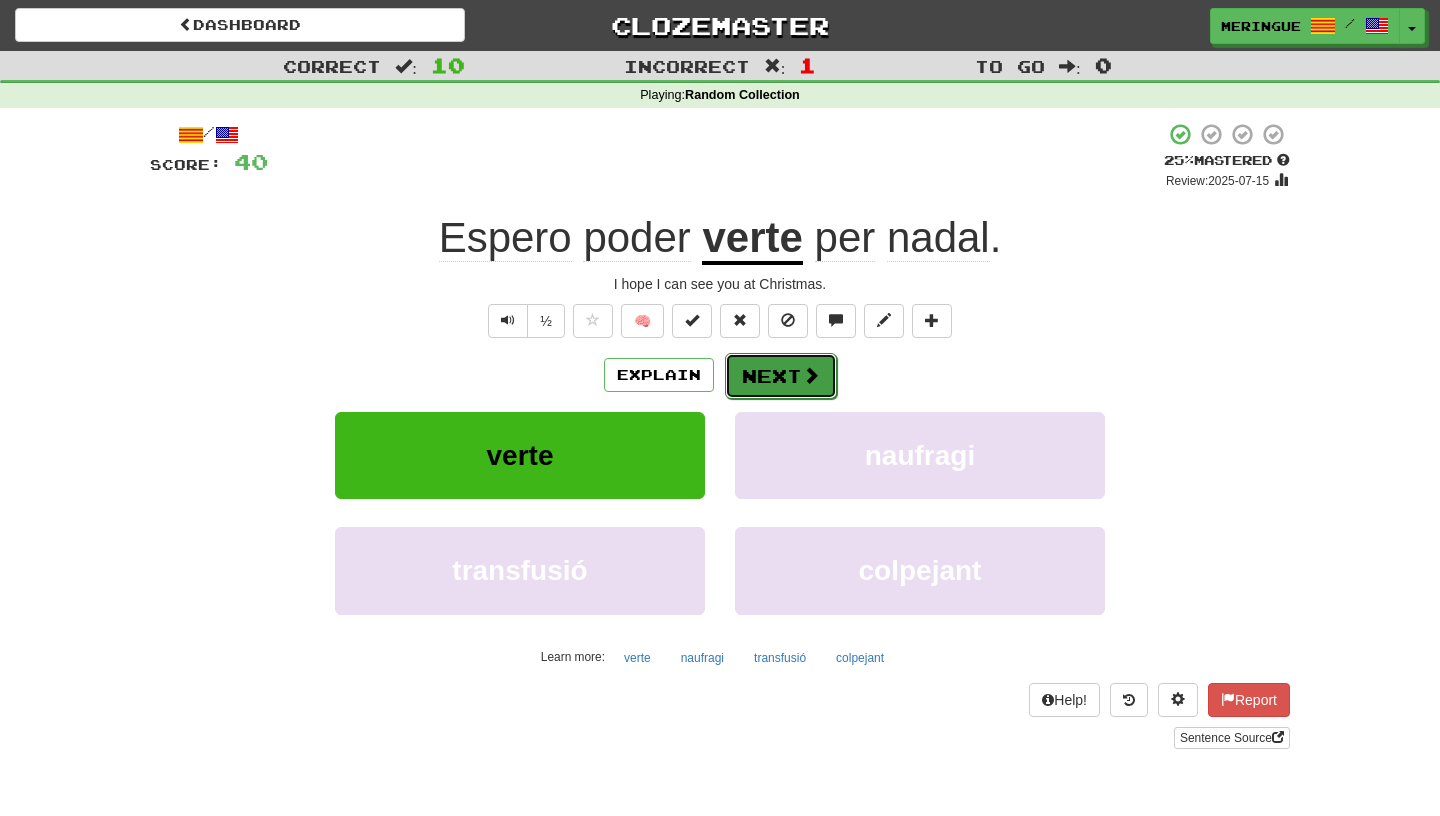 click on "Next" at bounding box center [781, 376] 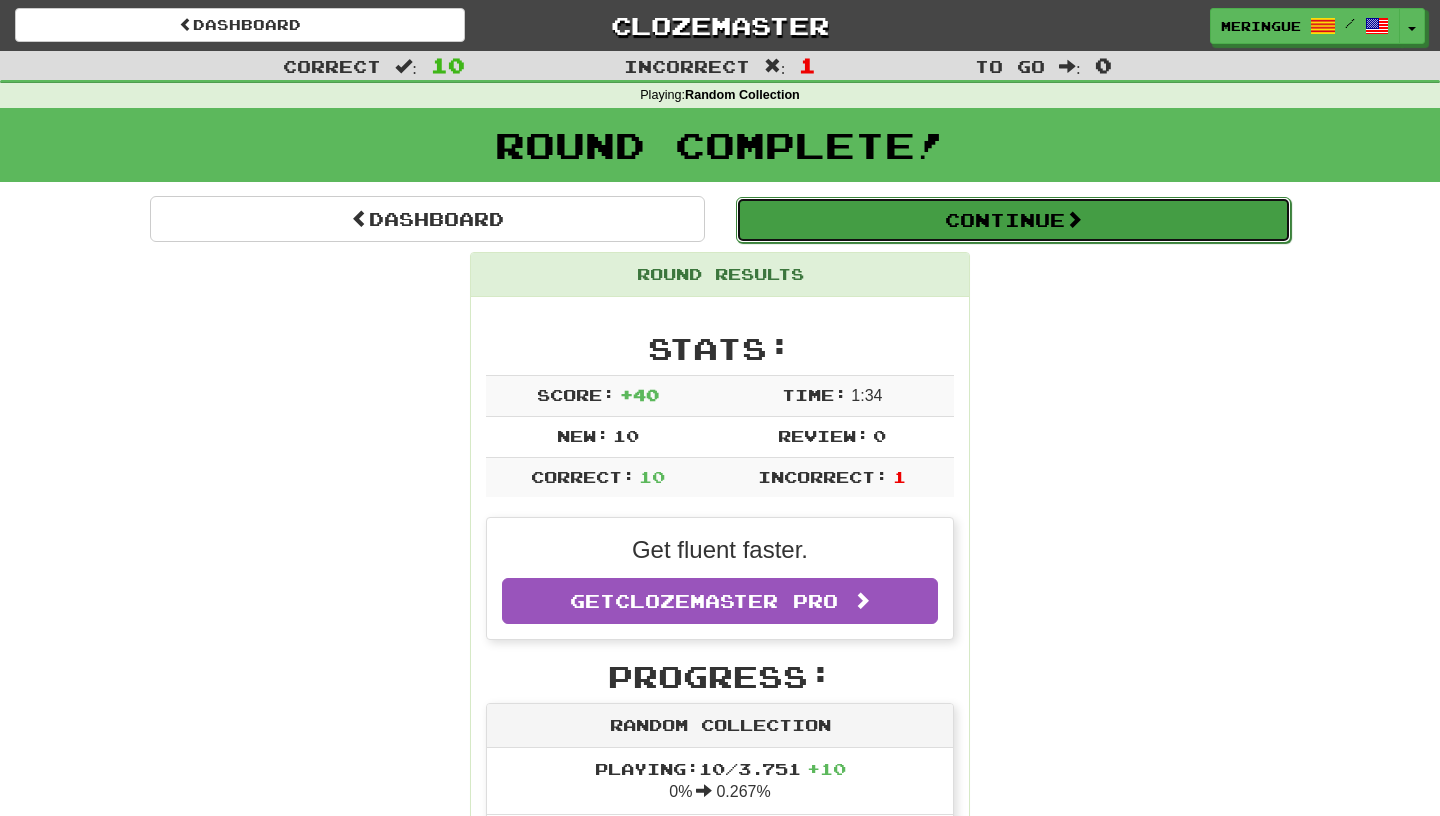 click on "Continue" at bounding box center (1013, 220) 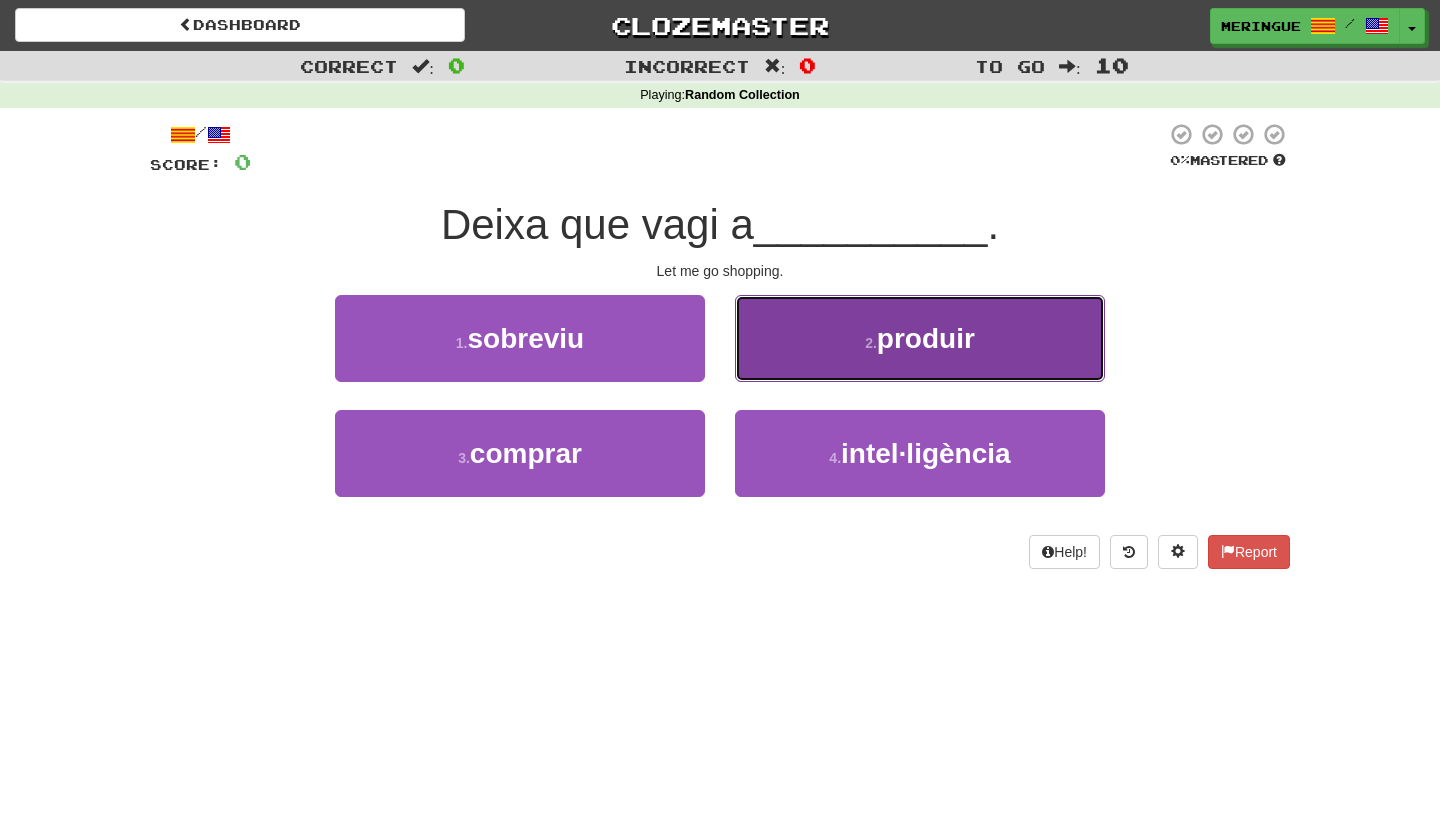 click on "2 . produir" at bounding box center [920, 338] 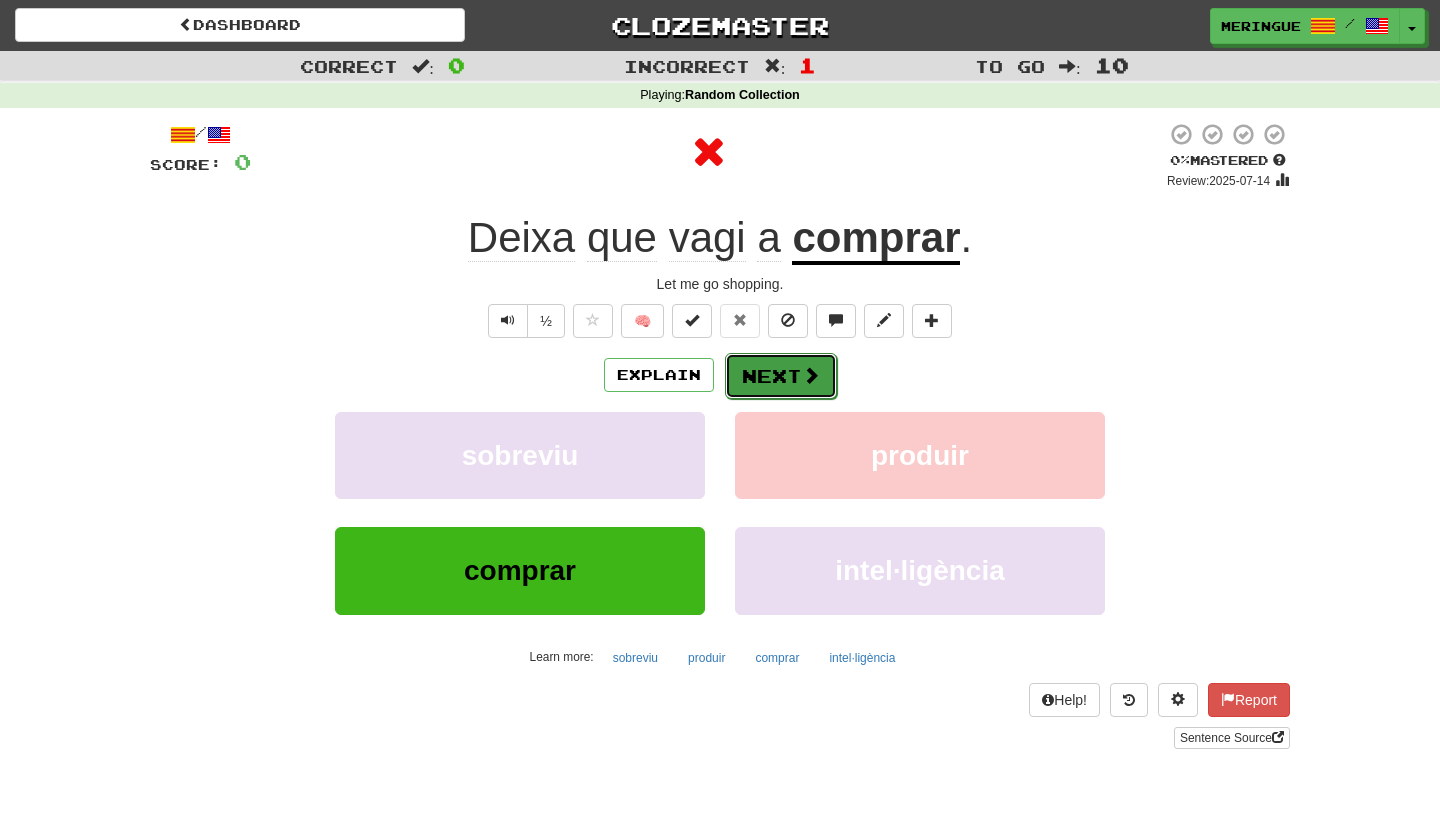 click on "Next" at bounding box center (781, 376) 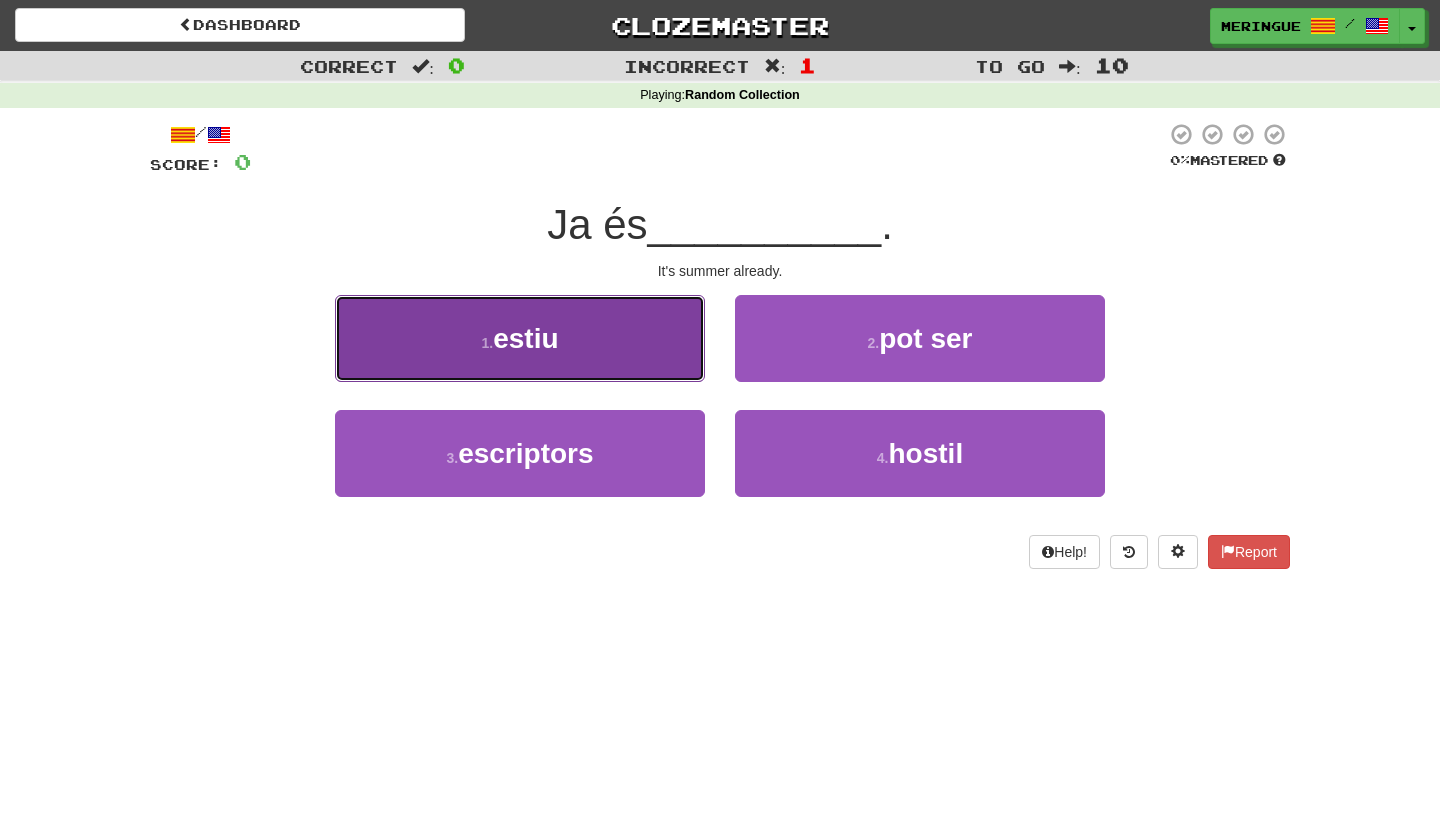 click on "1 . estiu" at bounding box center [520, 338] 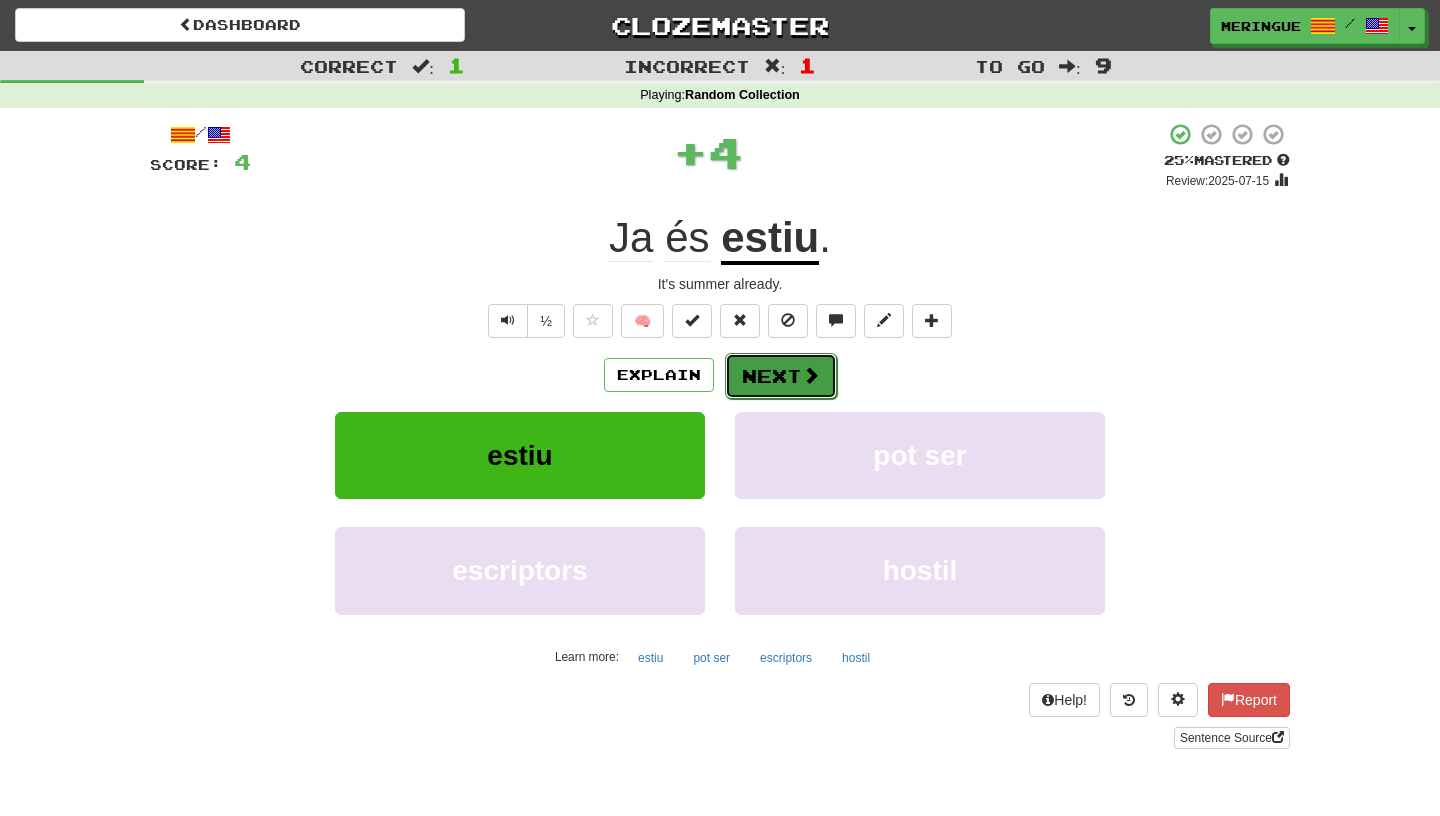 click on "Next" at bounding box center [781, 376] 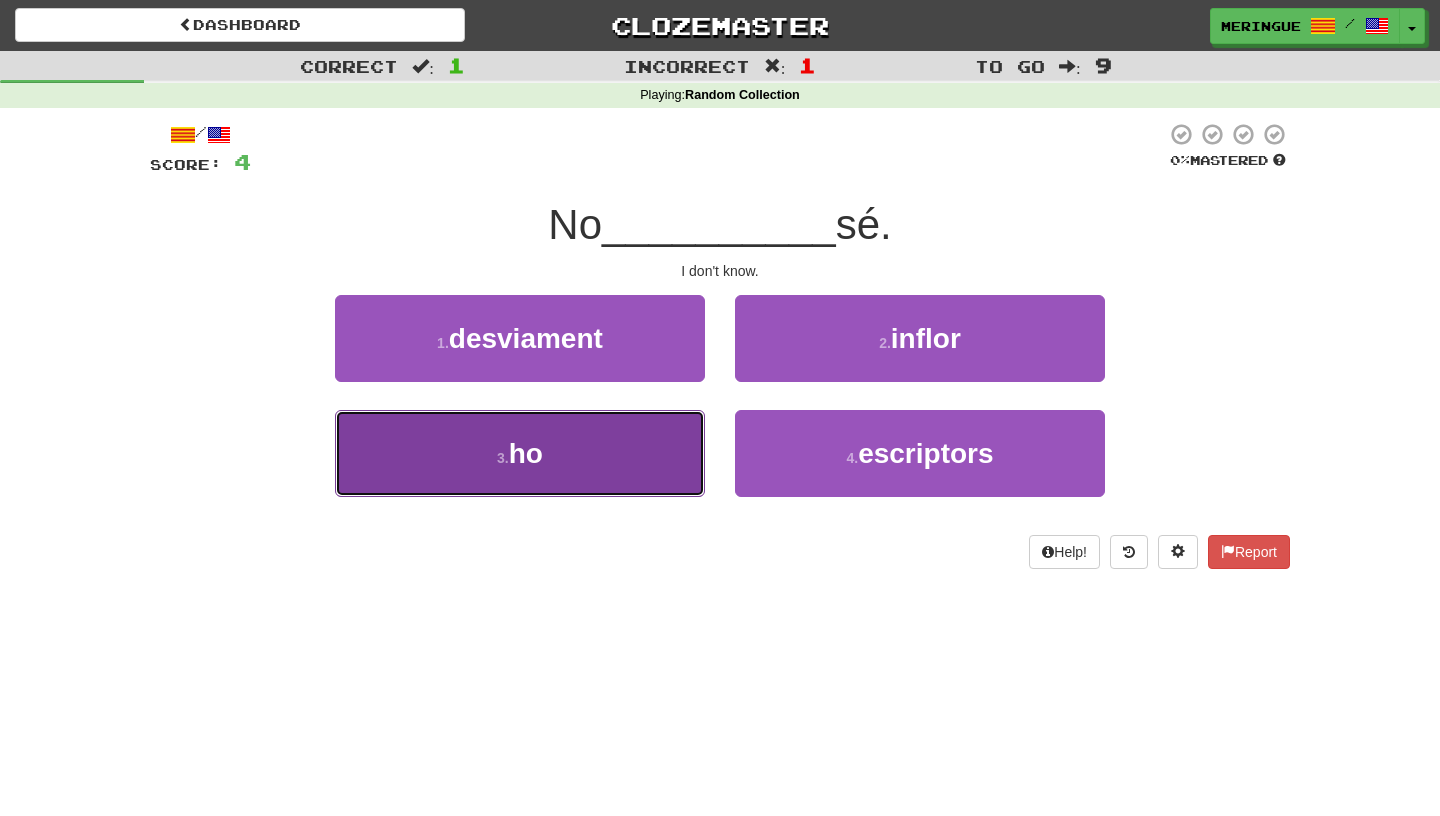 click on "3 .  ho" at bounding box center [520, 453] 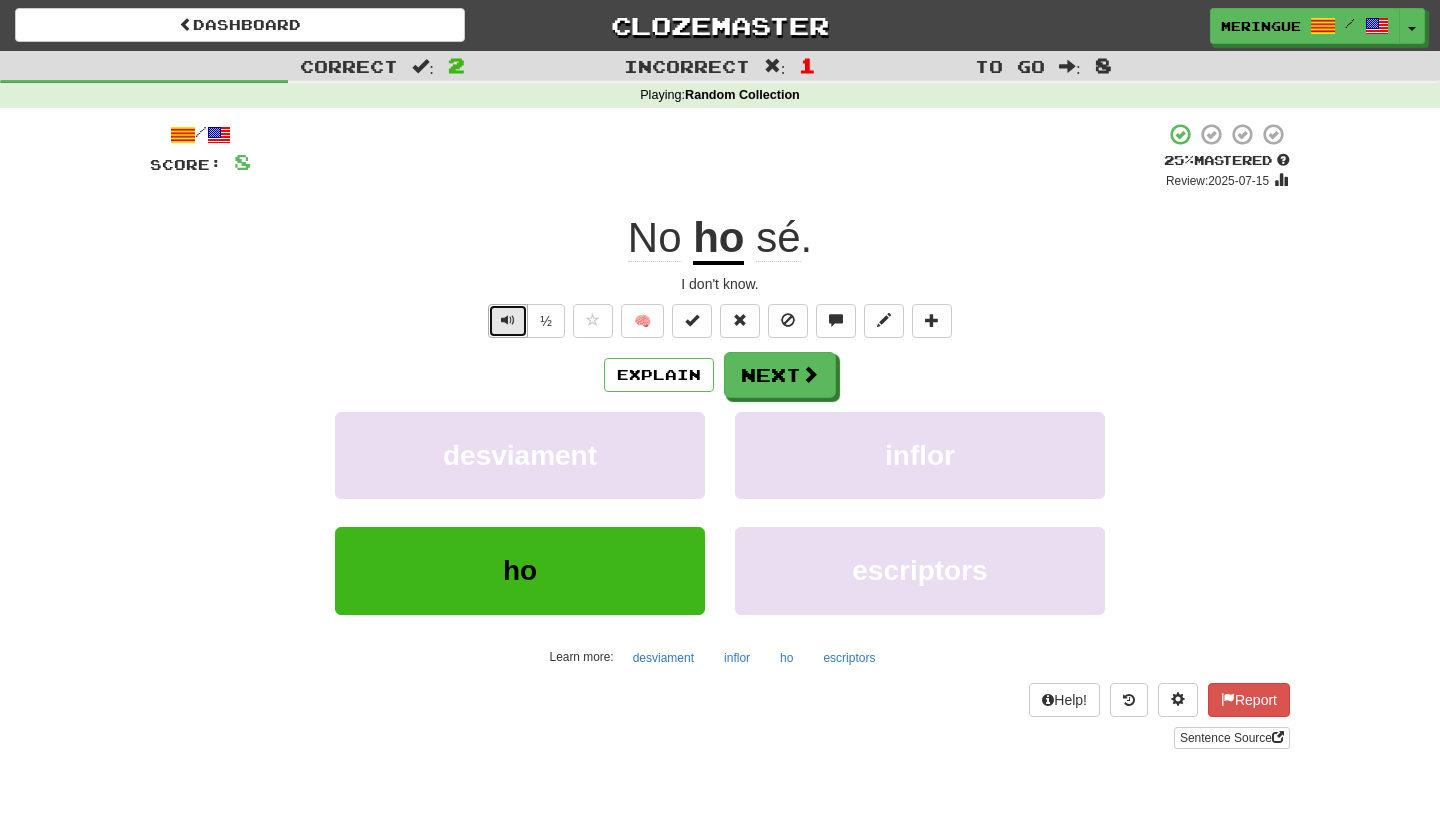 click at bounding box center [508, 321] 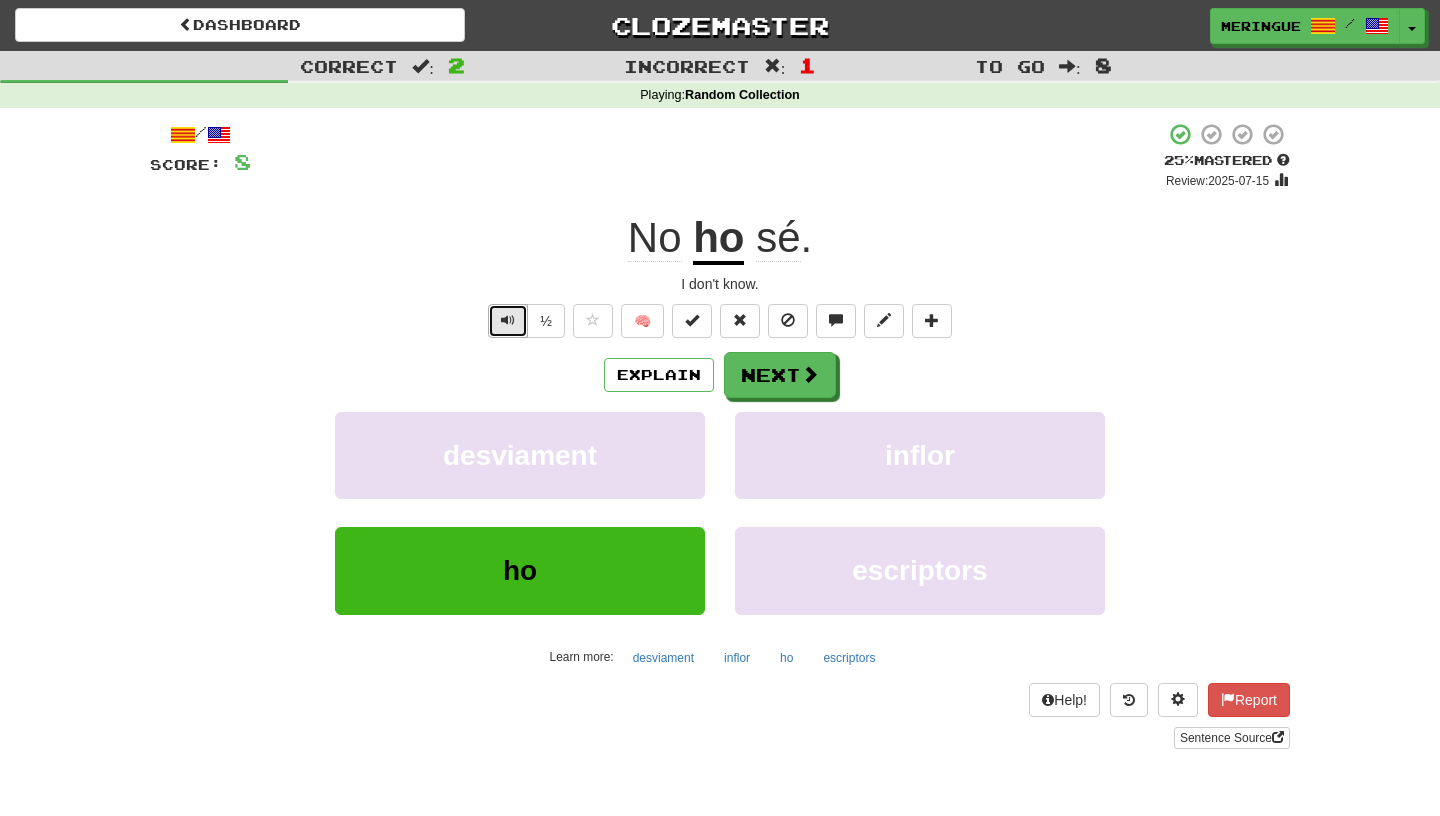click at bounding box center (508, 321) 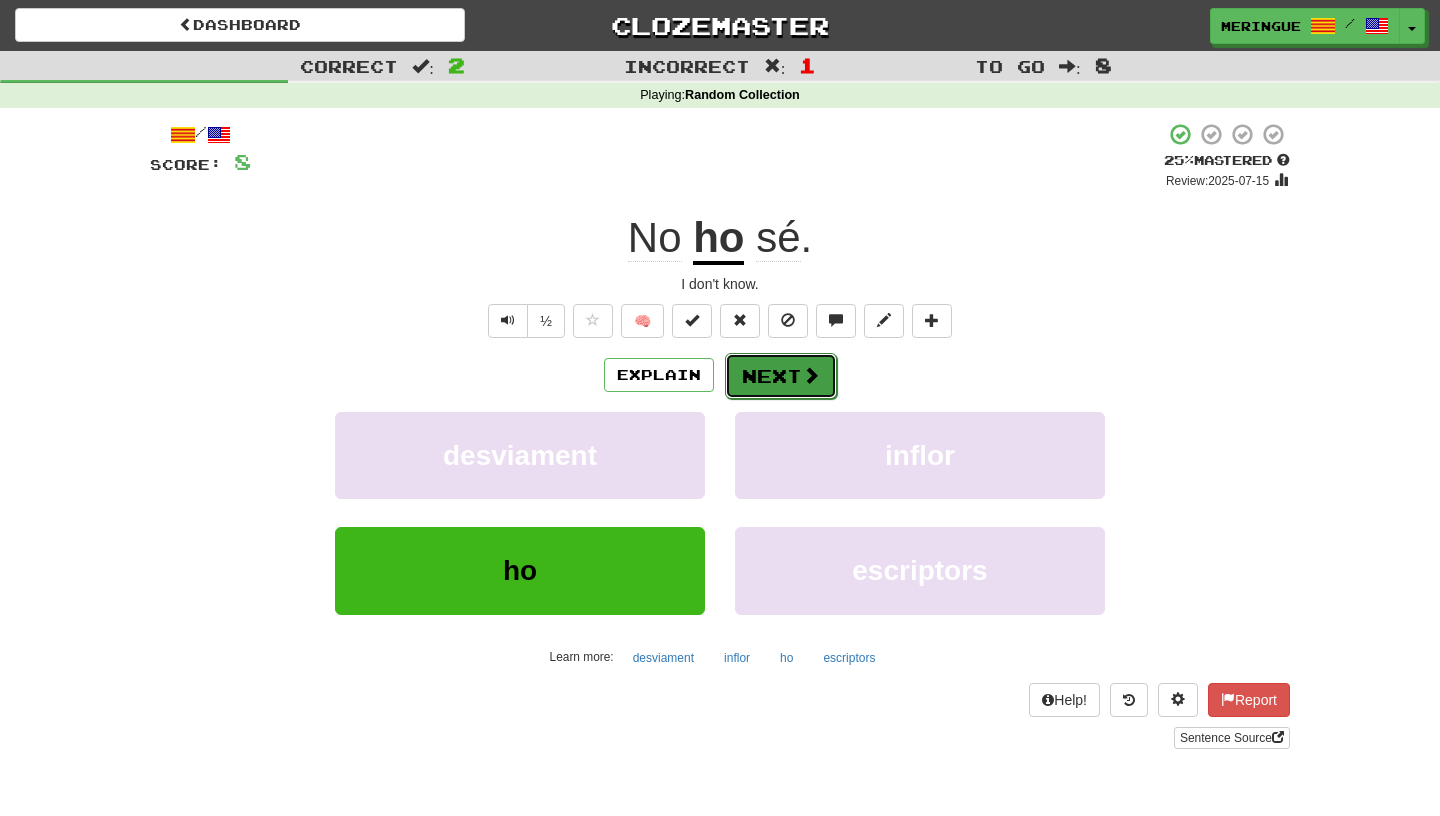 click on "Next" at bounding box center (781, 376) 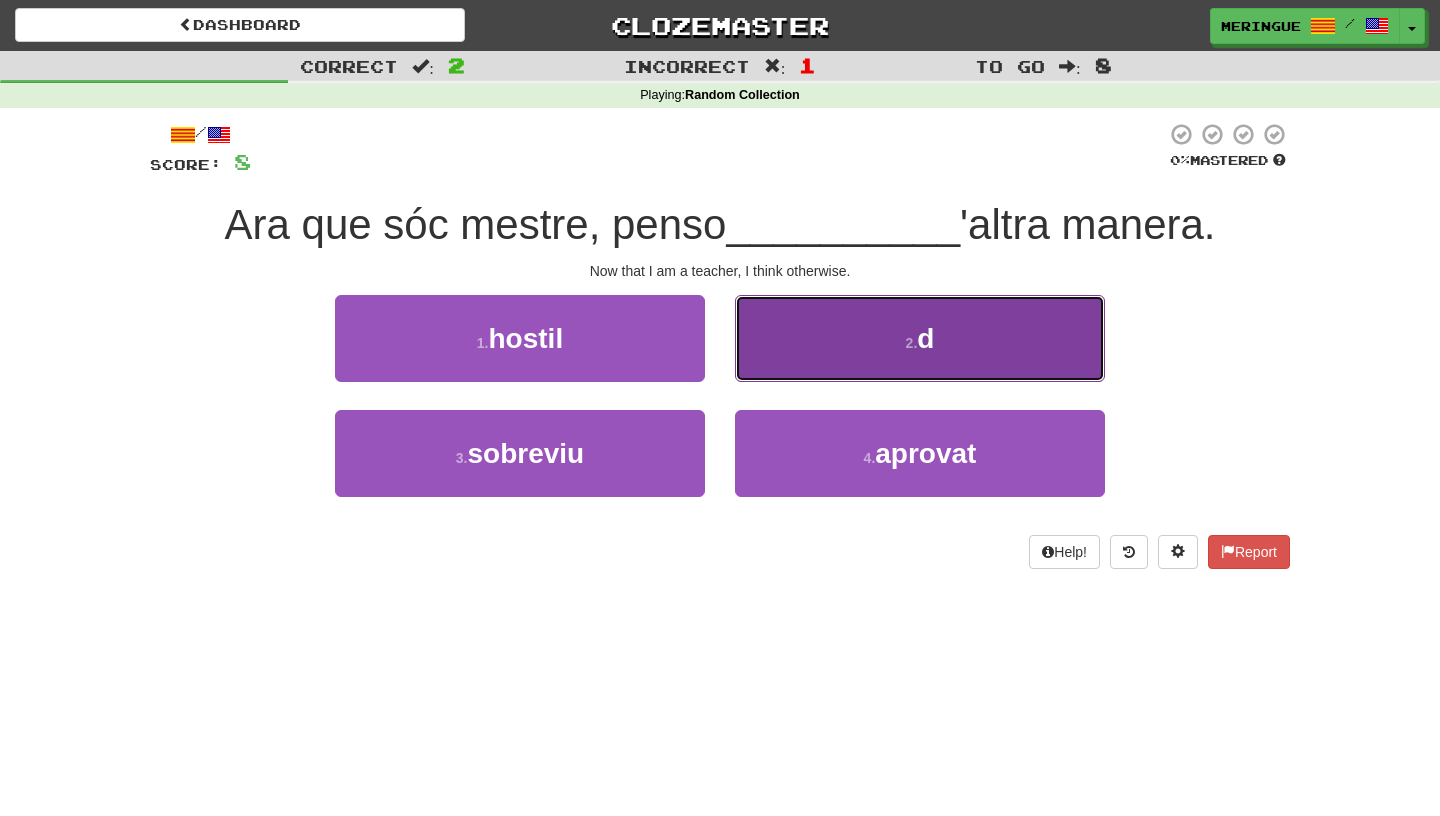 click on "2 . d" at bounding box center (920, 338) 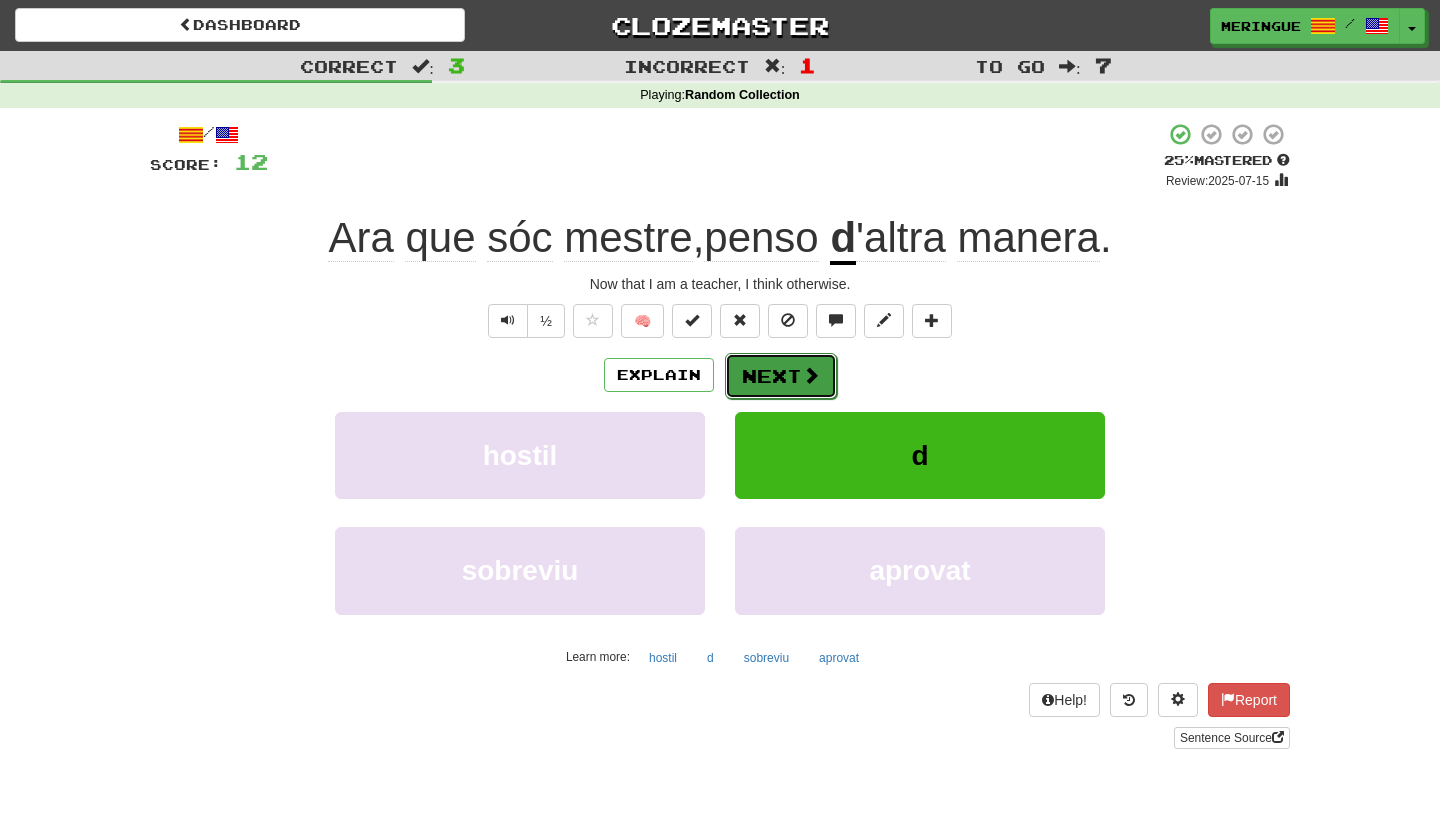 click at bounding box center [811, 375] 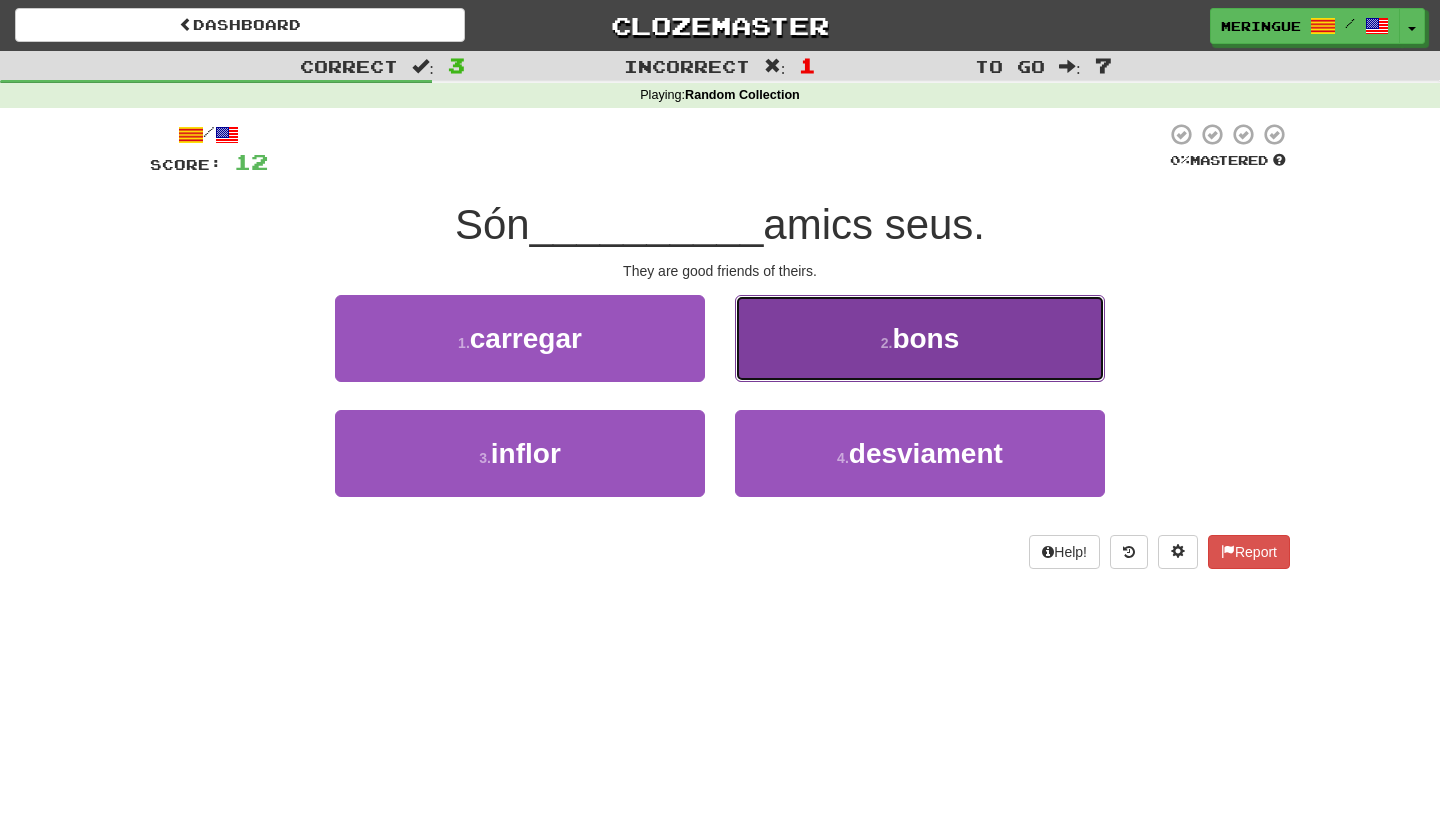 click on "2 . bons" at bounding box center [920, 338] 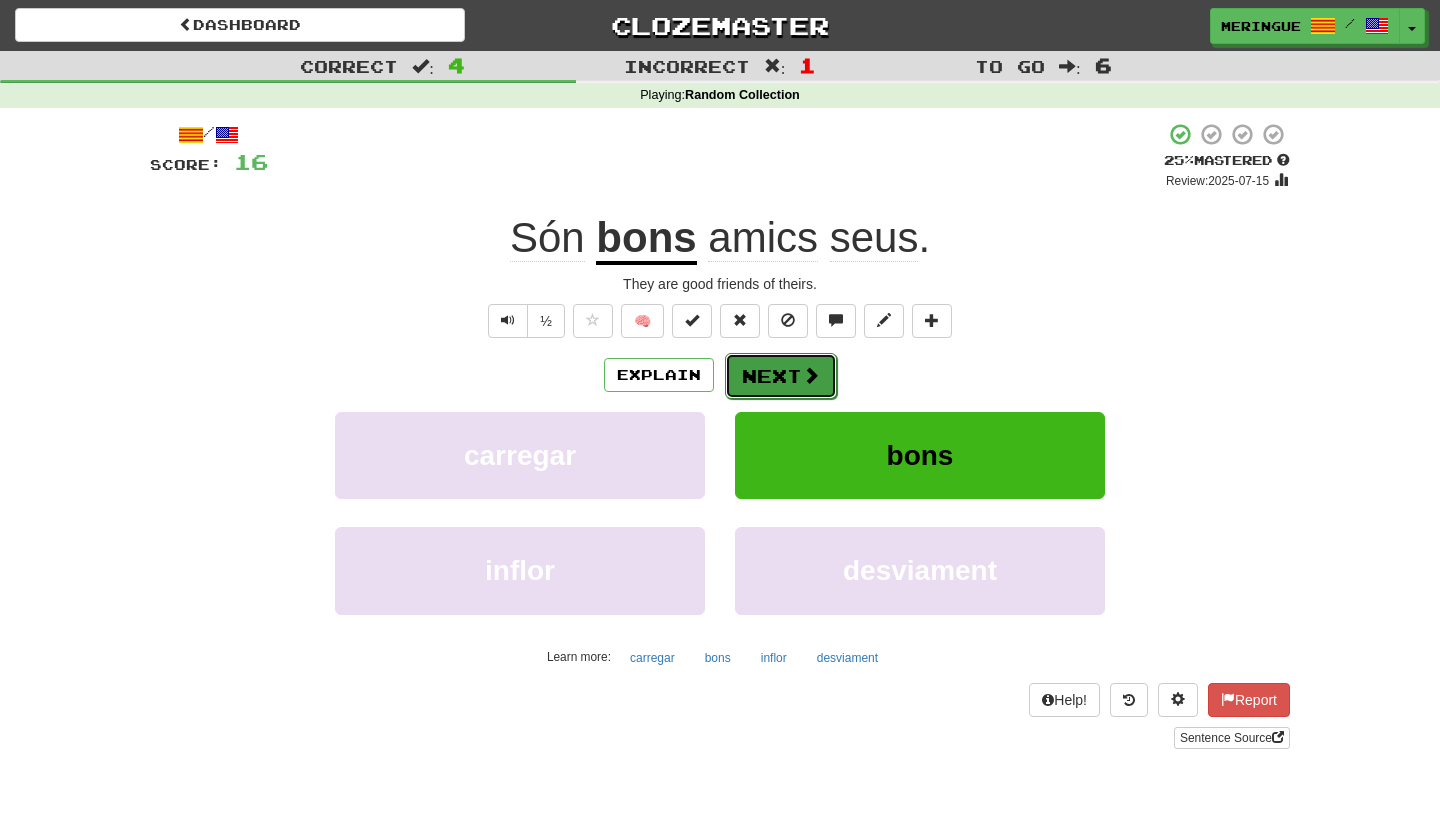 click on "Next" at bounding box center [781, 376] 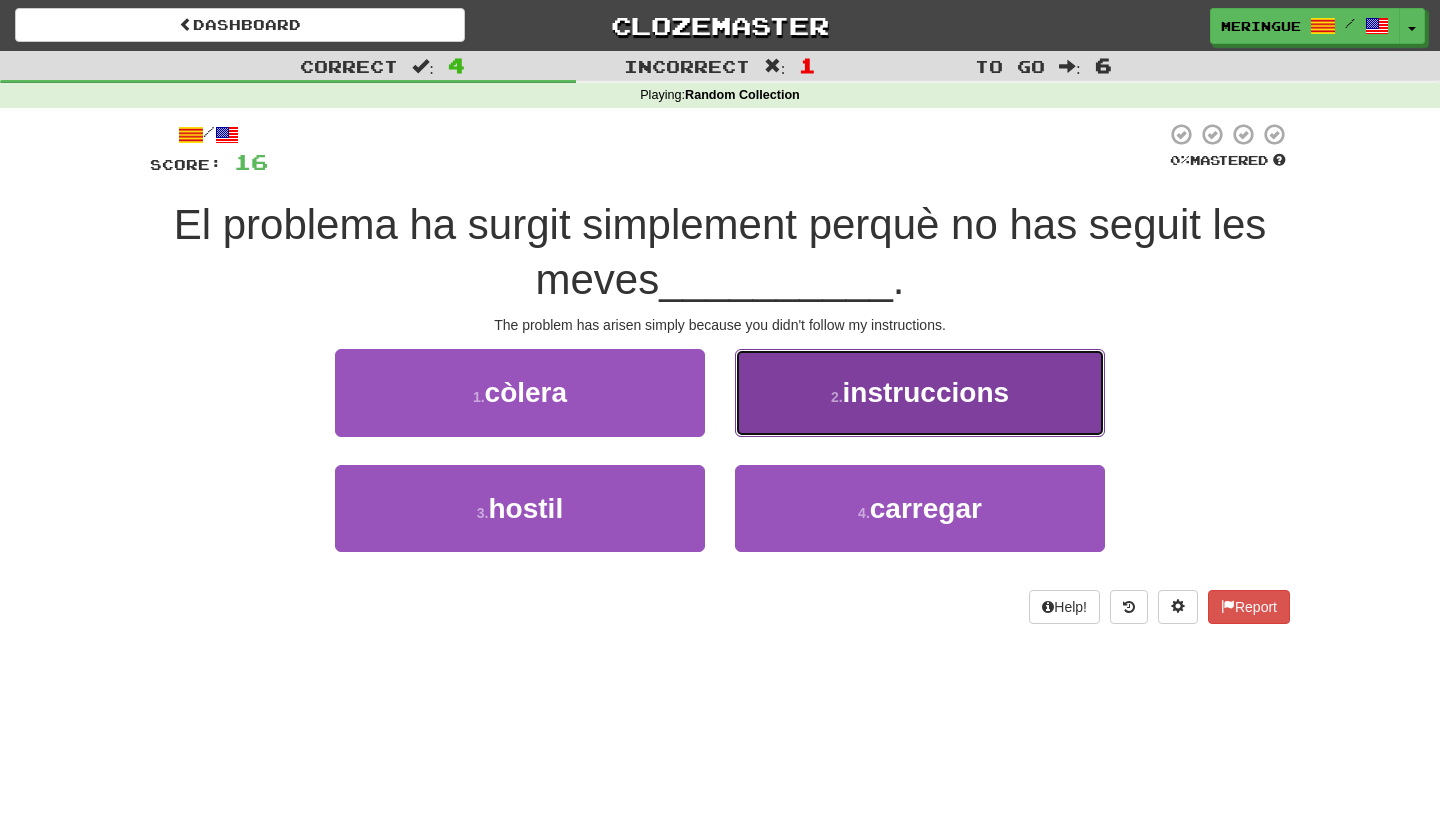 click on "2 . instruccions" at bounding box center [920, 392] 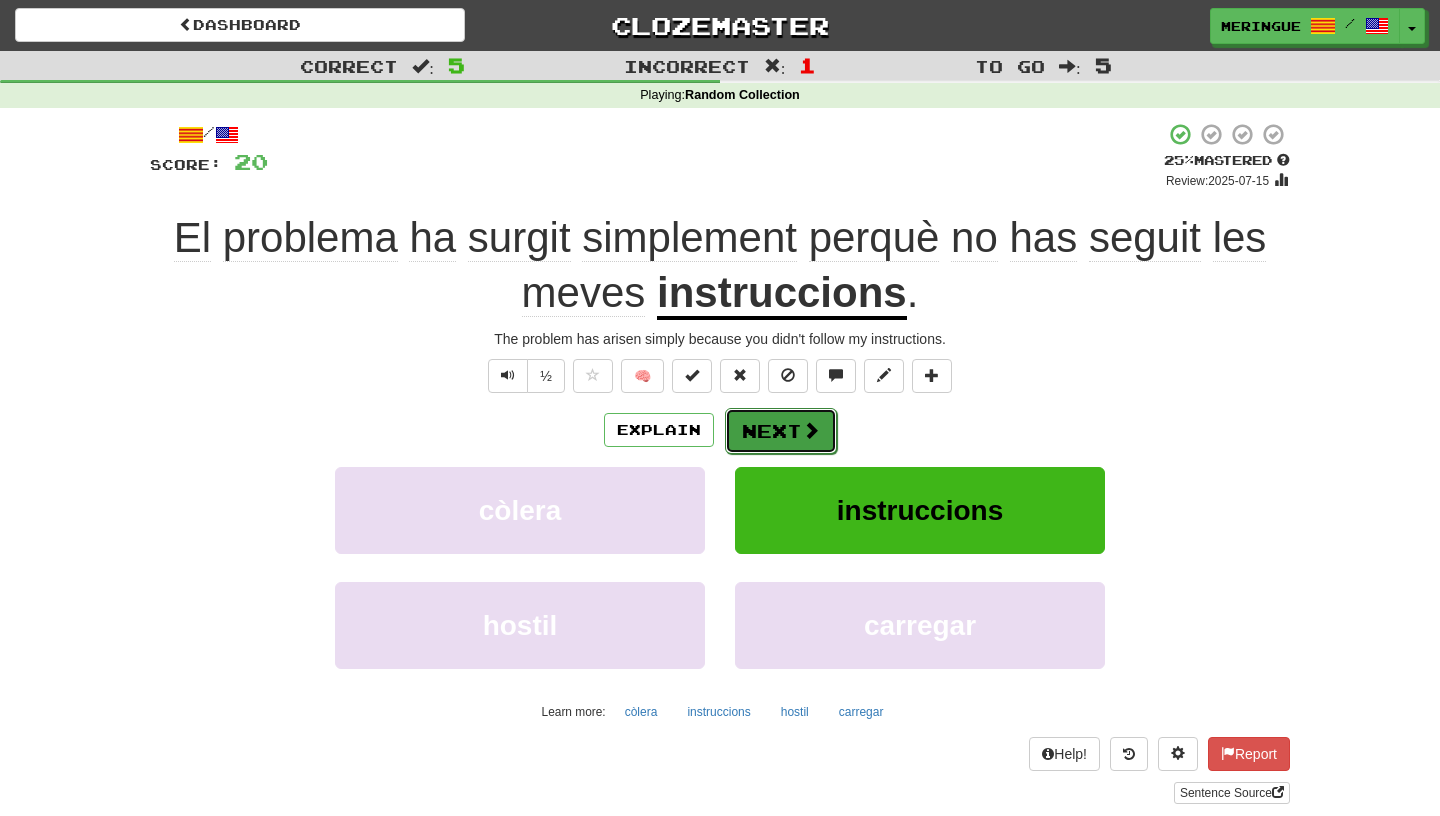 click on "Next" at bounding box center (781, 431) 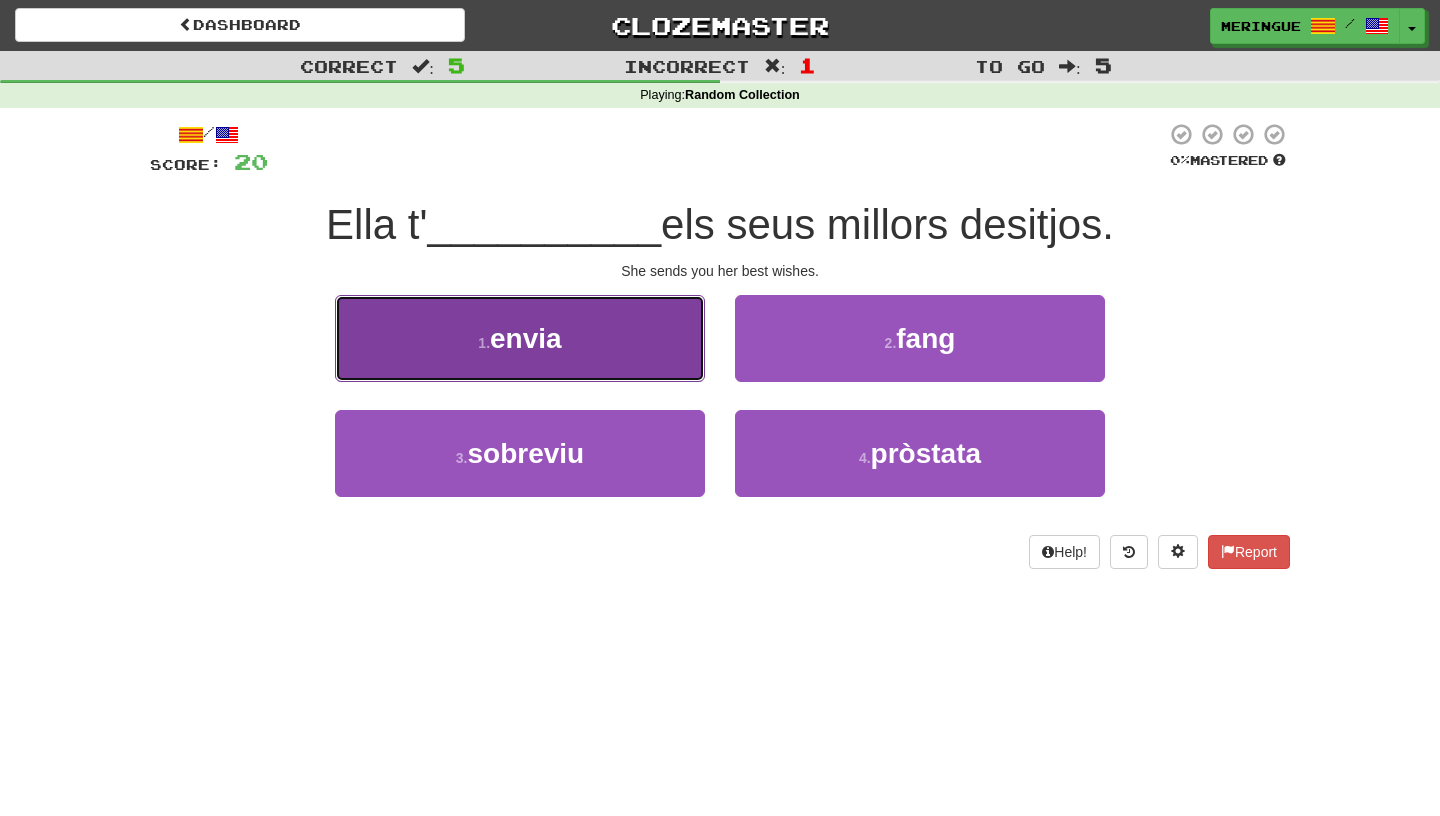 click on "1 .  envia" at bounding box center [520, 338] 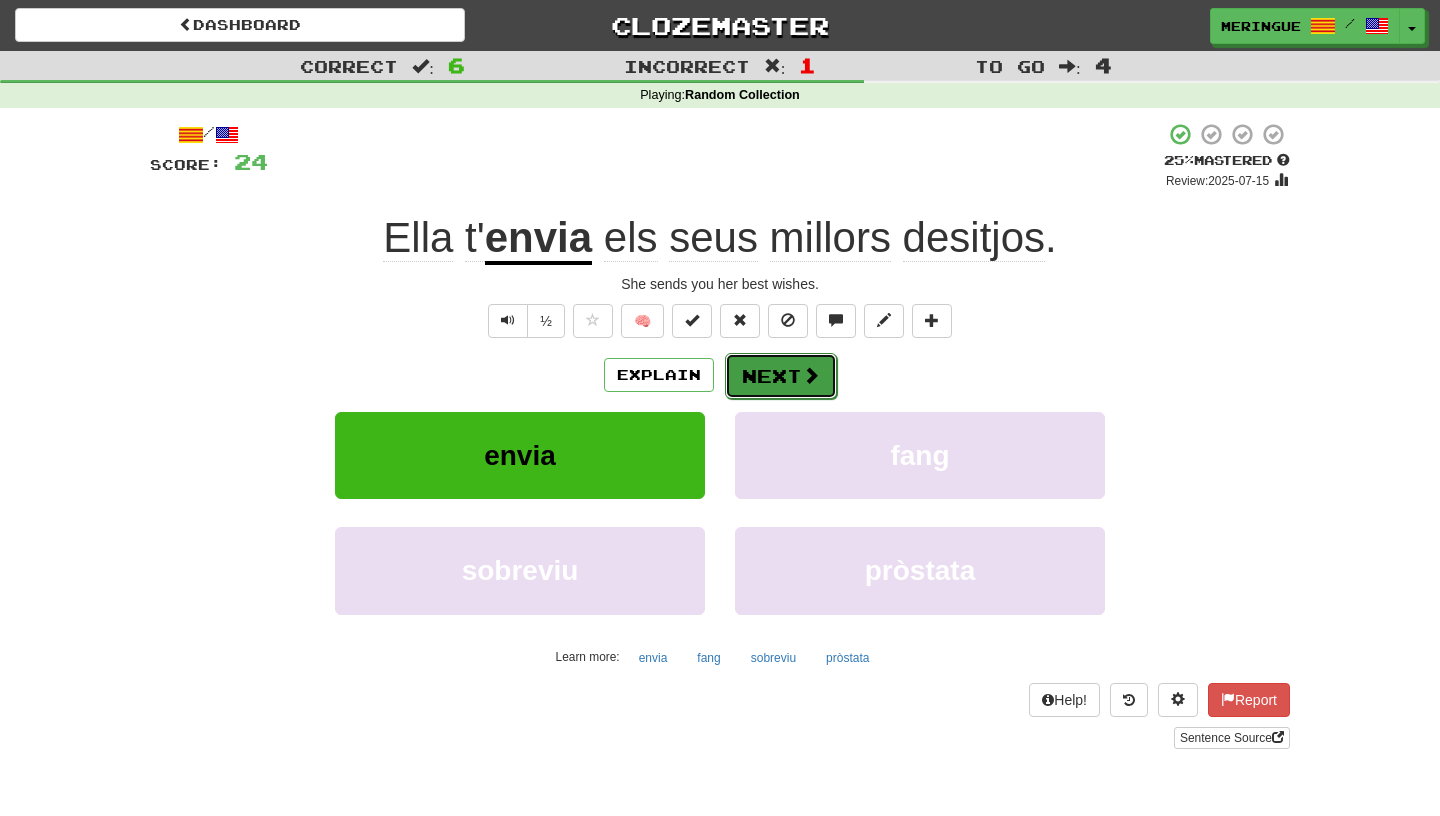 click on "Next" at bounding box center [781, 376] 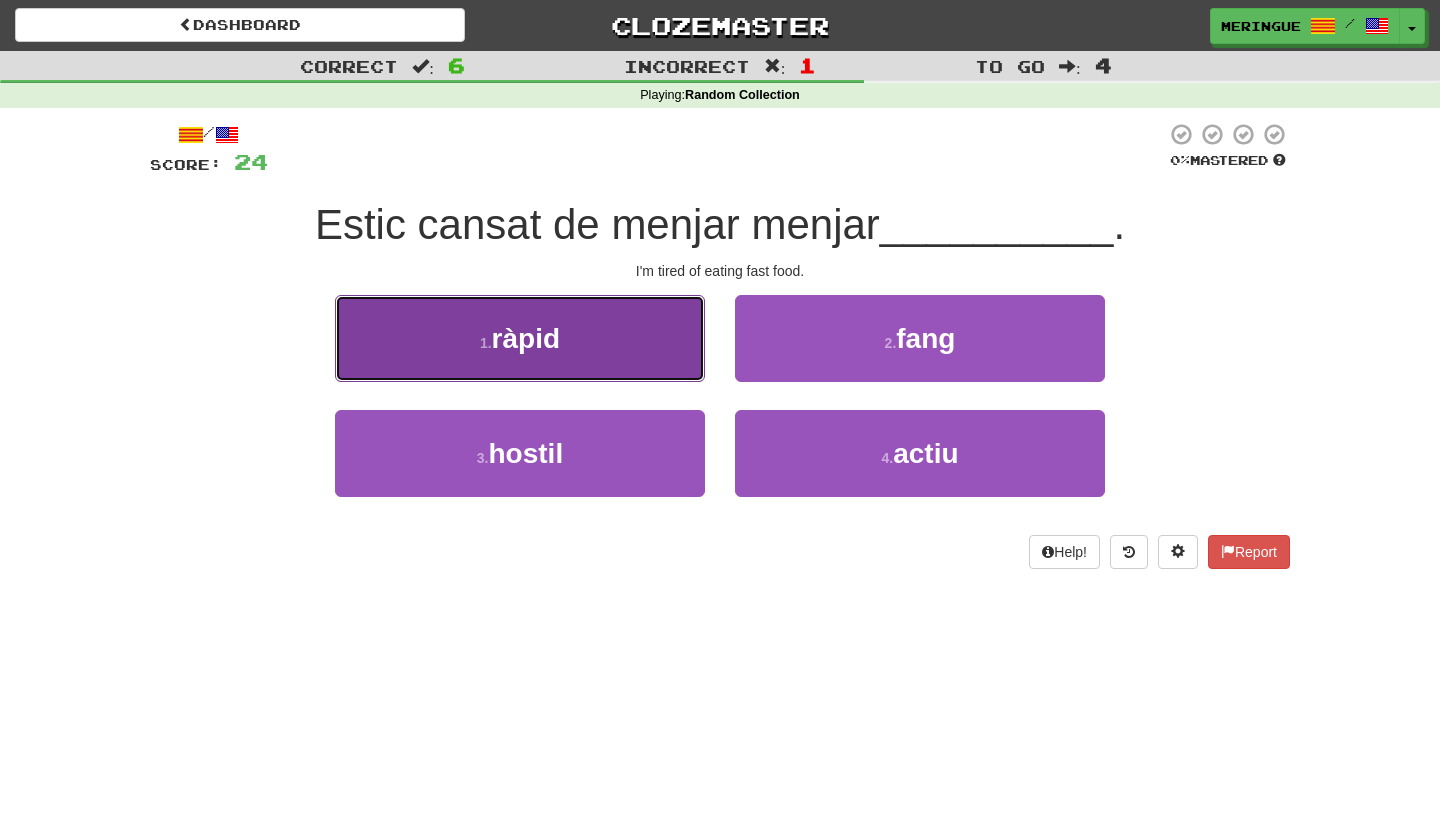 click on "1 . ràpid" at bounding box center [520, 338] 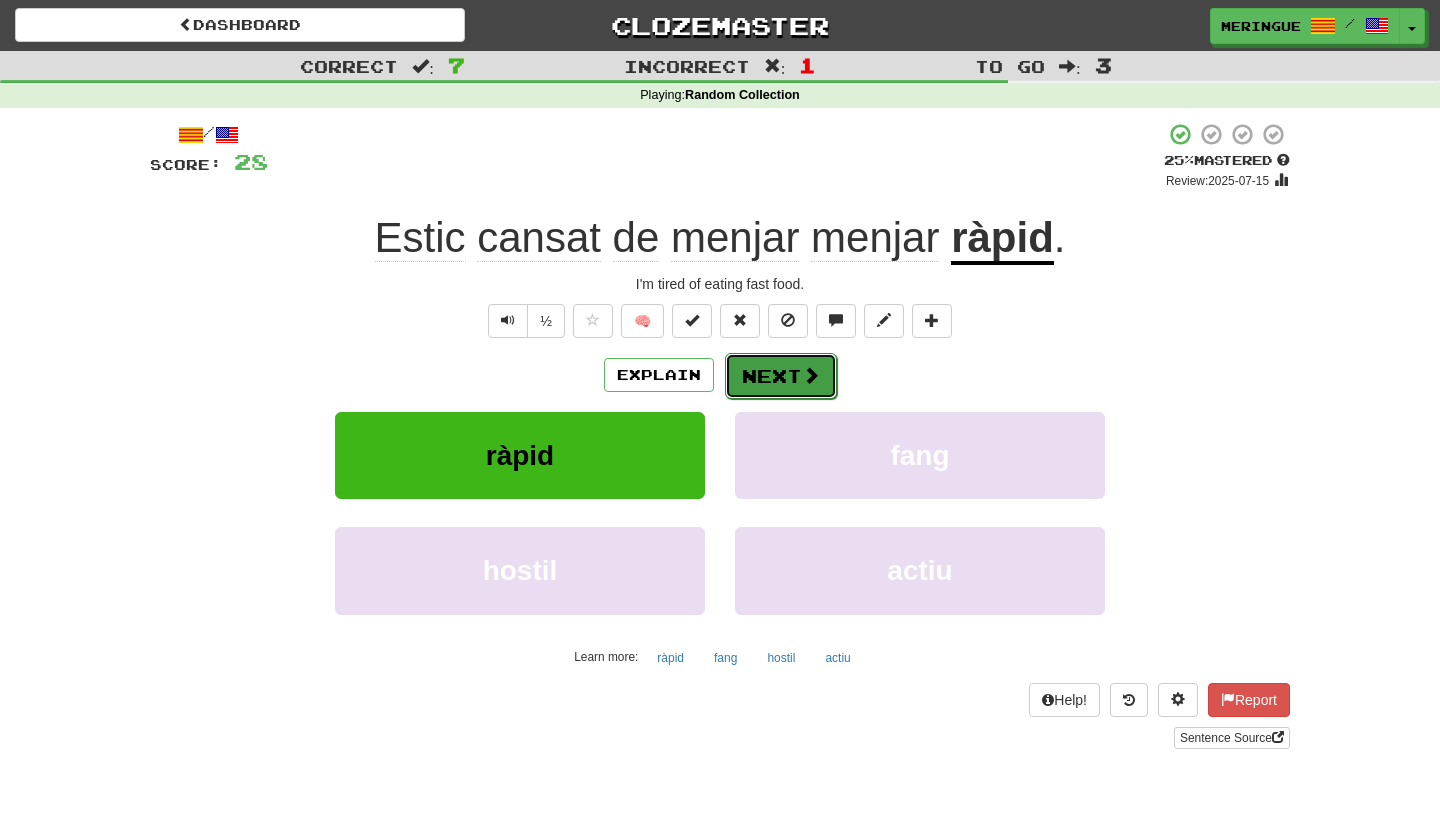 click on "Next" at bounding box center [781, 376] 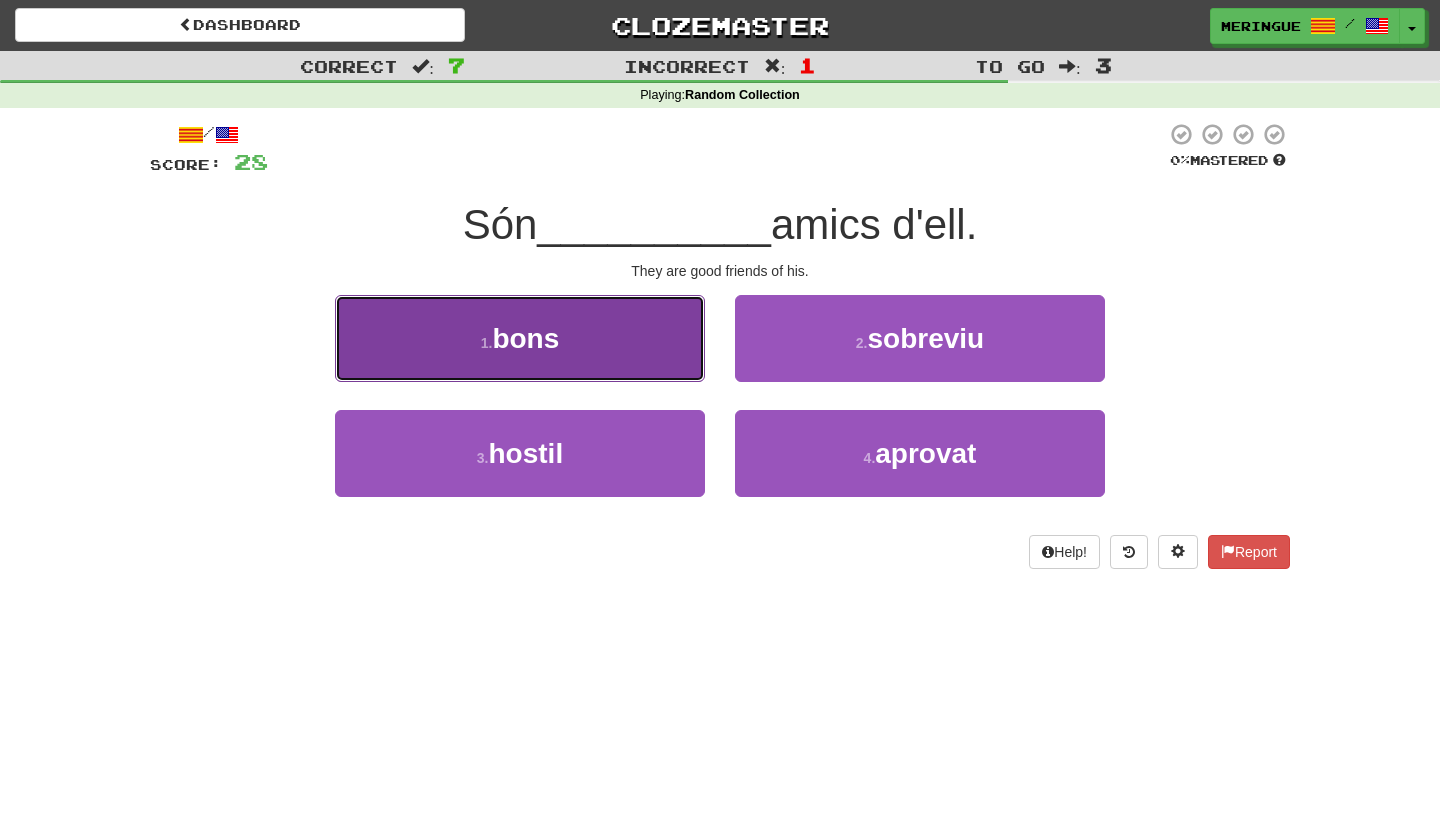 click on "1 . bons" at bounding box center [520, 338] 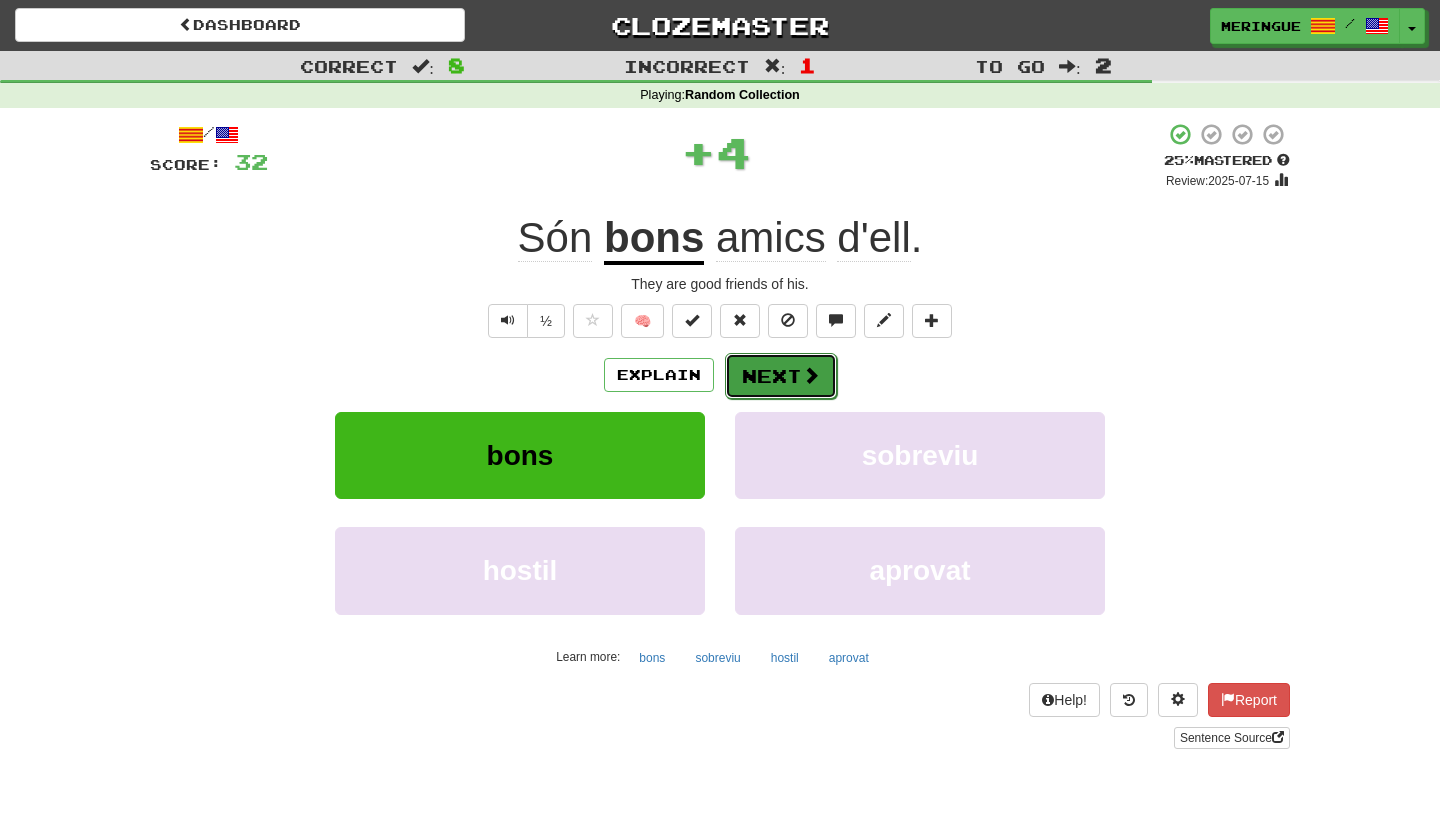 click on "Next" at bounding box center [781, 376] 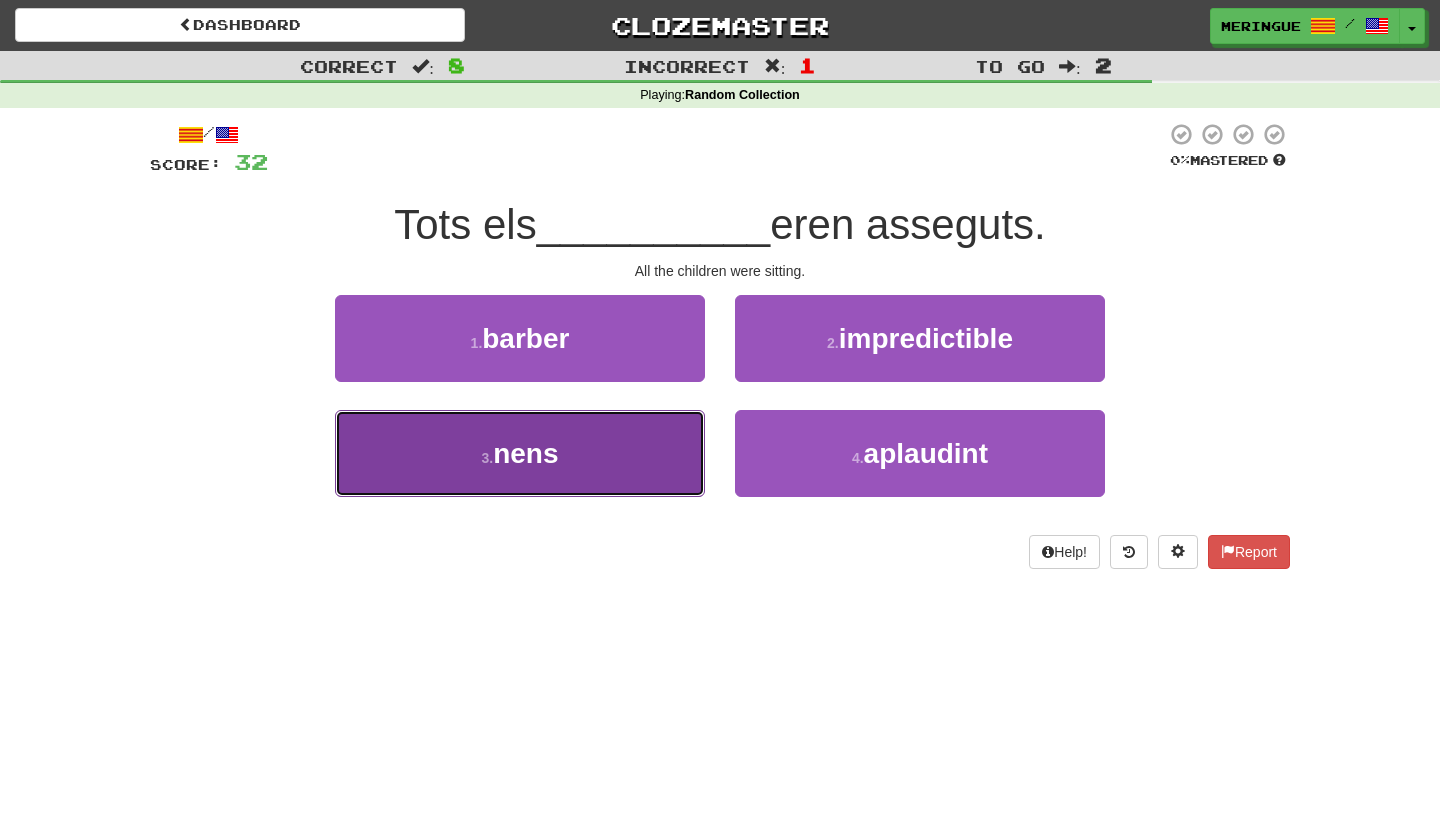click on "3 . nens" at bounding box center [520, 453] 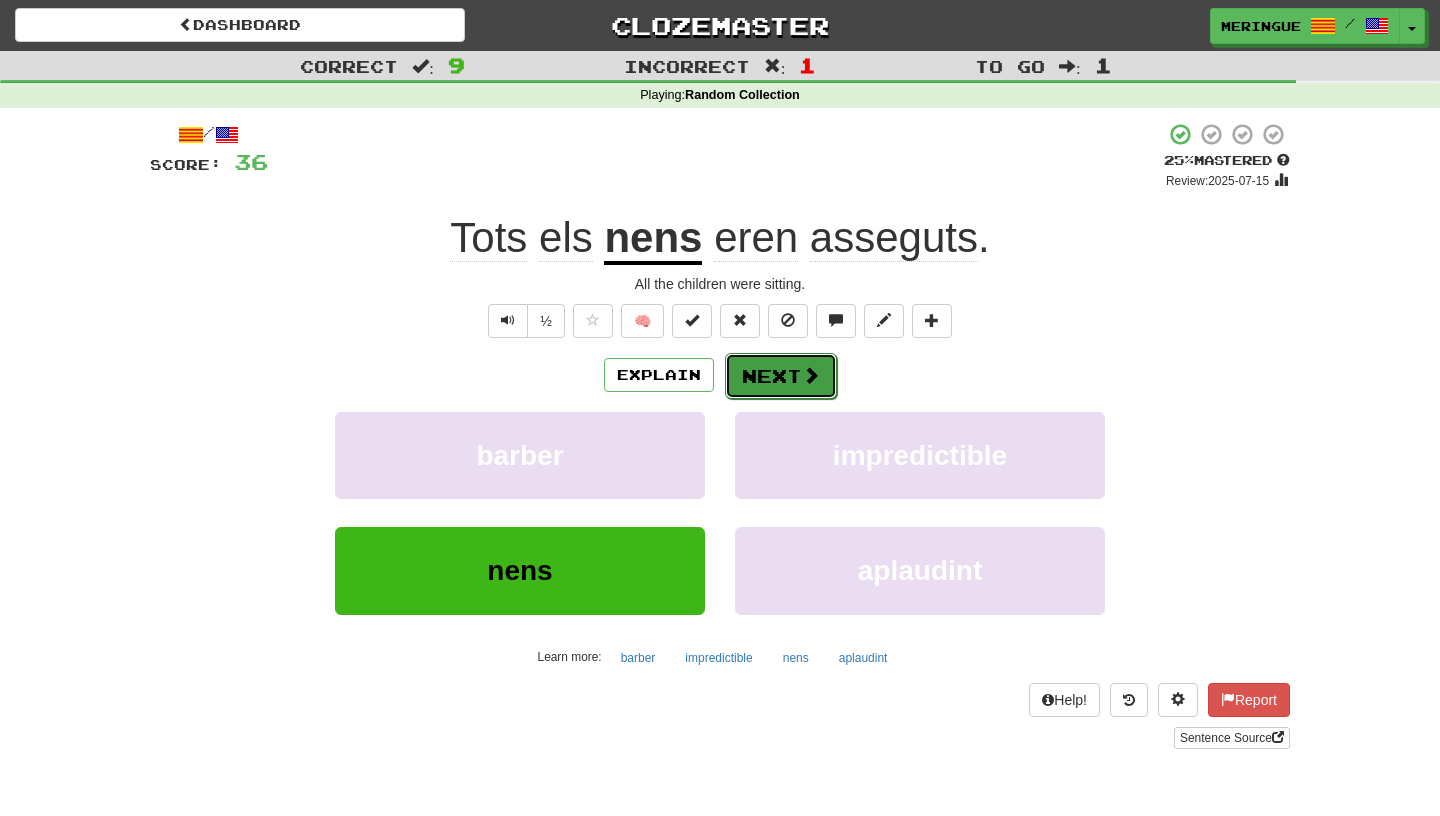 click at bounding box center [811, 375] 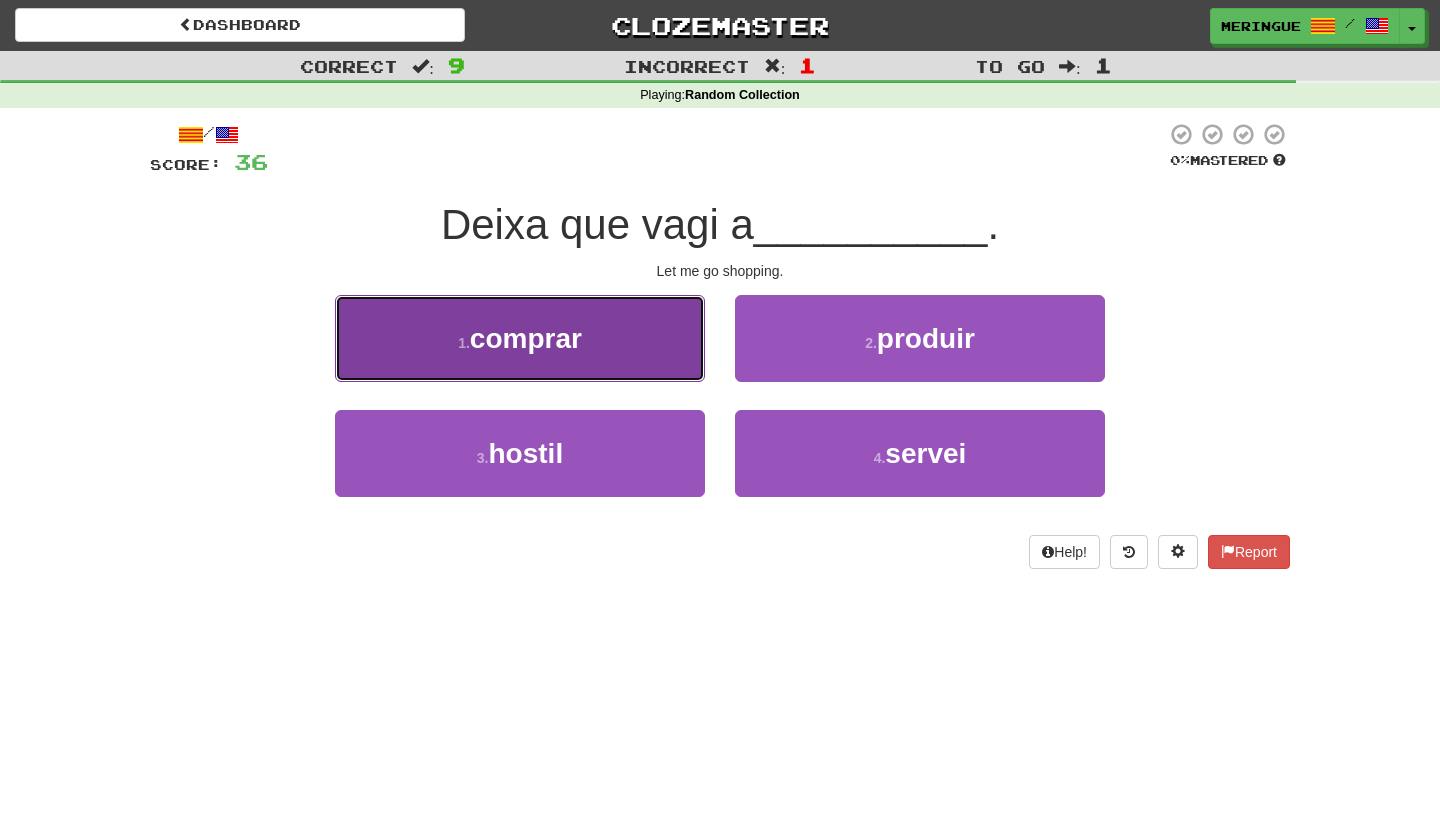 click on "1 . comprar" at bounding box center (520, 338) 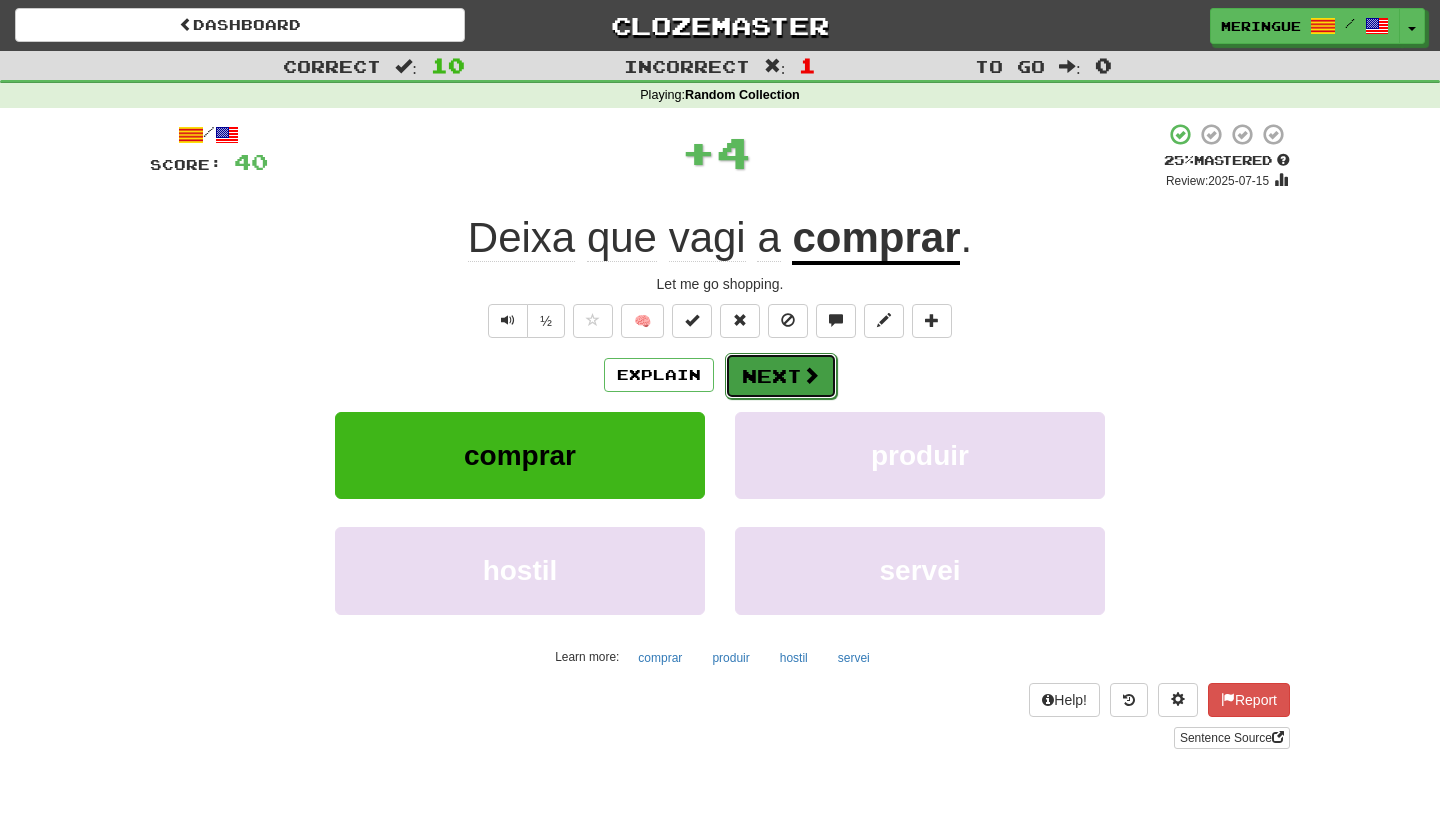click on "Next" at bounding box center (781, 376) 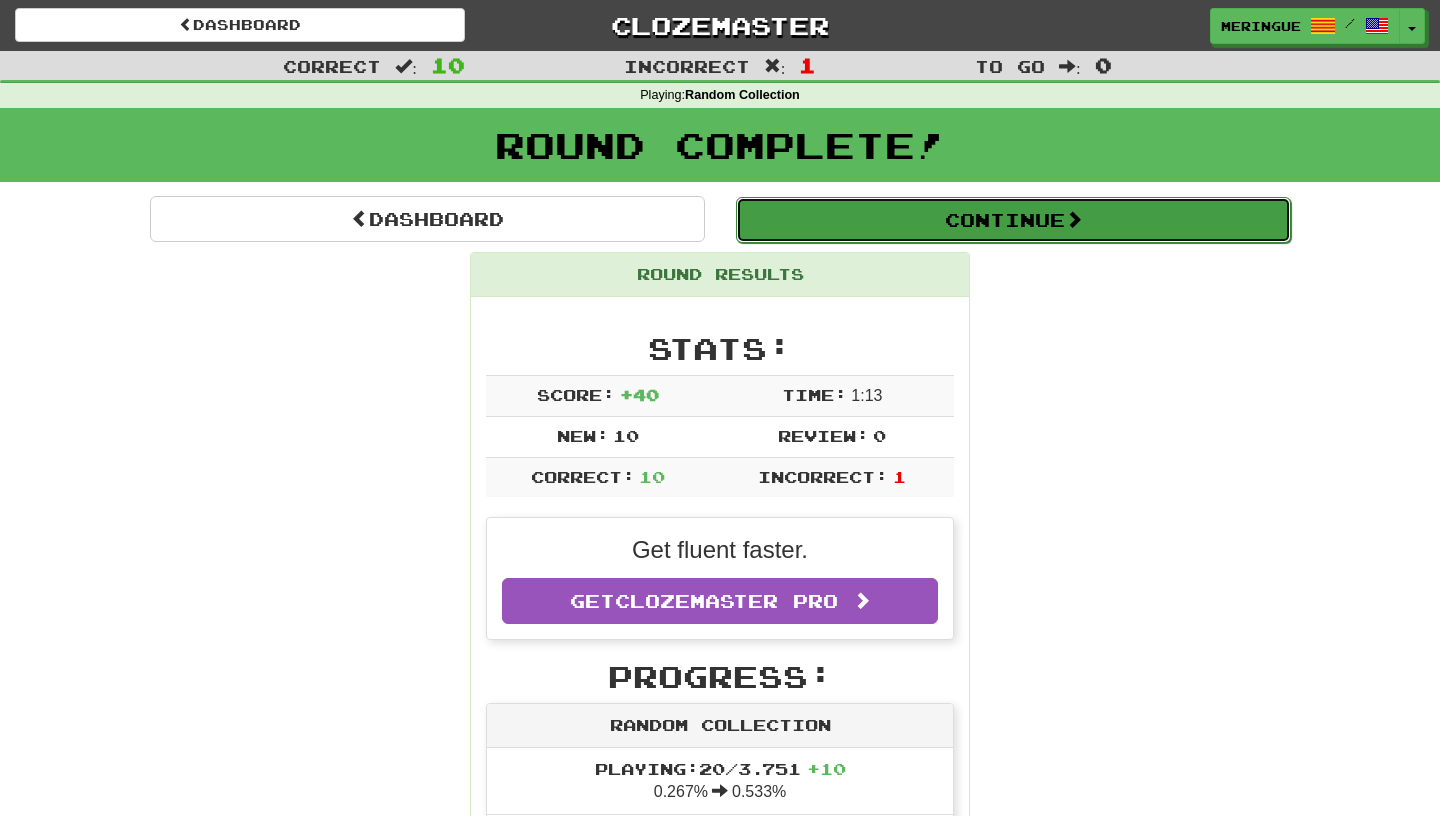 click on "Continue" at bounding box center (1013, 220) 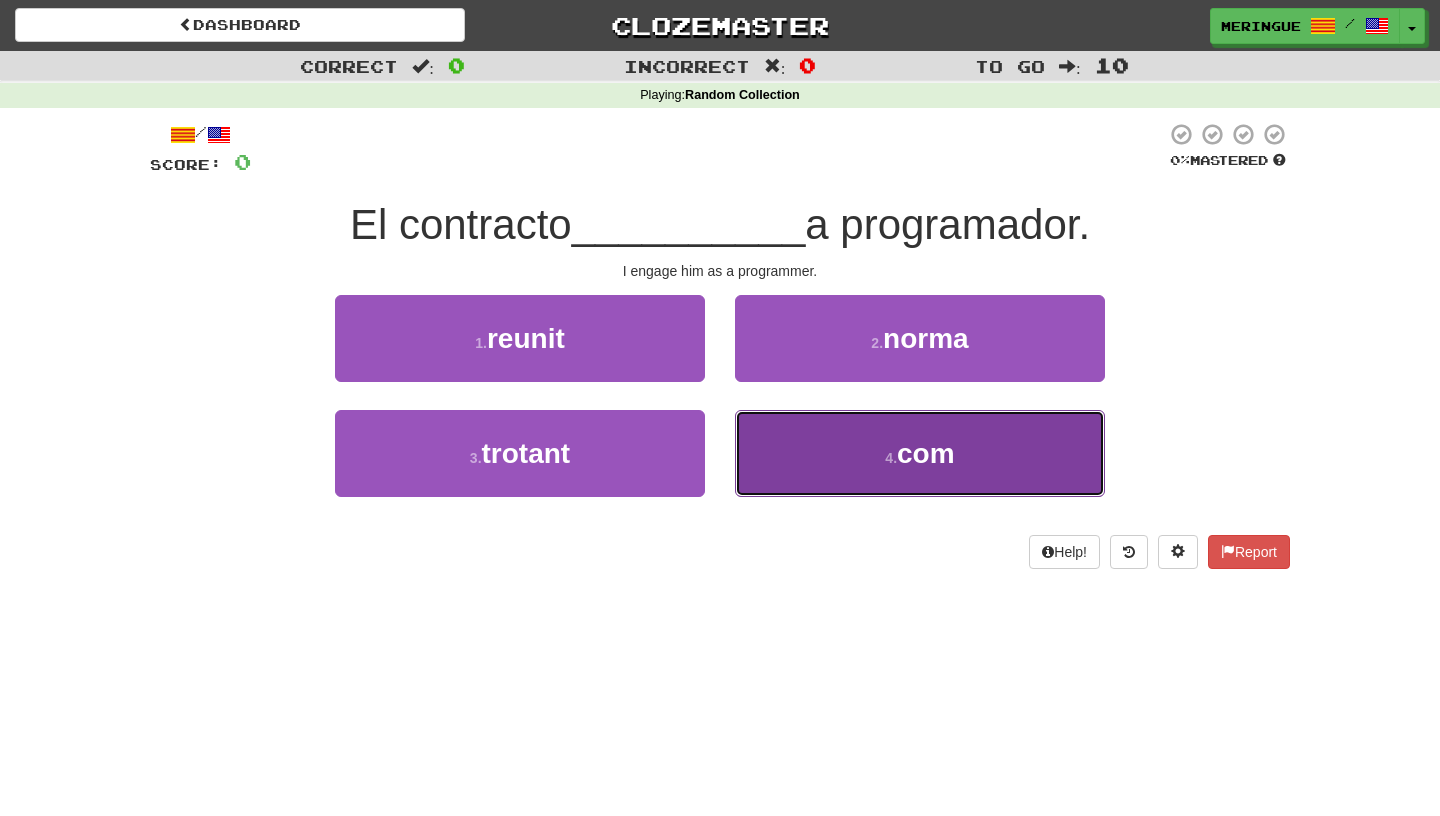 click on "4 . com" at bounding box center (920, 453) 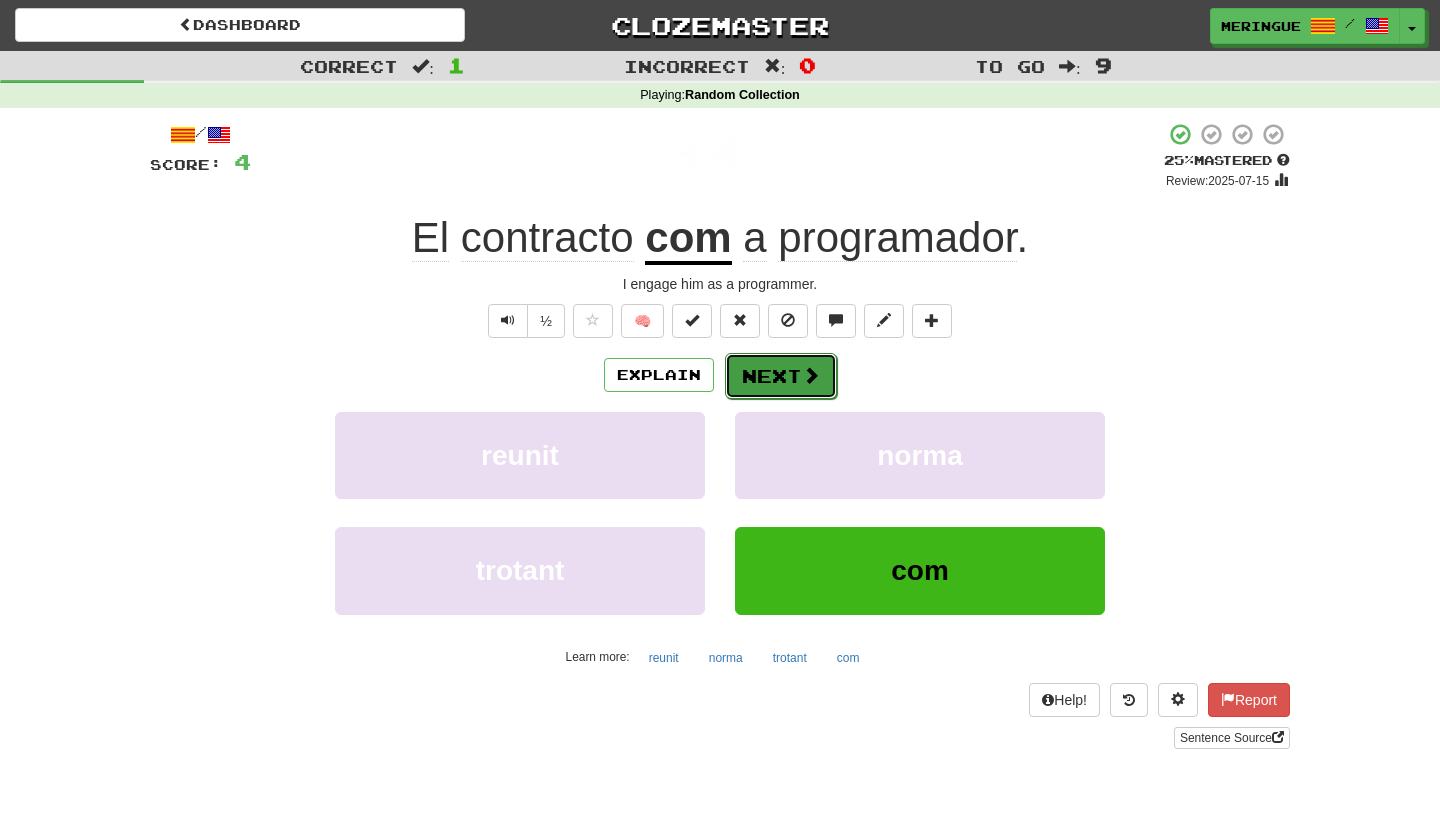 click on "Next" at bounding box center (781, 376) 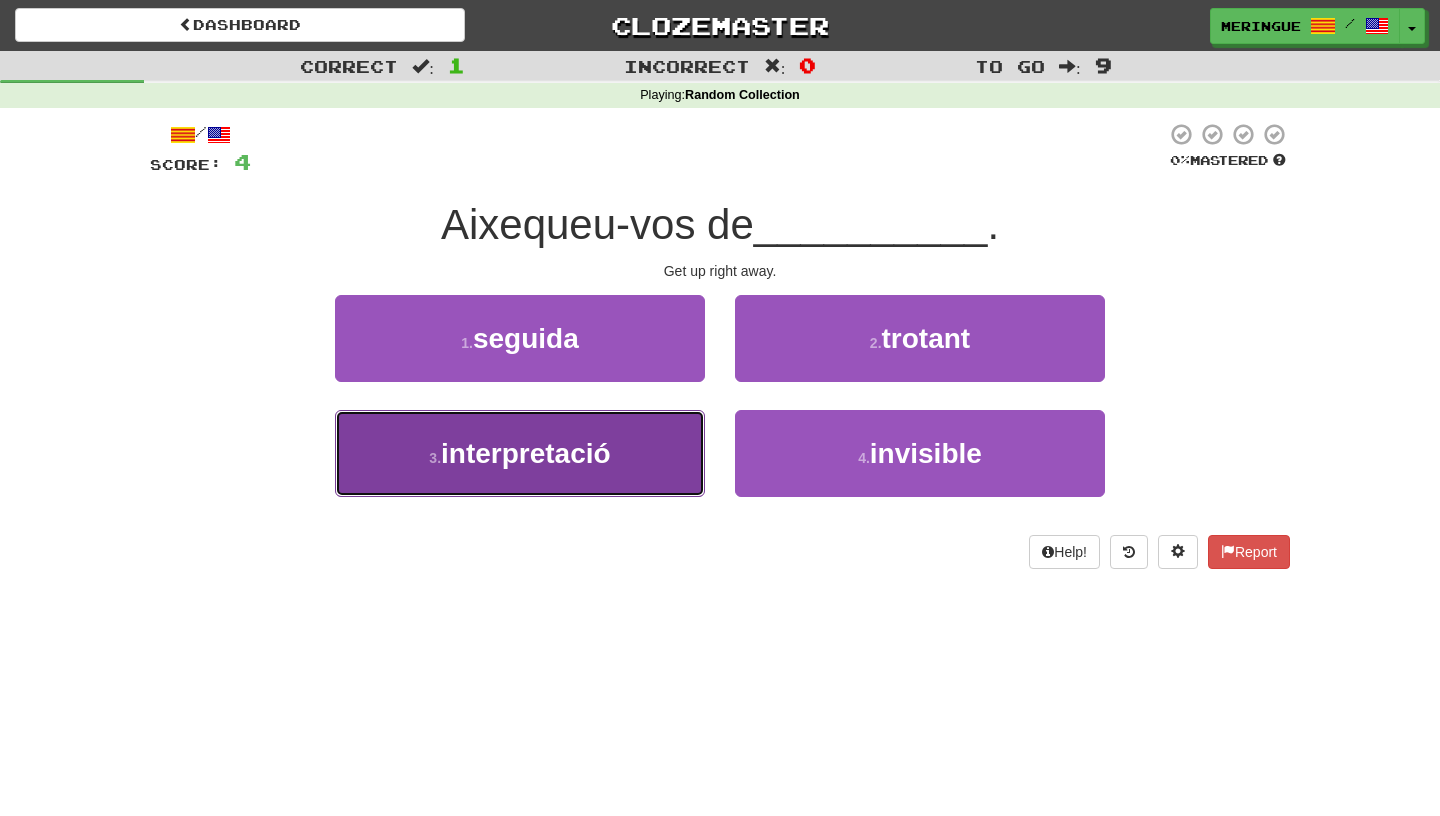 click on "3 . interpretació" at bounding box center (520, 453) 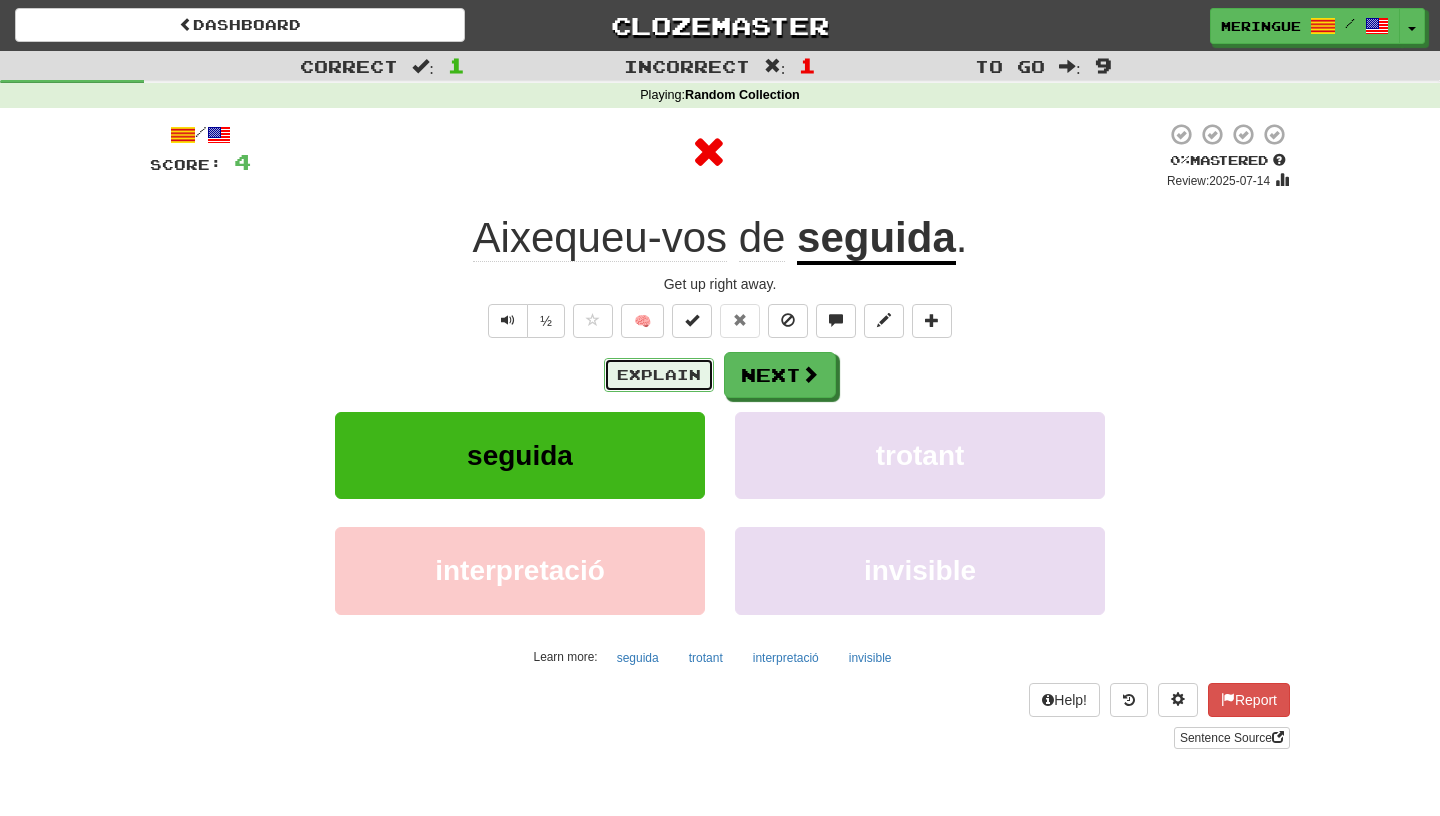 click on "Explain" at bounding box center (659, 375) 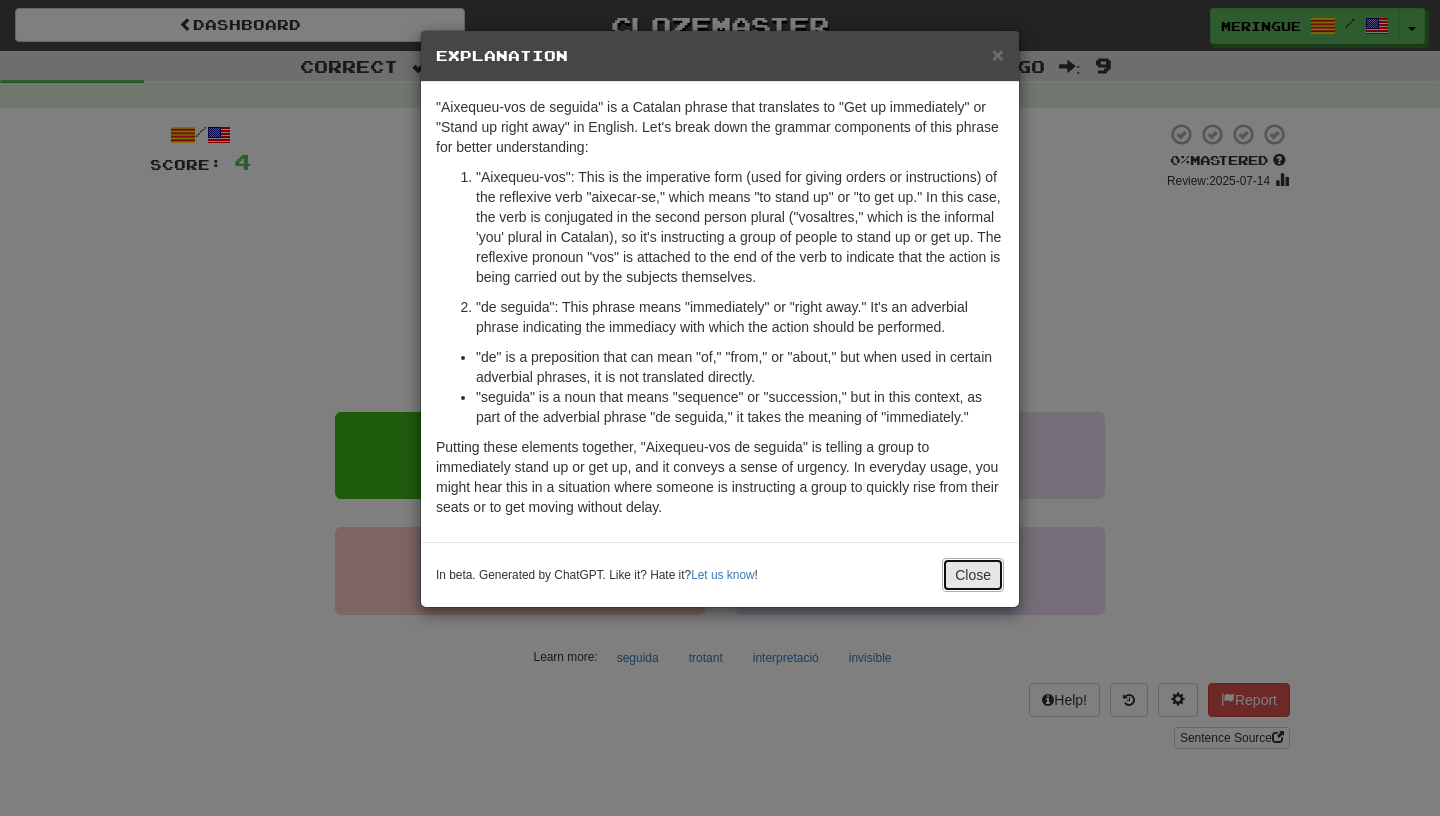 click on "Close" at bounding box center [973, 575] 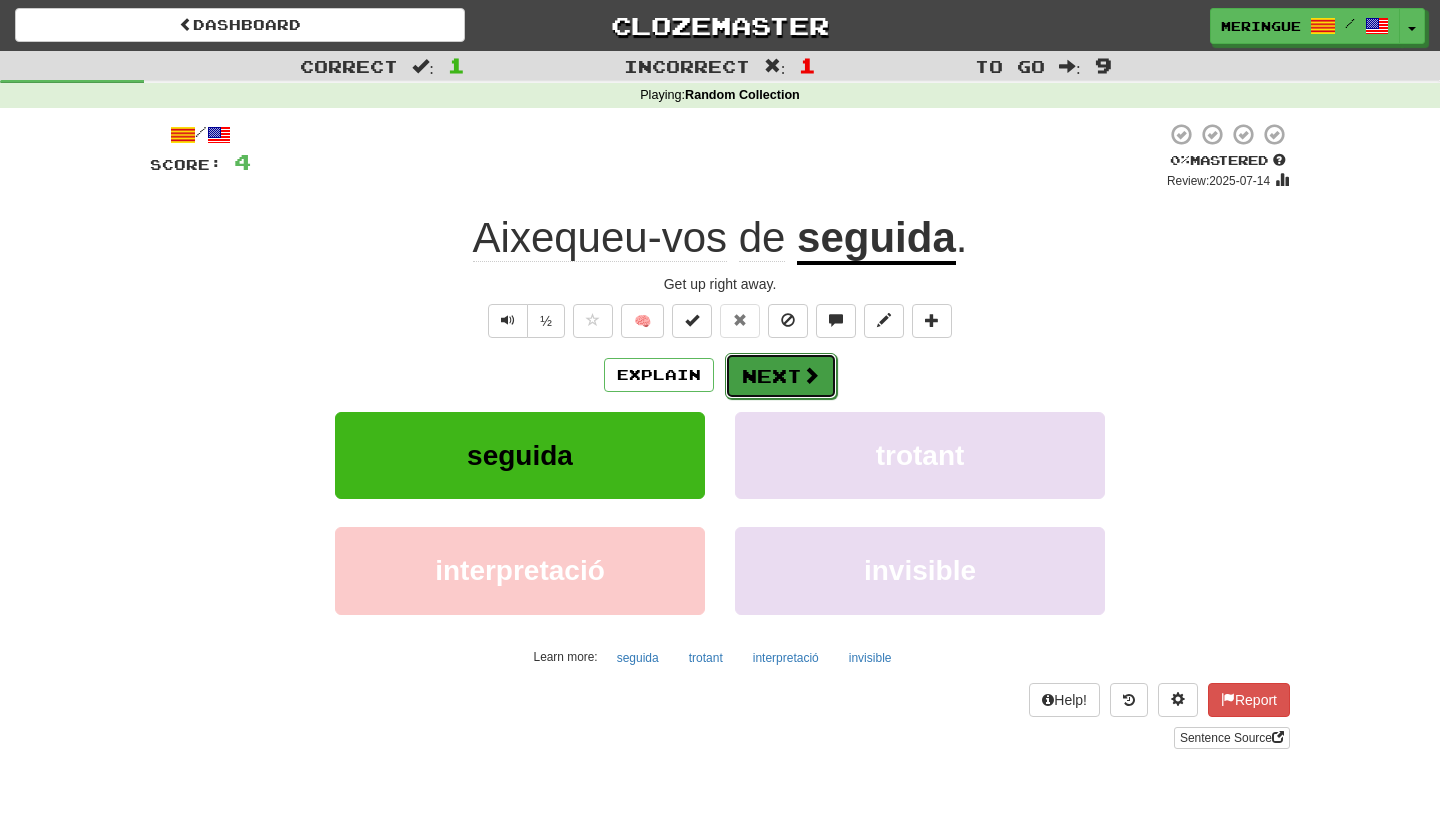 click on "Next" at bounding box center (781, 376) 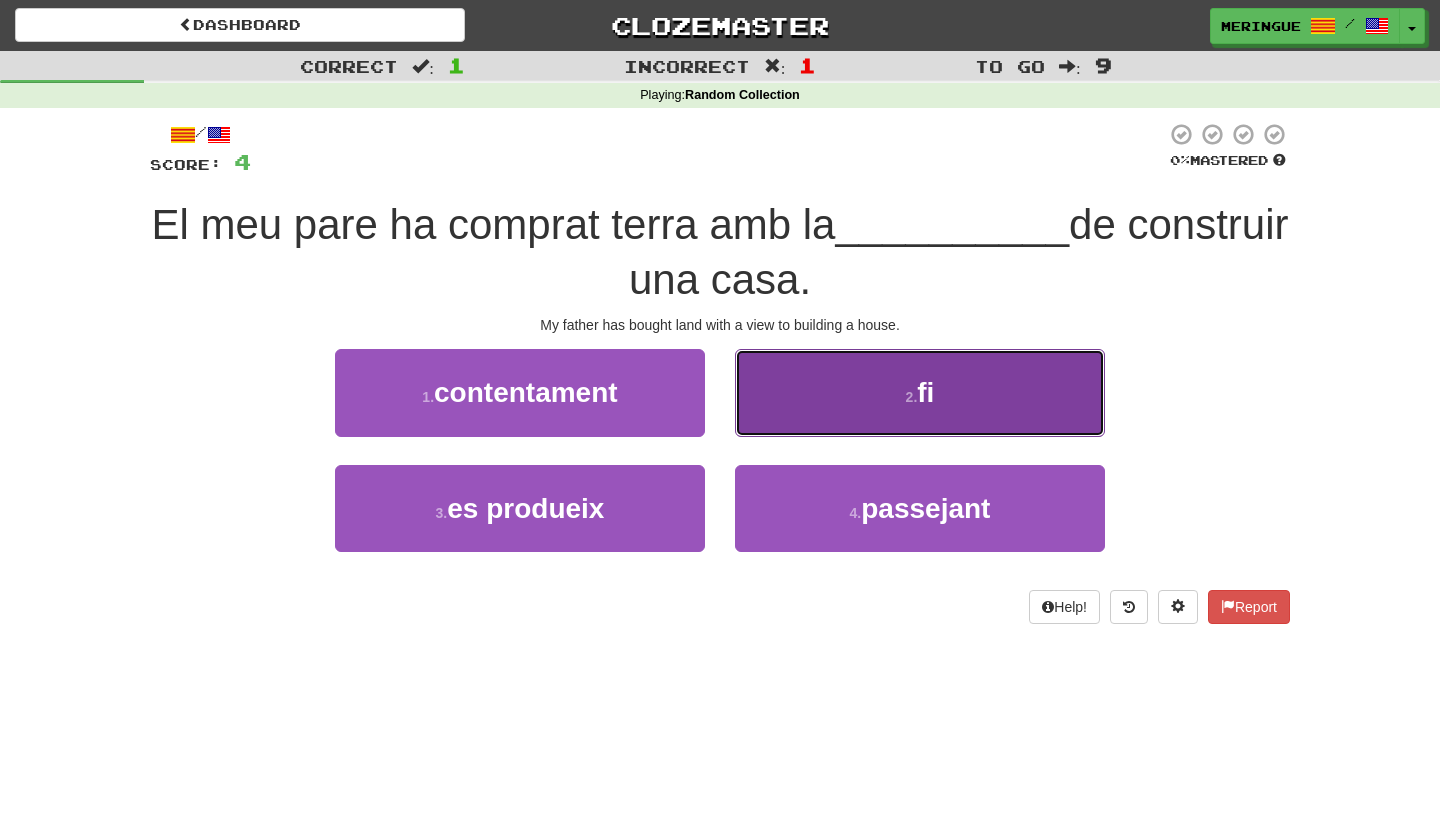 click on "2 . fi" at bounding box center (920, 392) 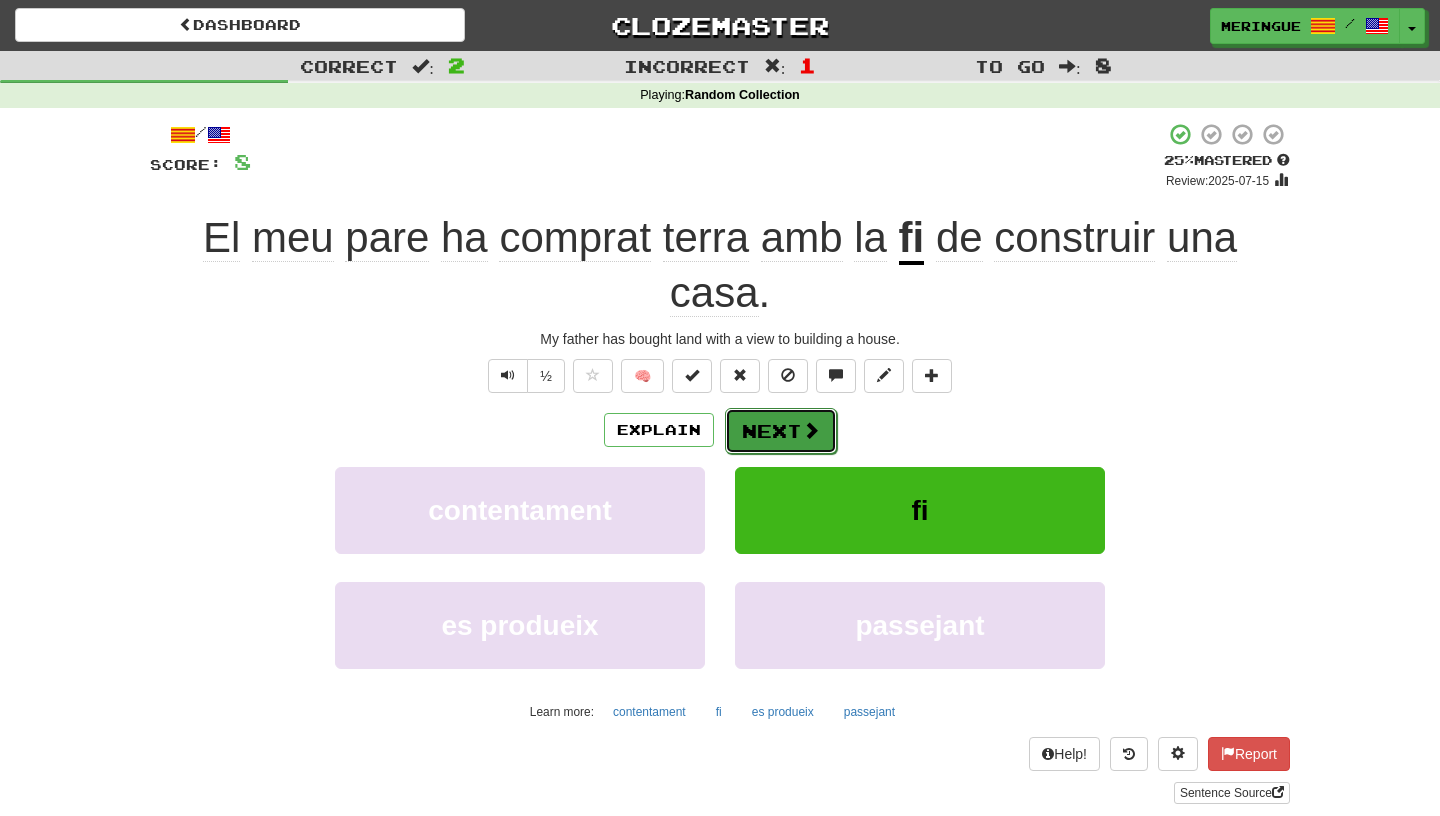 click at bounding box center (811, 430) 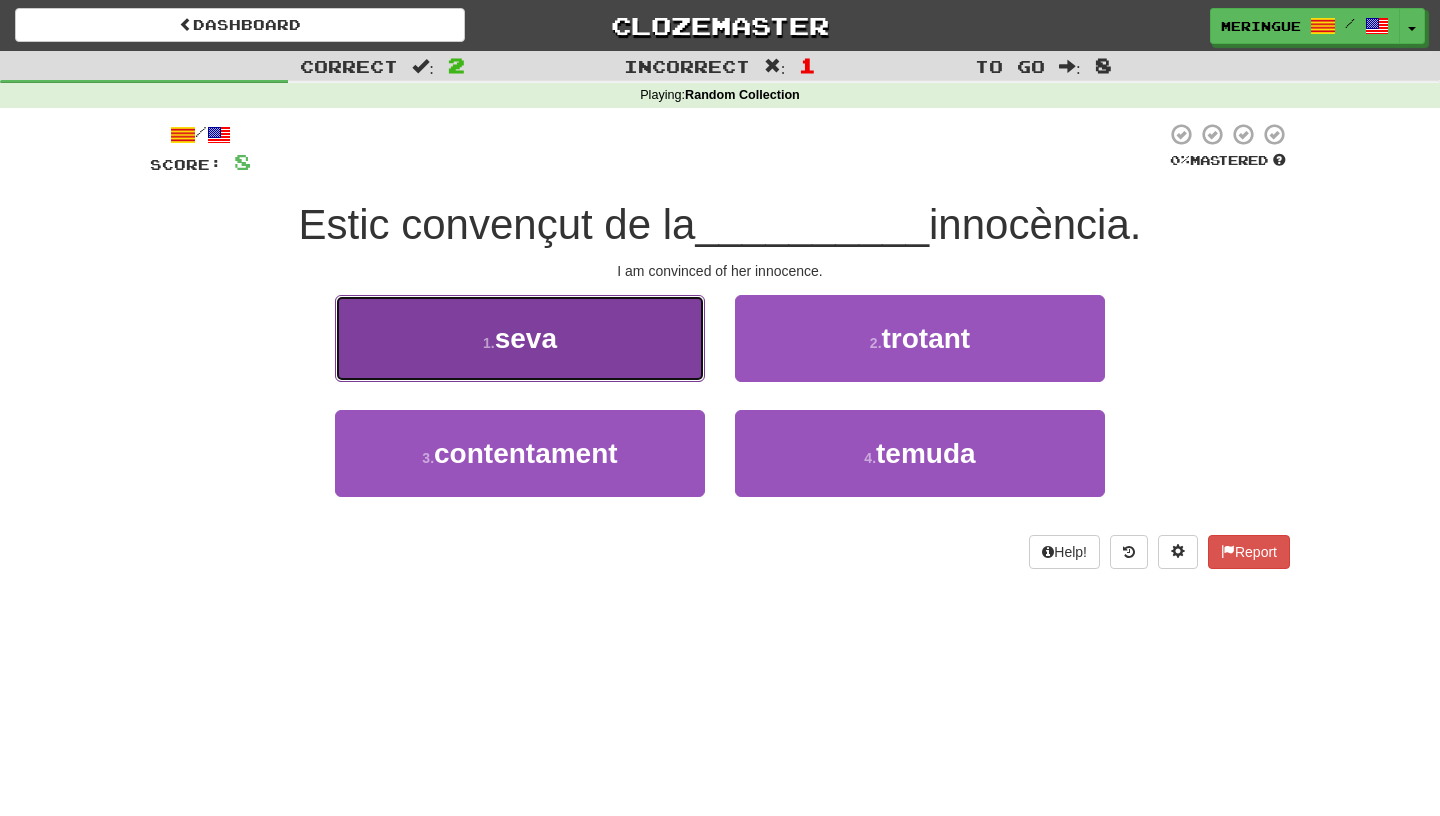 click on "1 . seva" at bounding box center [520, 338] 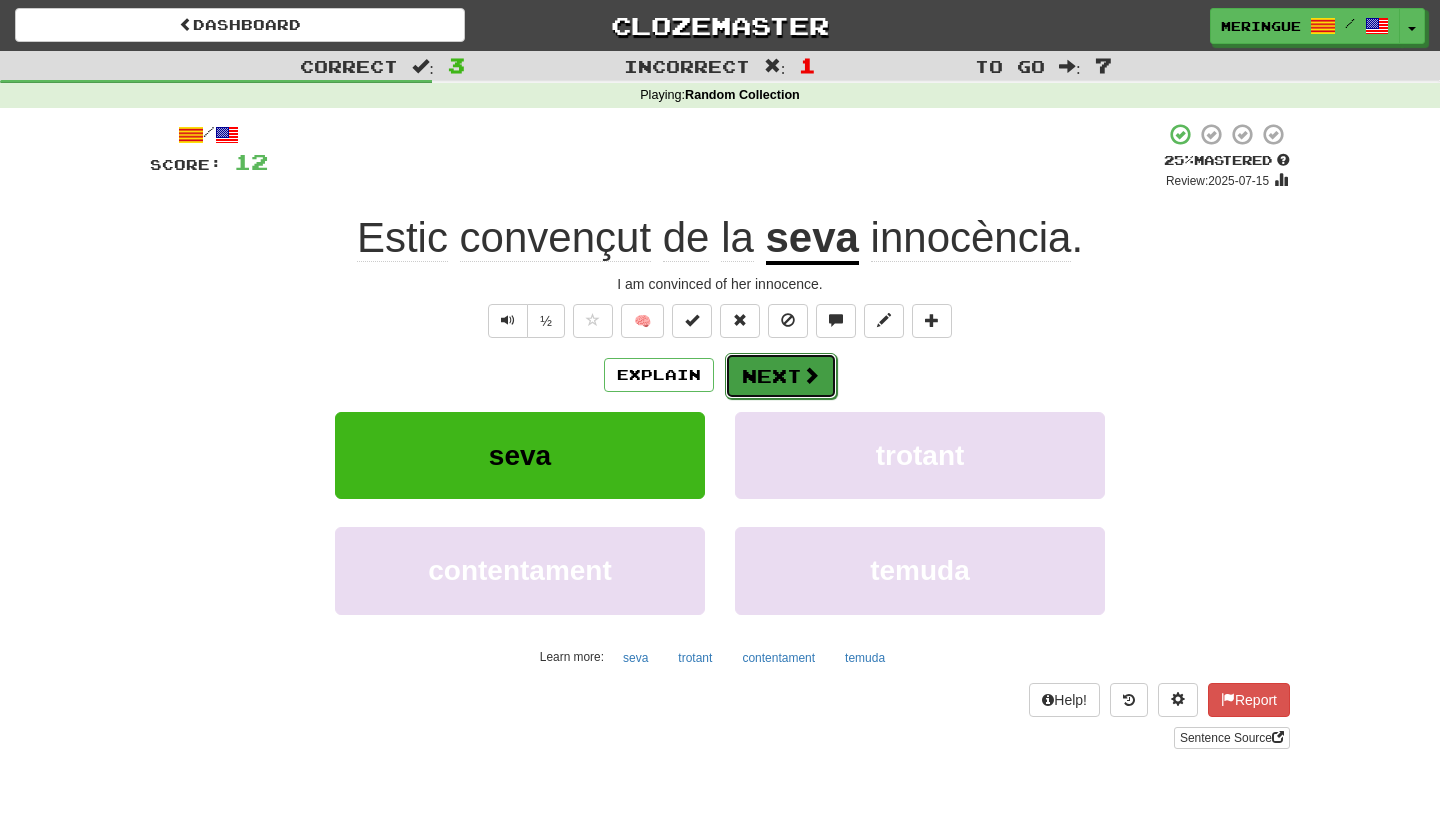 click on "Next" at bounding box center (781, 376) 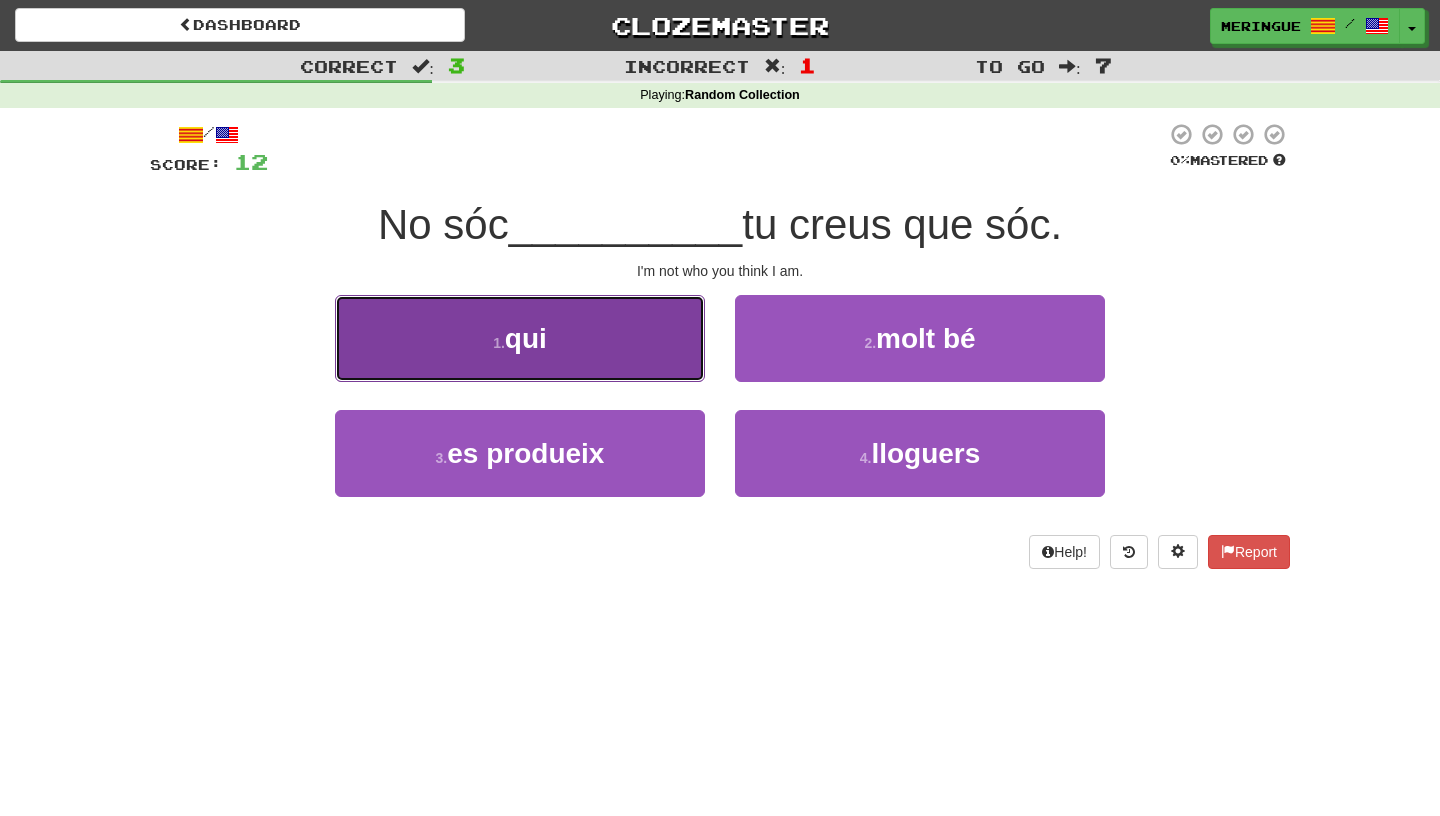 click on "1 .  qui" at bounding box center (520, 338) 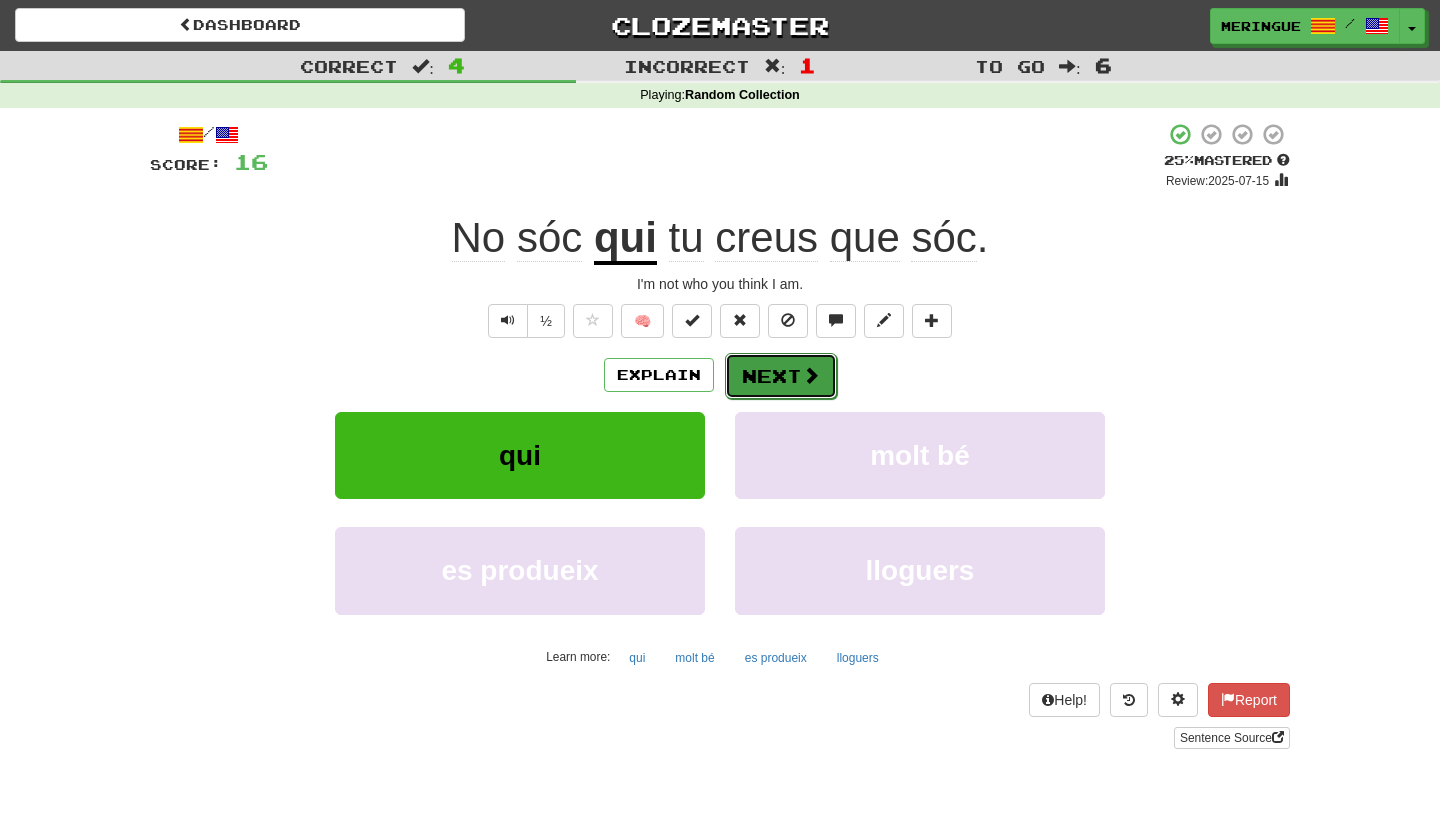 click on "Next" at bounding box center [781, 376] 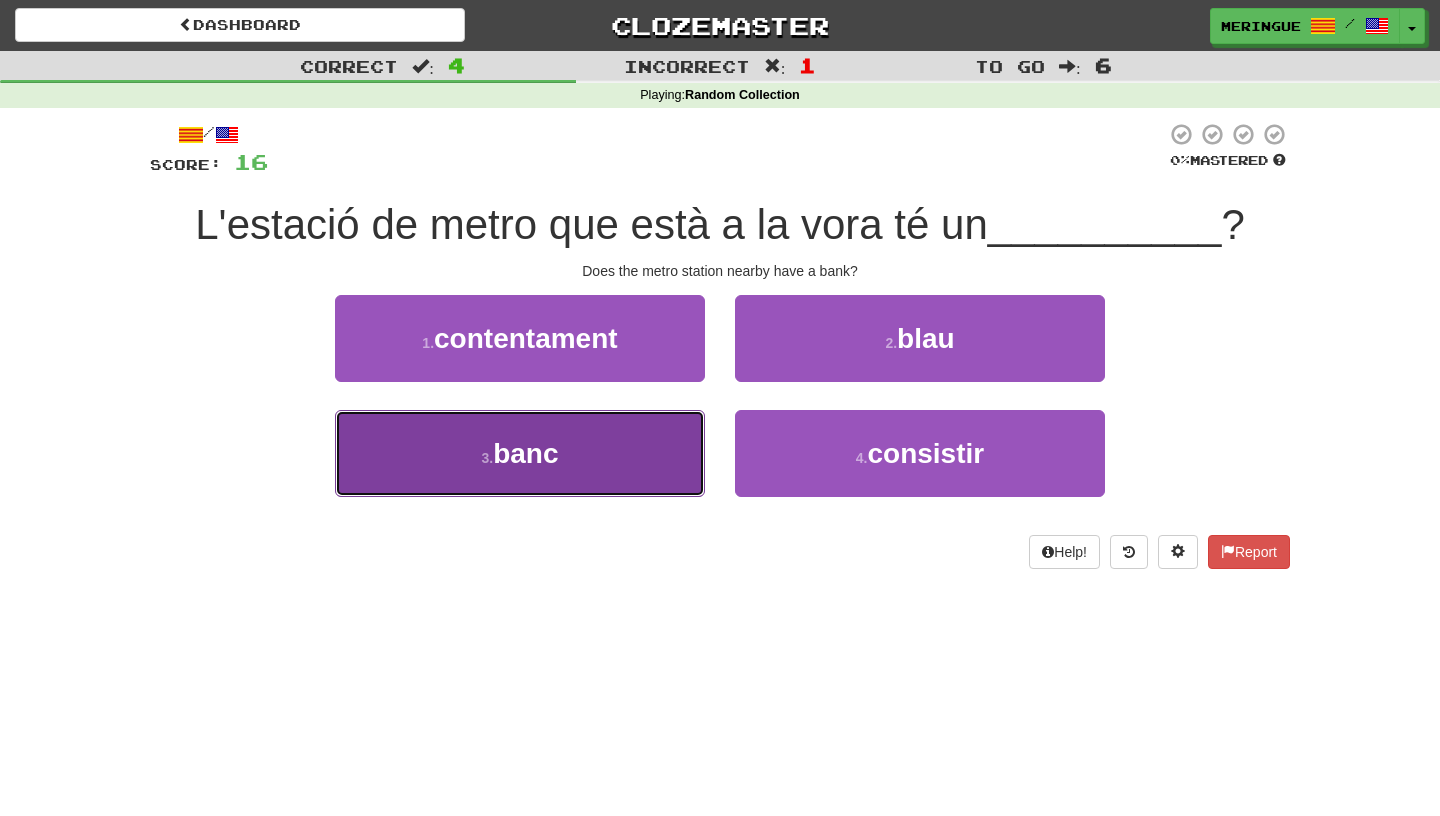 click on "3 .  banc" at bounding box center [520, 453] 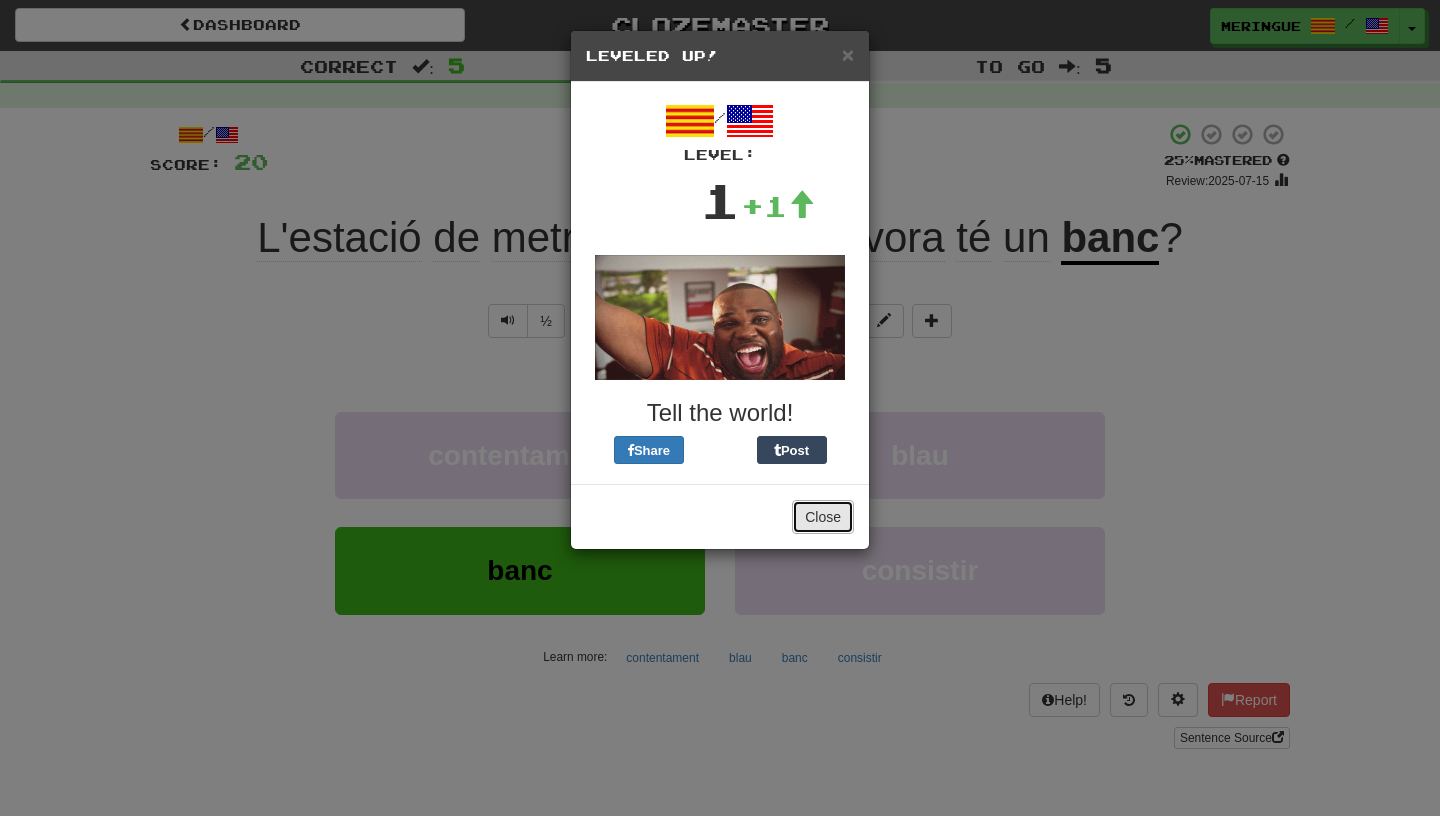click on "Close" at bounding box center (823, 517) 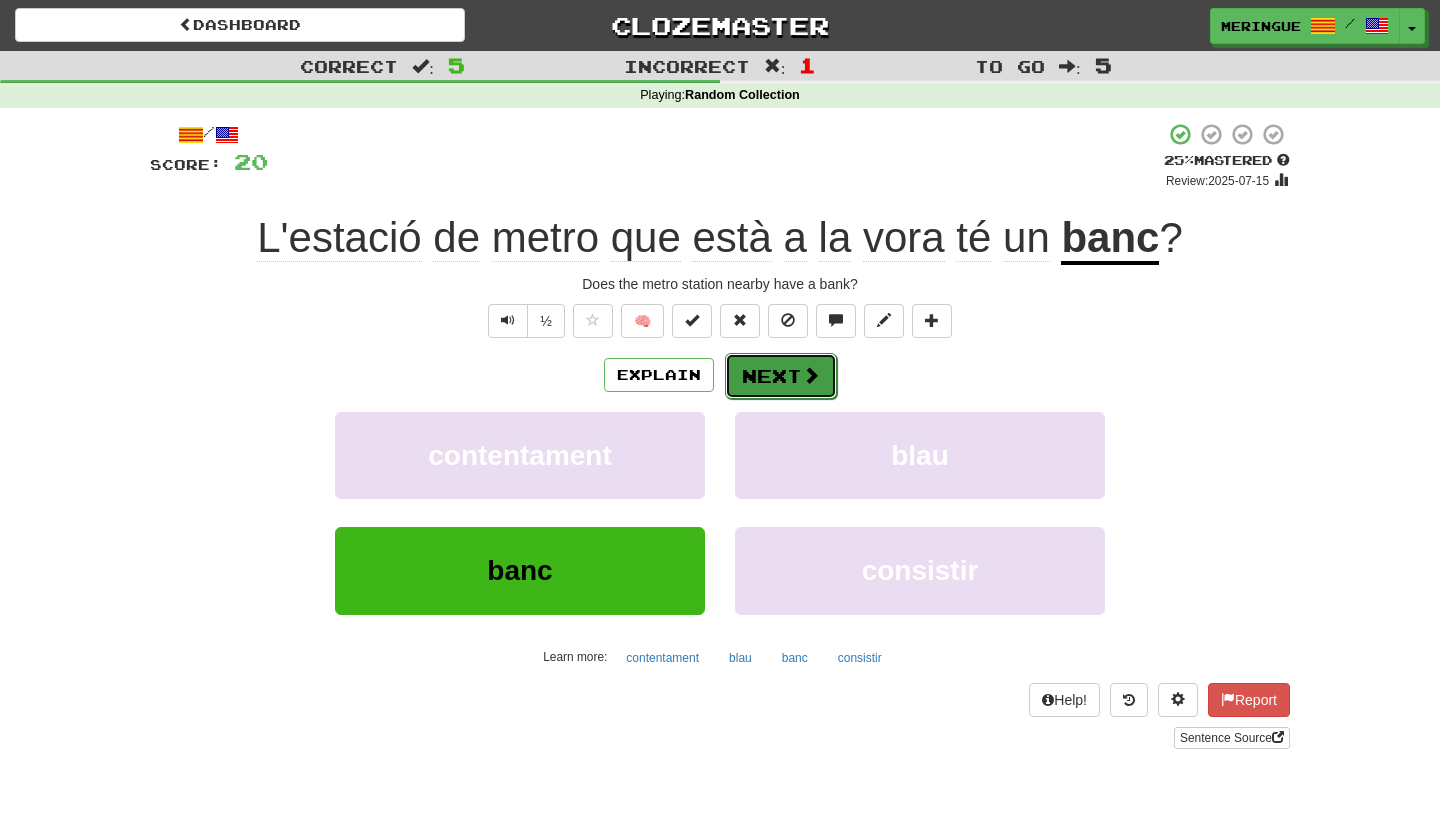 click on "Next" at bounding box center (781, 376) 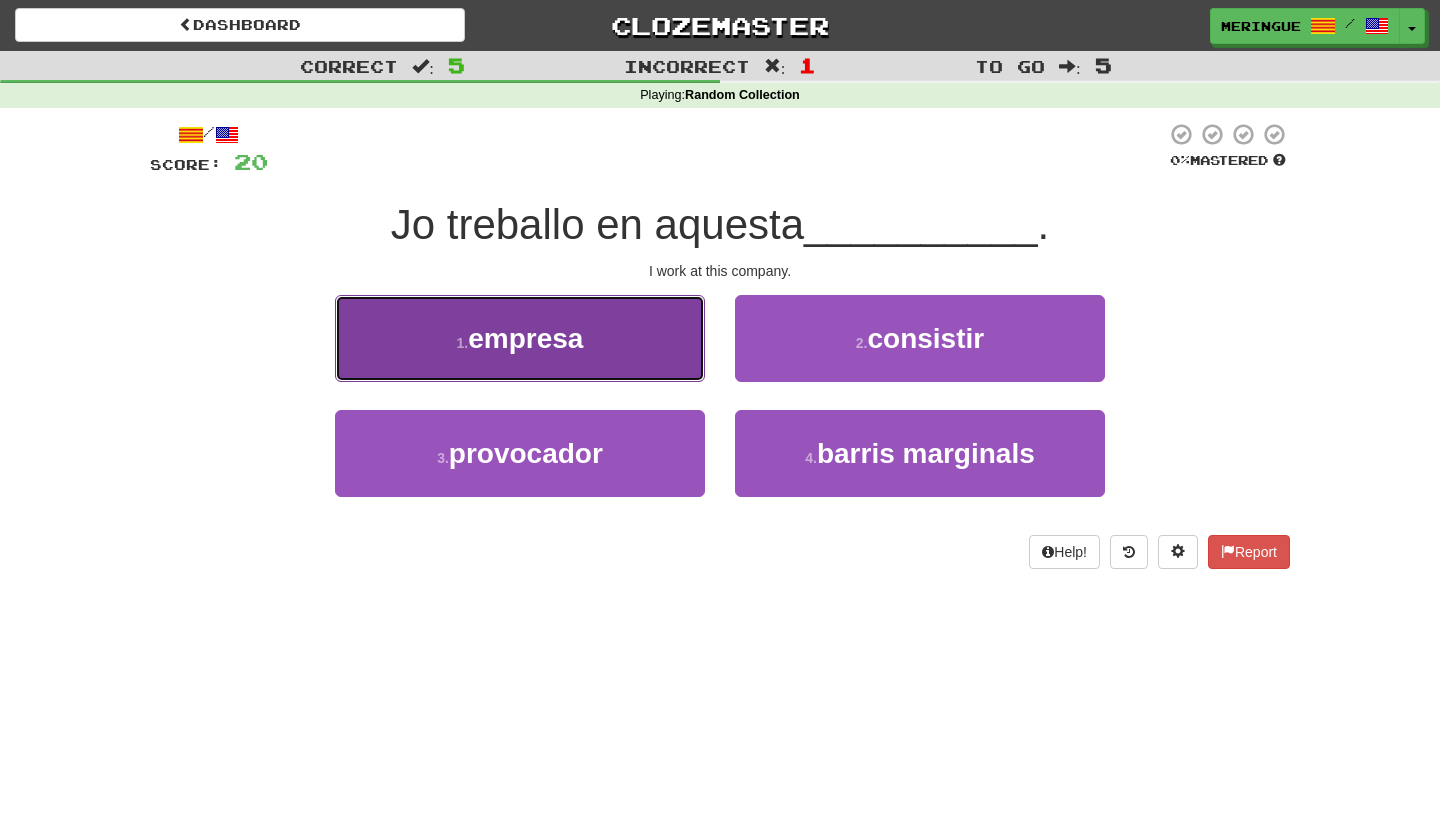 click on "1 . empresa" at bounding box center (520, 338) 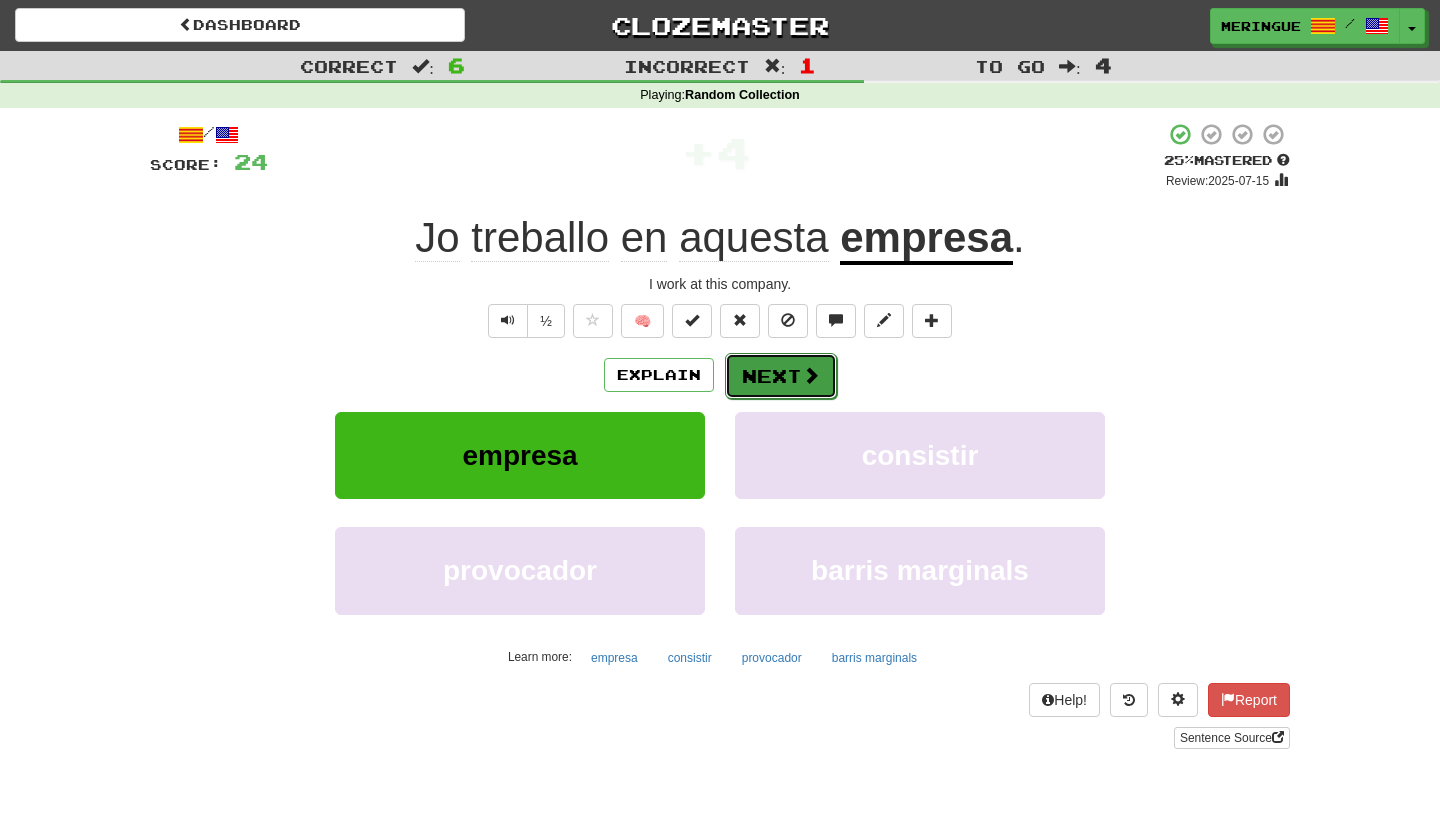 click on "Next" at bounding box center [781, 376] 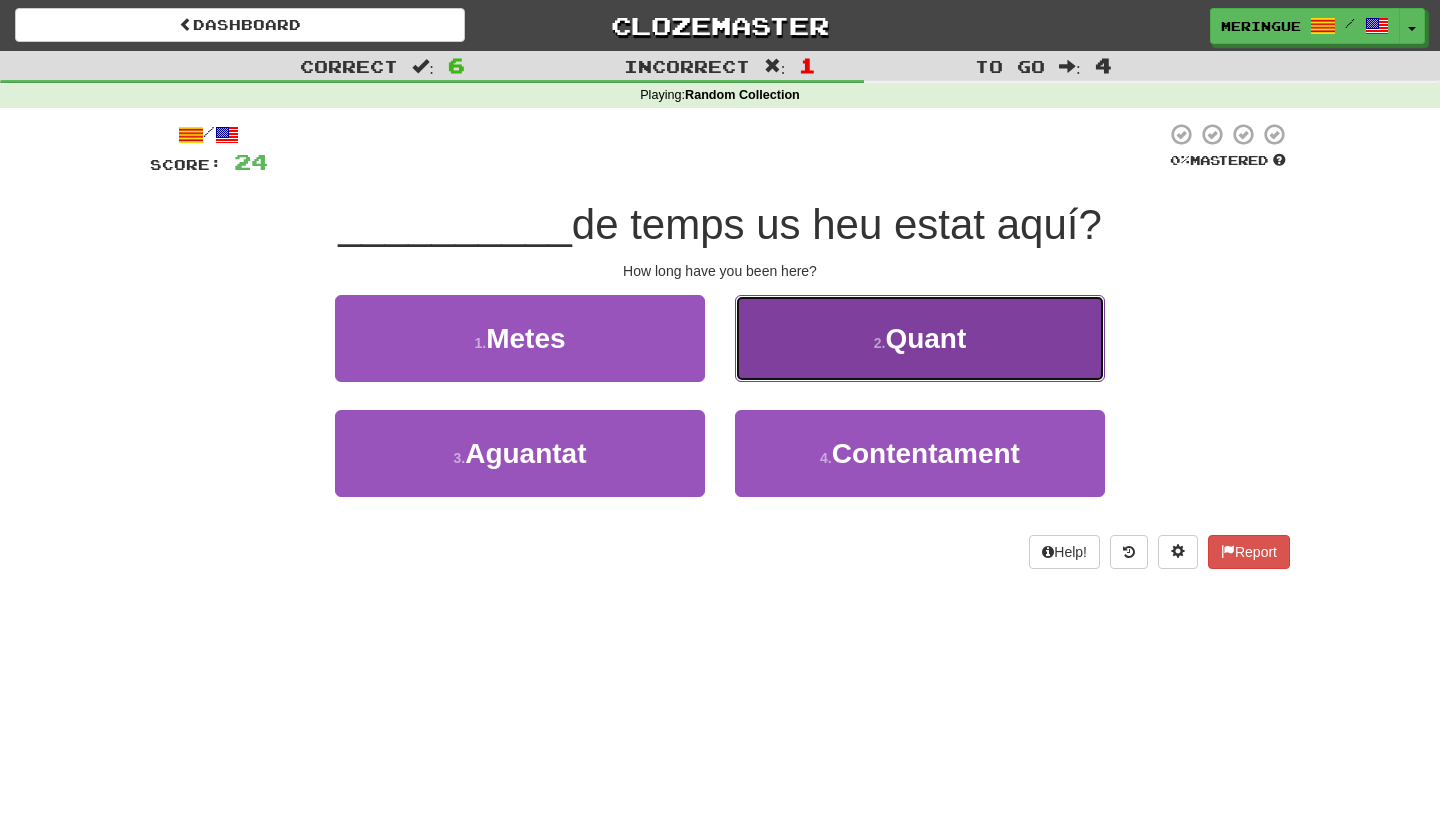 click on "2 . Quant" at bounding box center [920, 338] 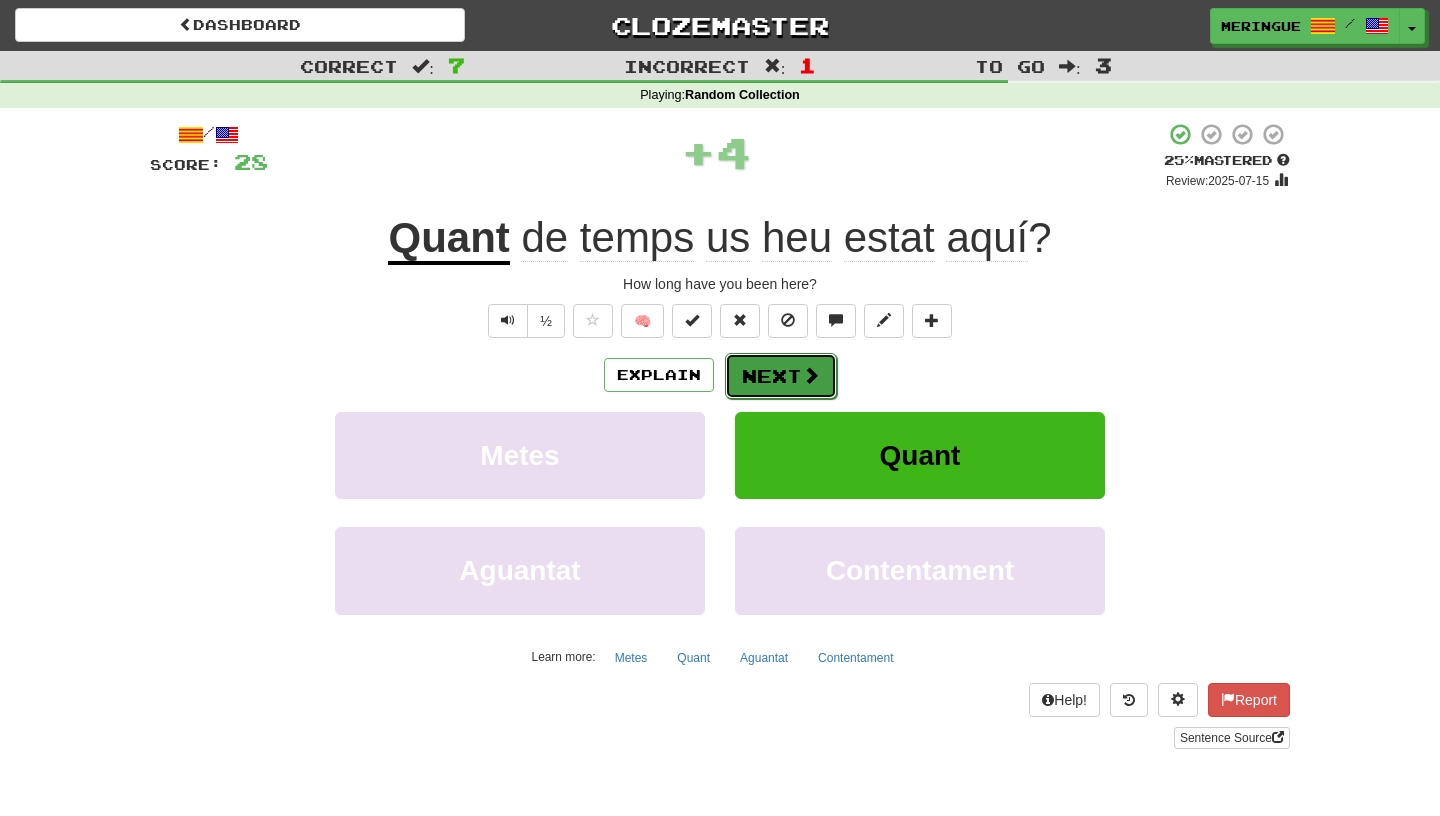 click on "Next" at bounding box center (781, 376) 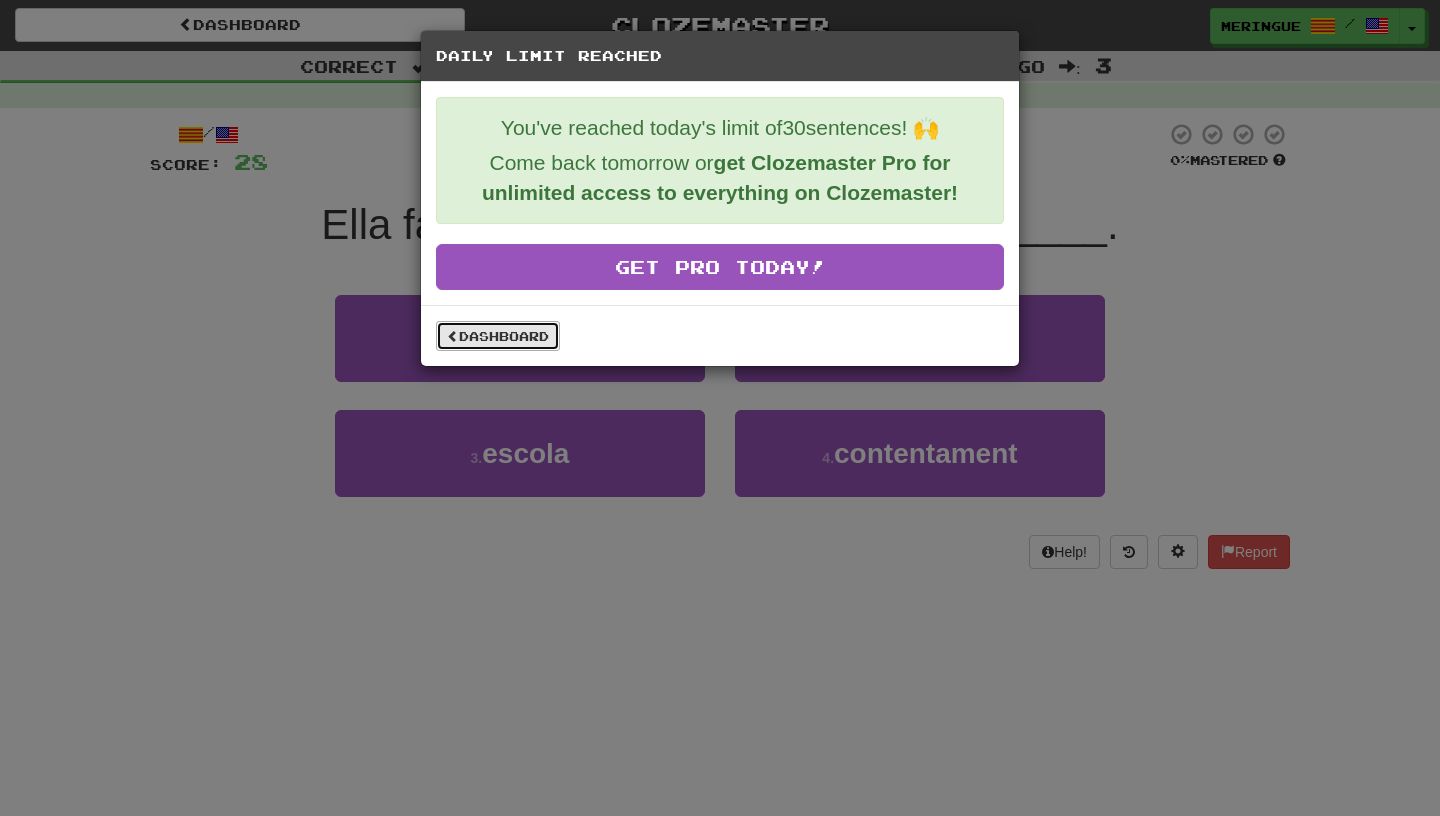 click on "Dashboard" at bounding box center (498, 336) 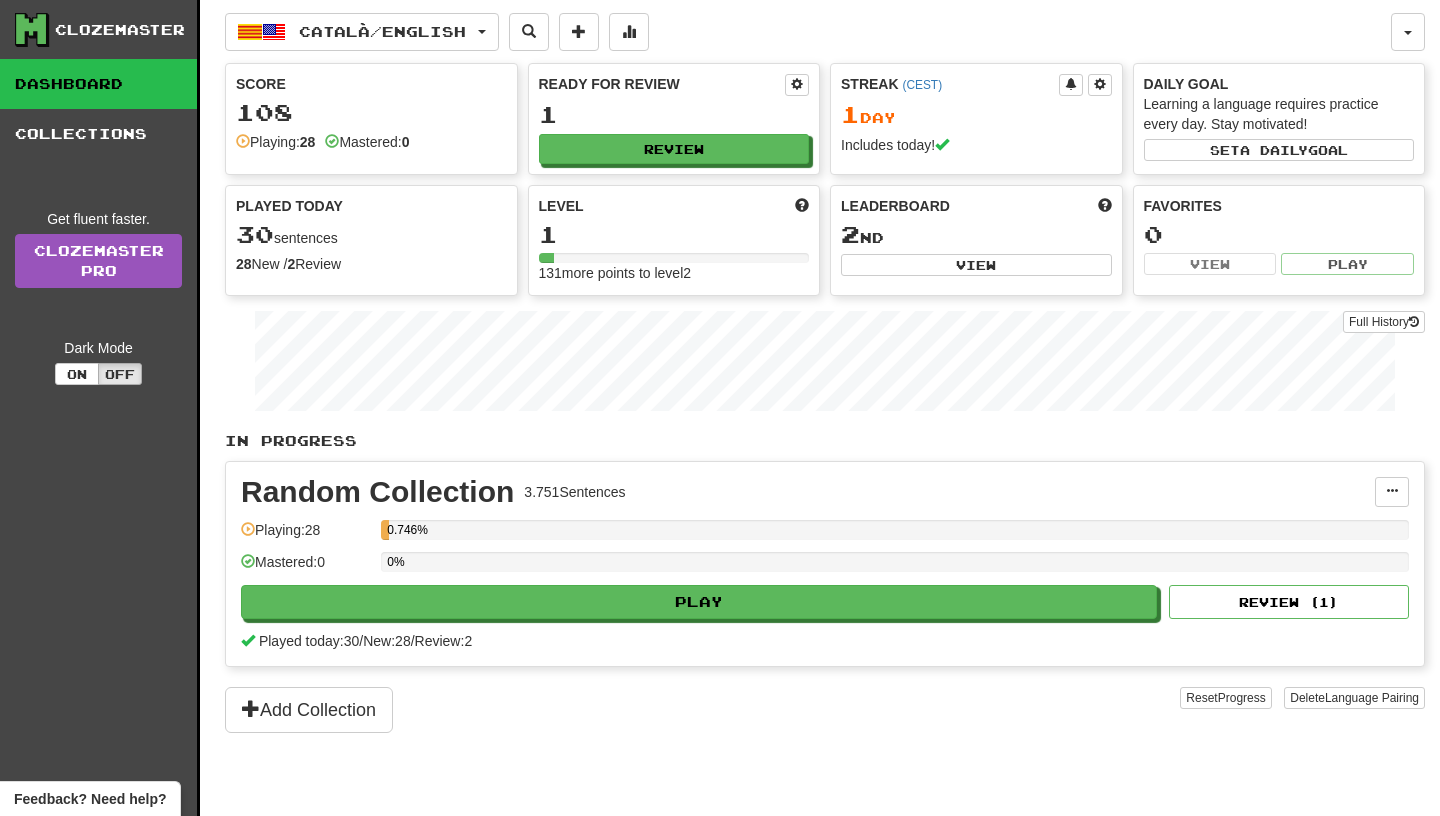 scroll, scrollTop: 0, scrollLeft: 0, axis: both 